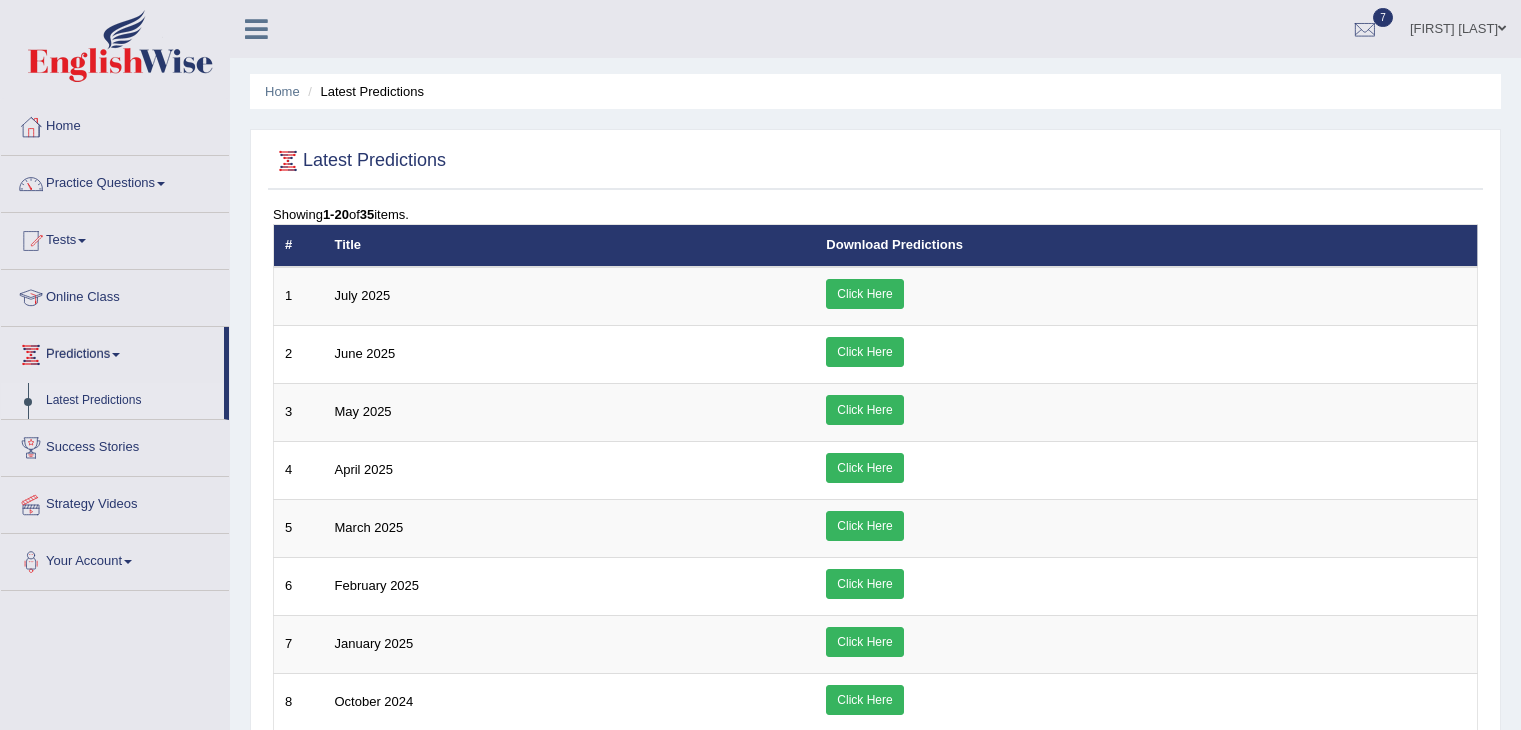 scroll, scrollTop: 743, scrollLeft: 0, axis: vertical 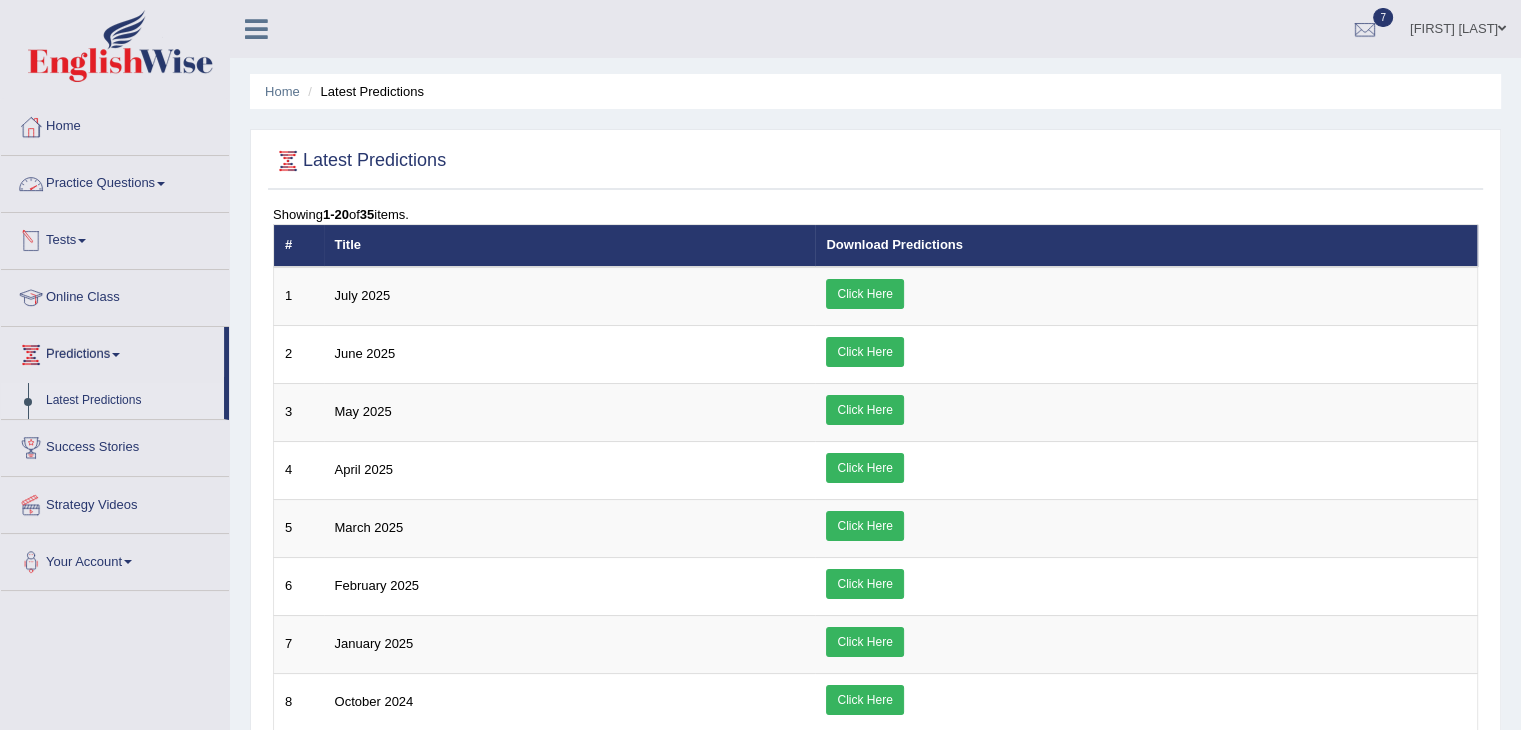 click on "Tests" at bounding box center [115, 238] 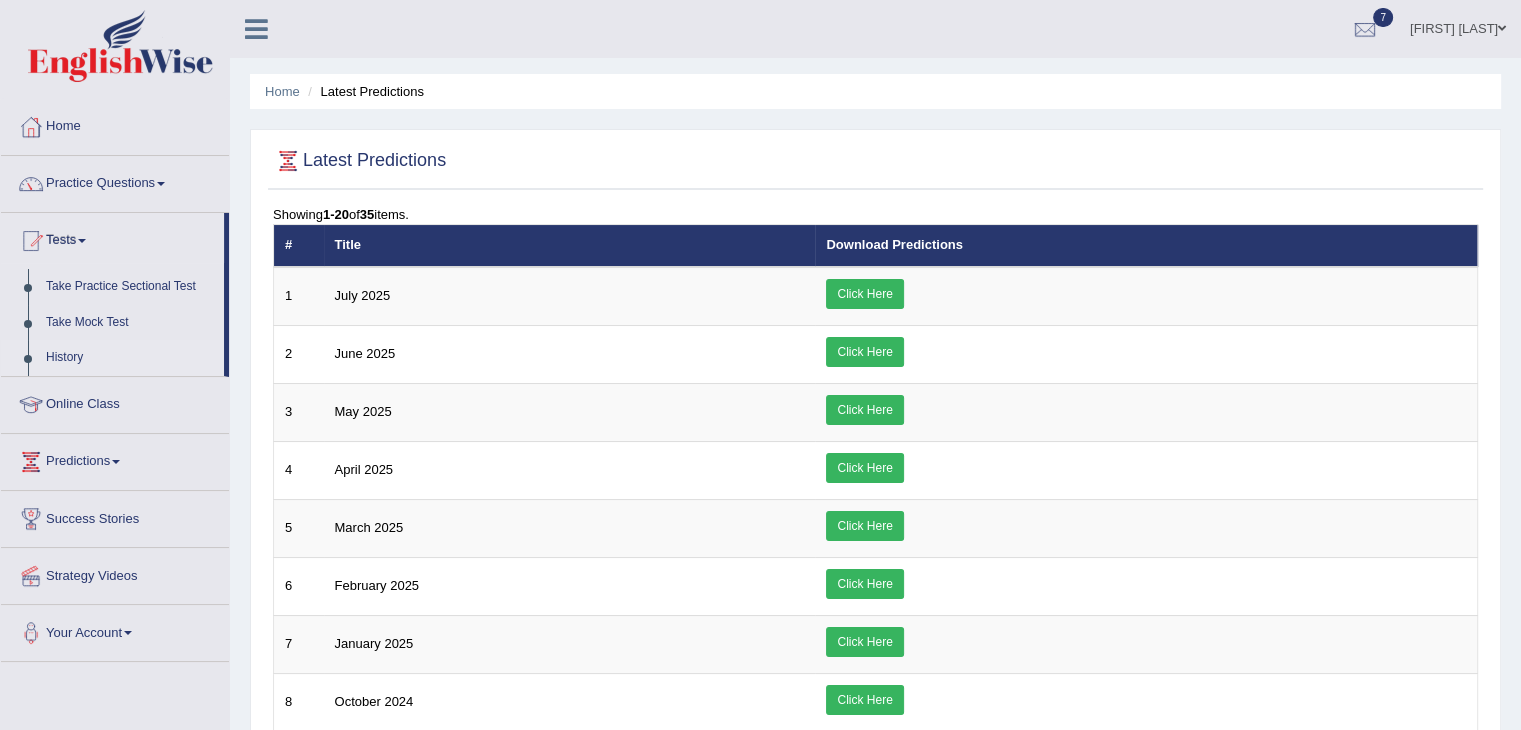 click on "History" at bounding box center (130, 358) 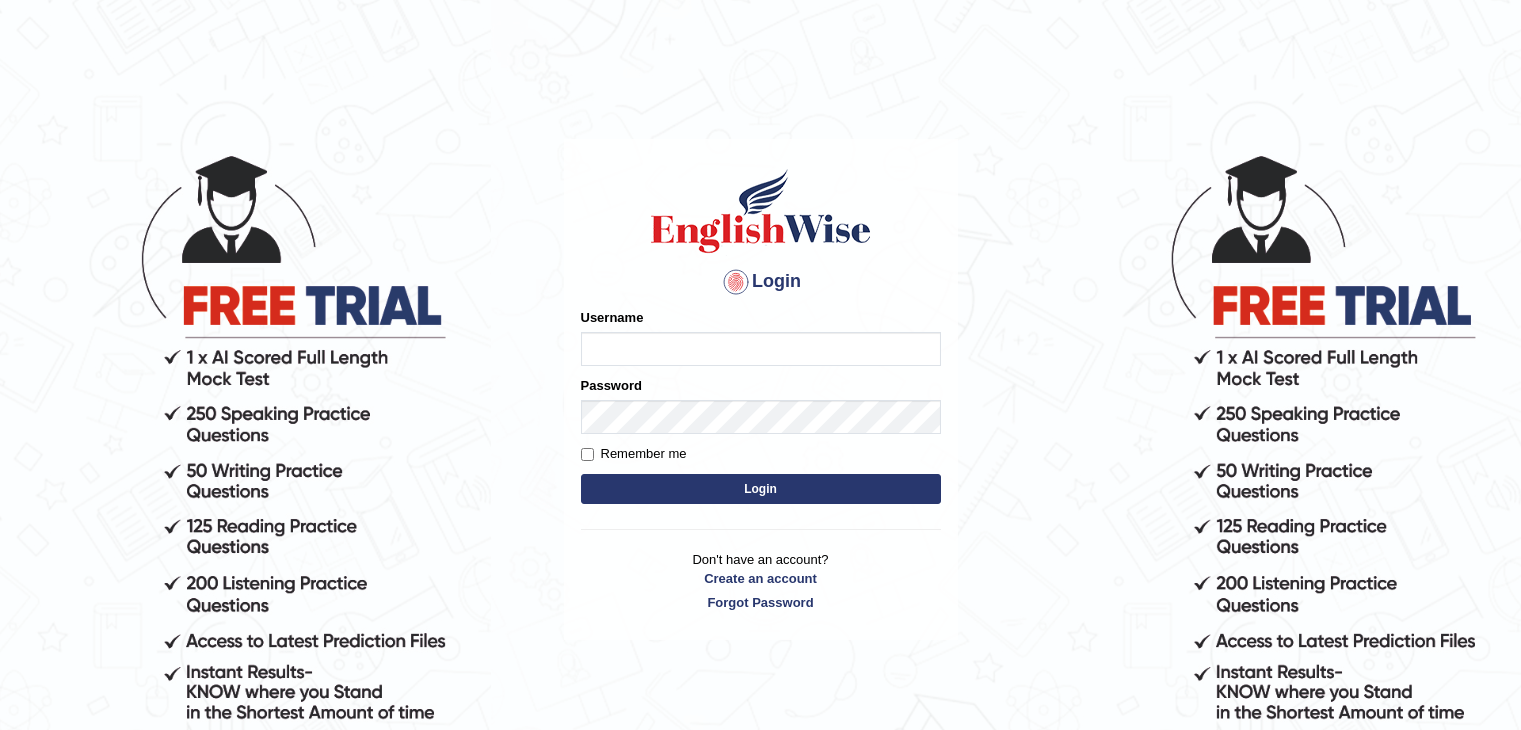 scroll, scrollTop: 0, scrollLeft: 0, axis: both 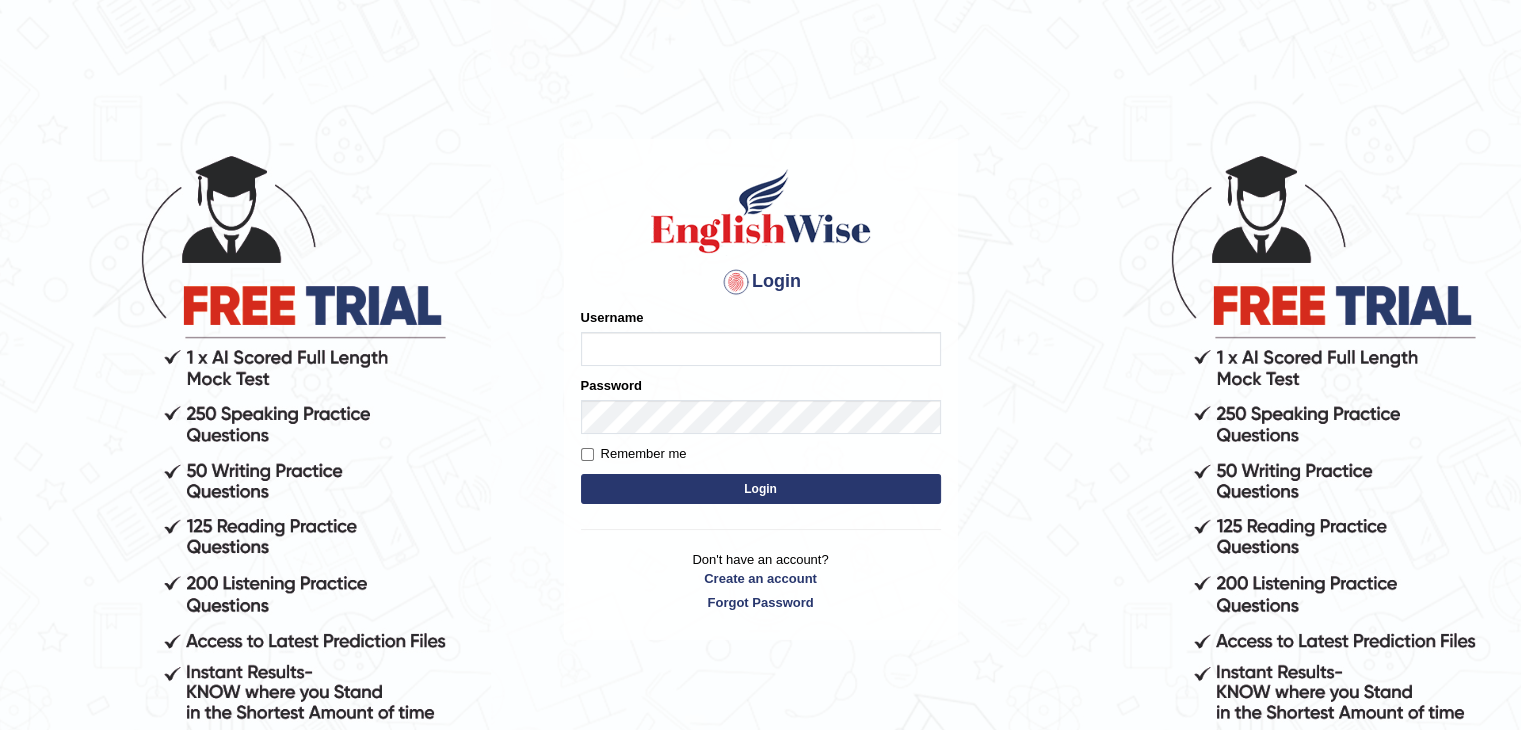 type on "Gurpinder1898" 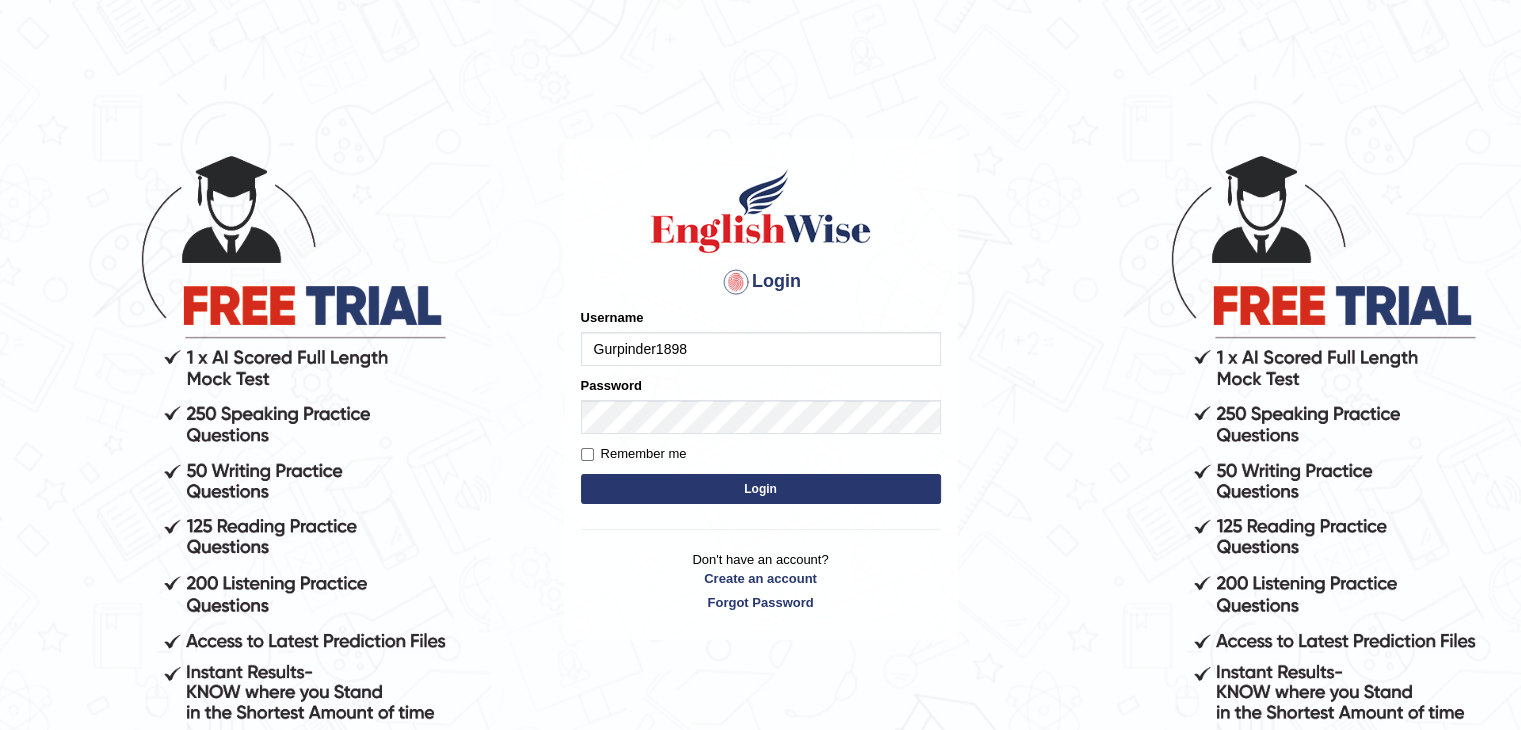 click on "Login" at bounding box center (761, 489) 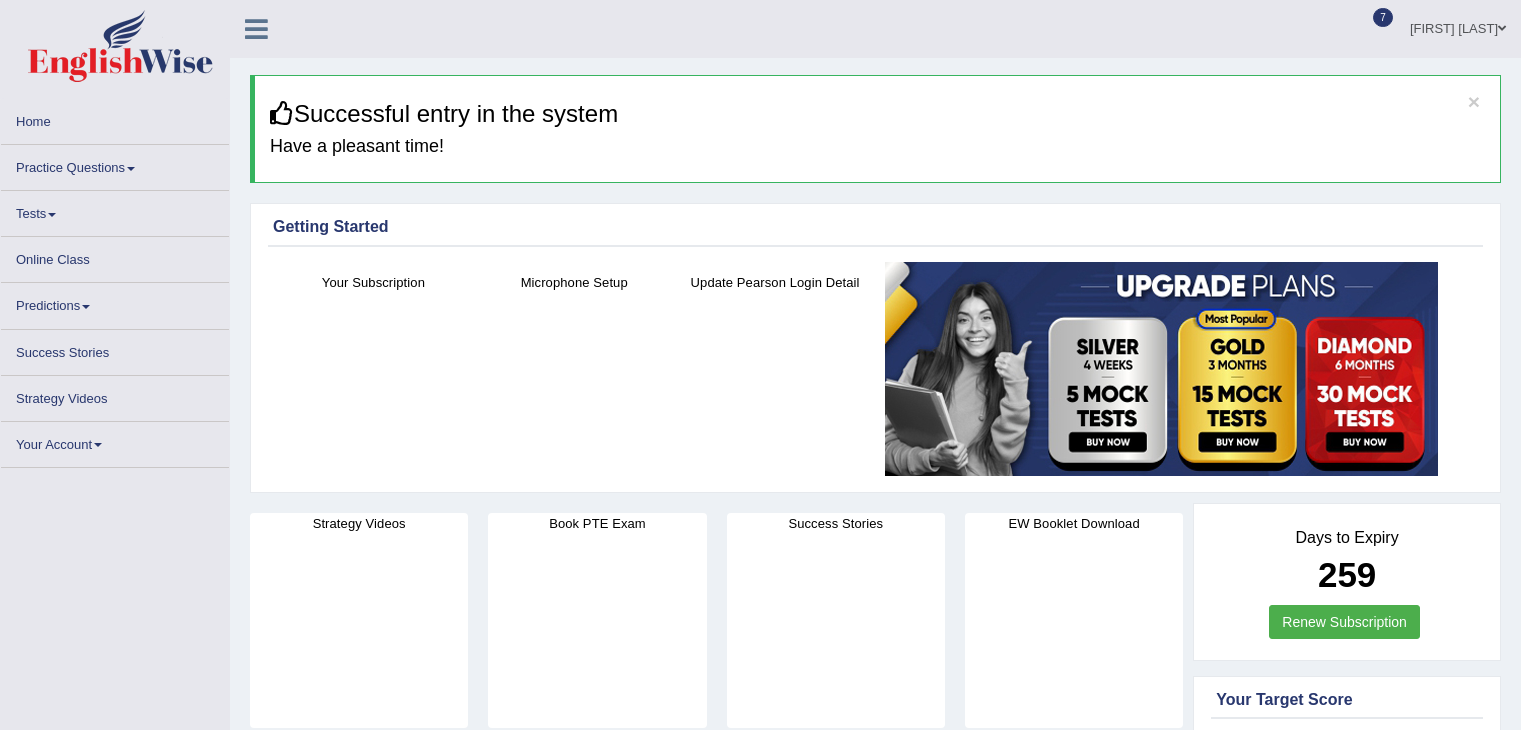scroll, scrollTop: 0, scrollLeft: 0, axis: both 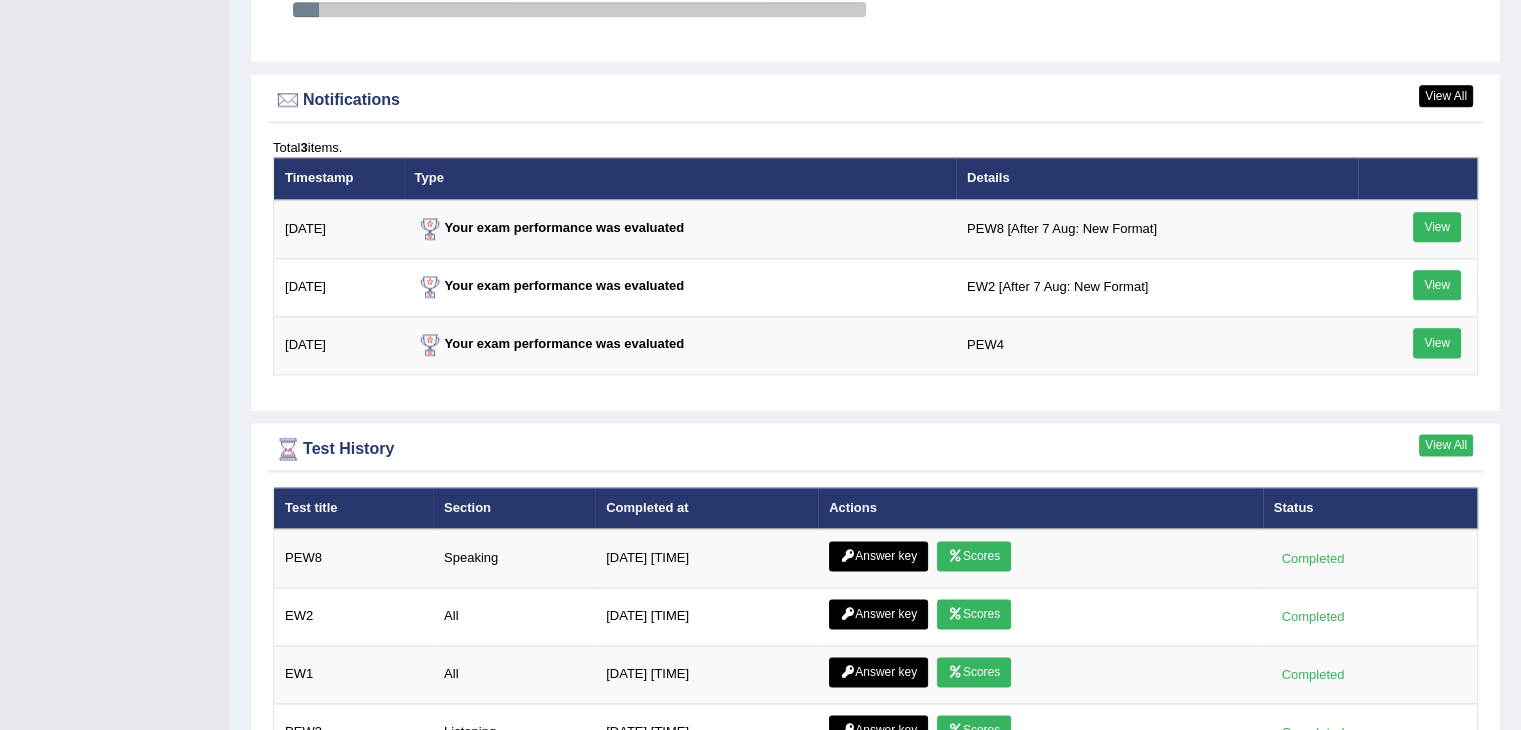click on "View All" at bounding box center [1446, 445] 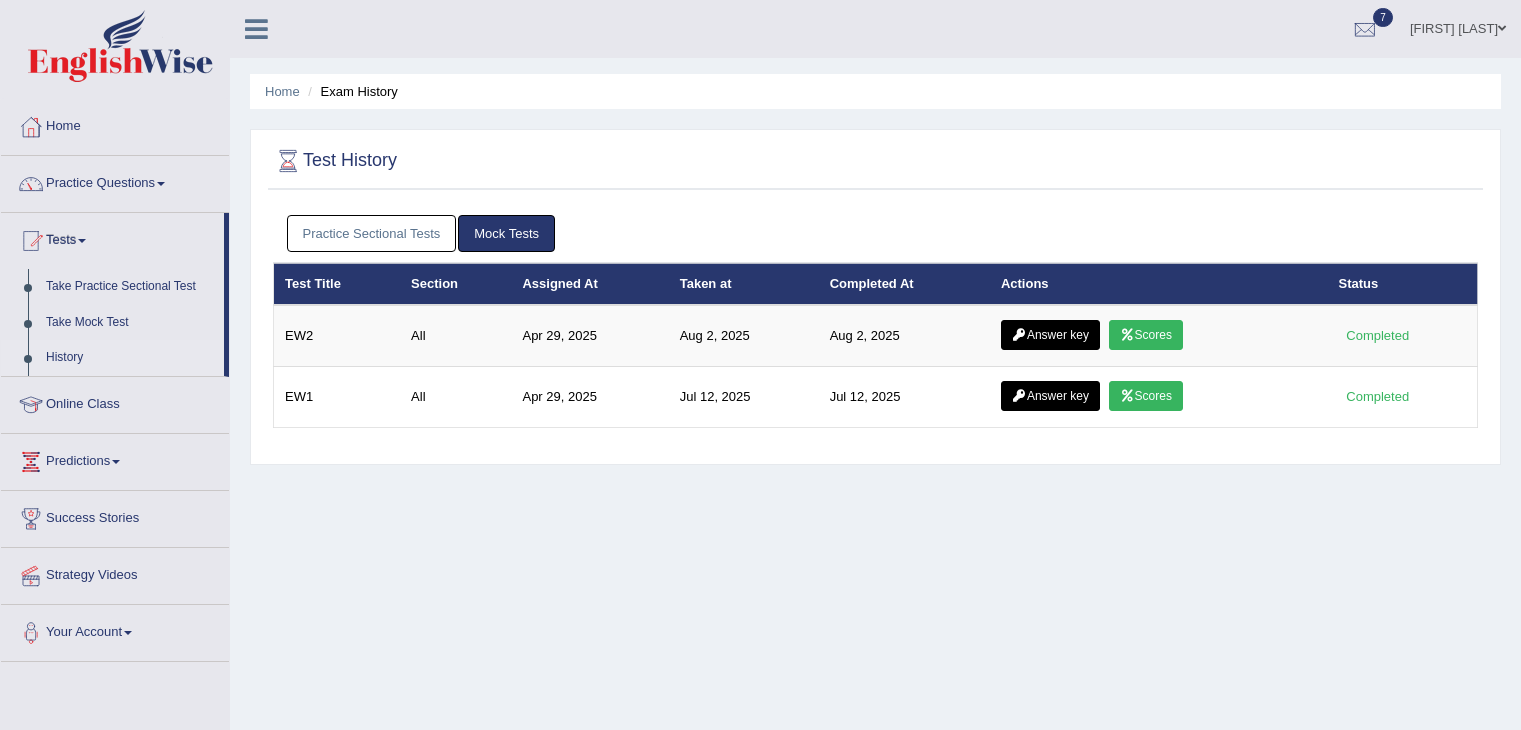 scroll, scrollTop: 0, scrollLeft: 0, axis: both 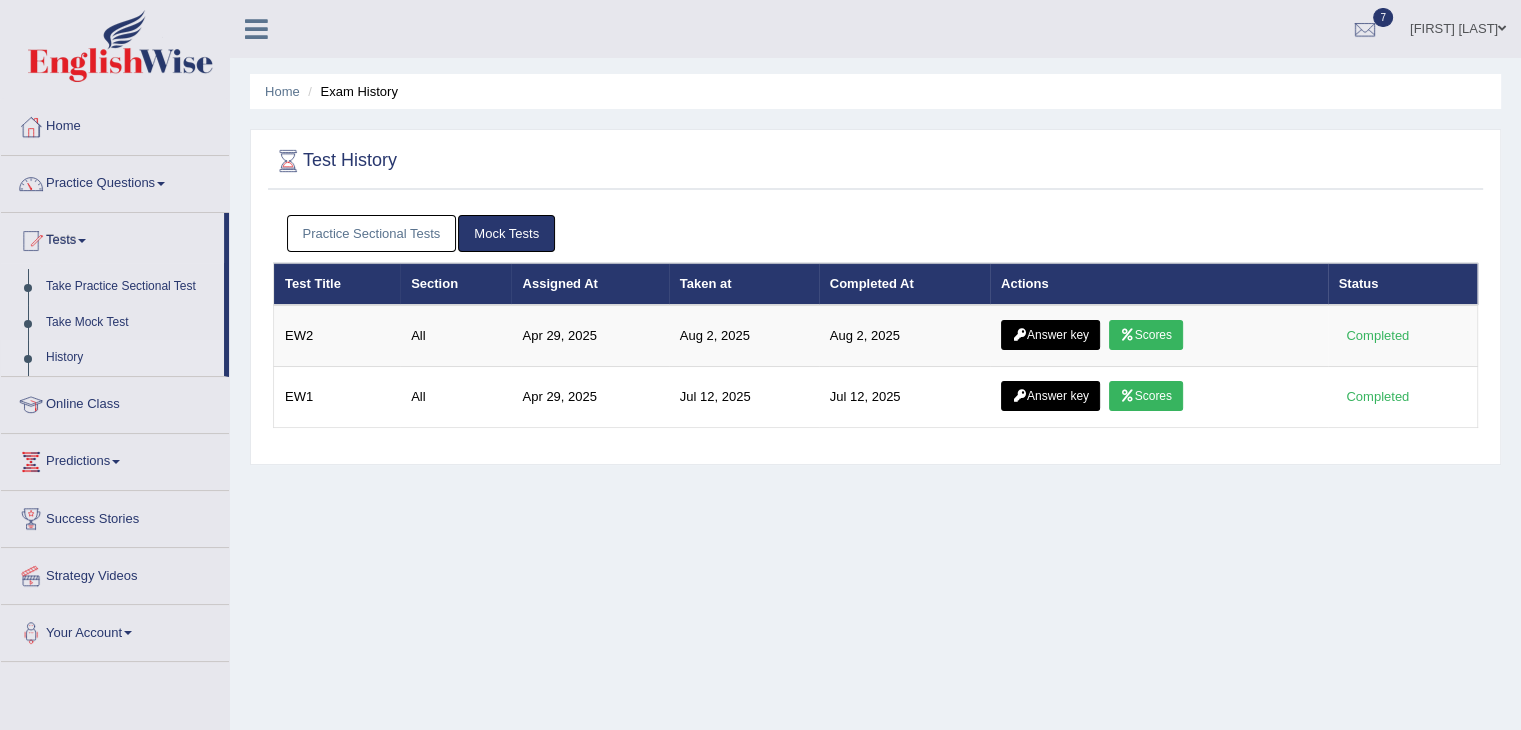 click on "Practice Sectional Tests" at bounding box center [372, 233] 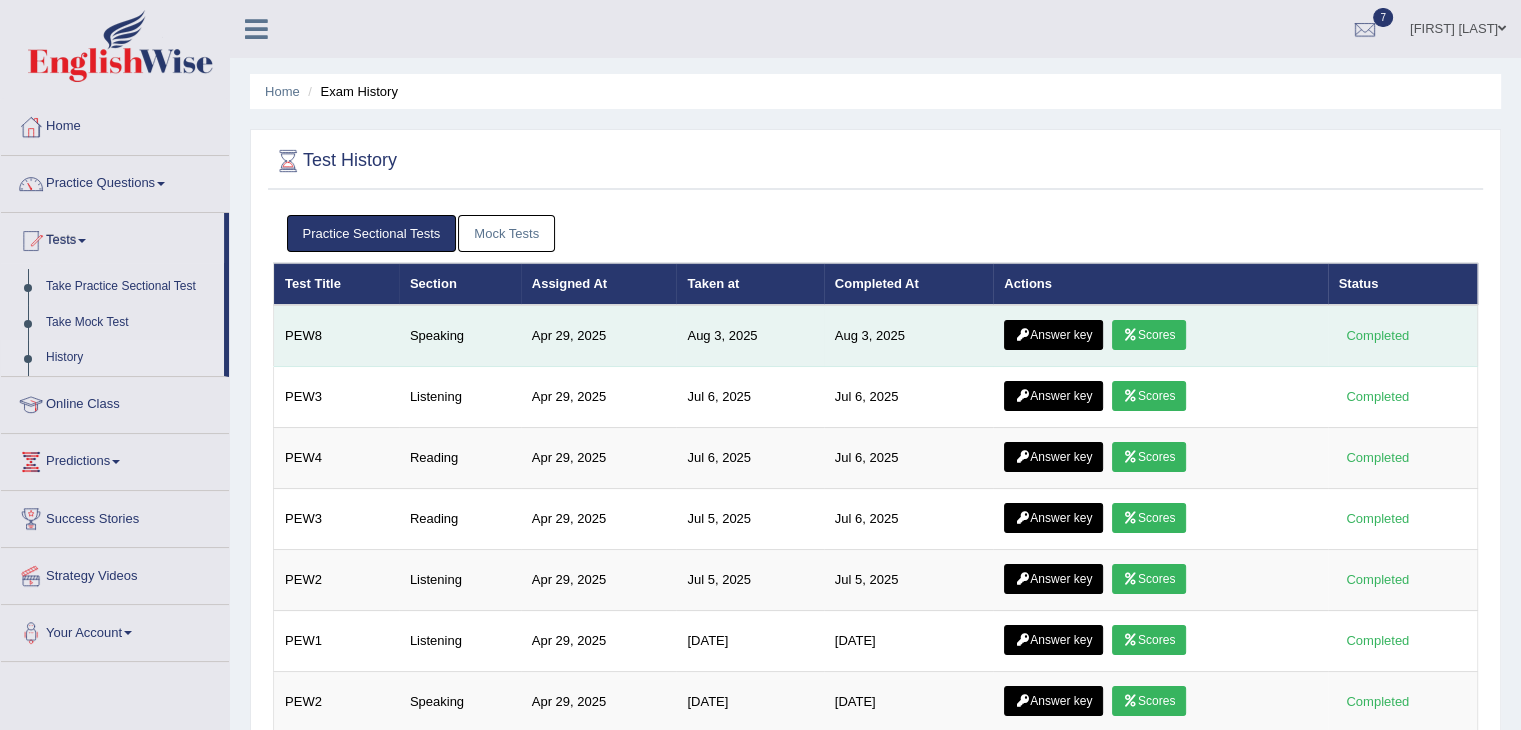 click on "Scores" at bounding box center [1149, 335] 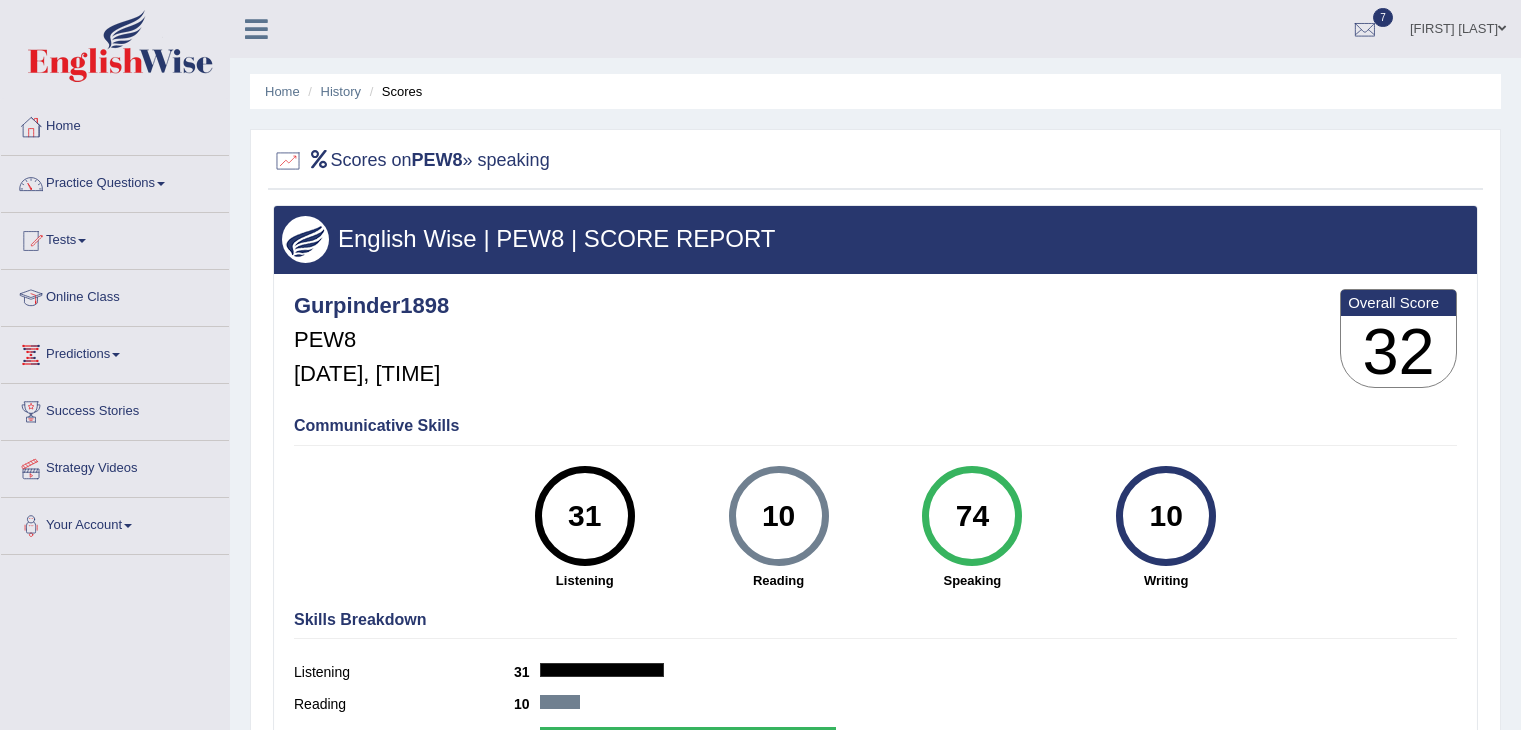 scroll, scrollTop: 0, scrollLeft: 0, axis: both 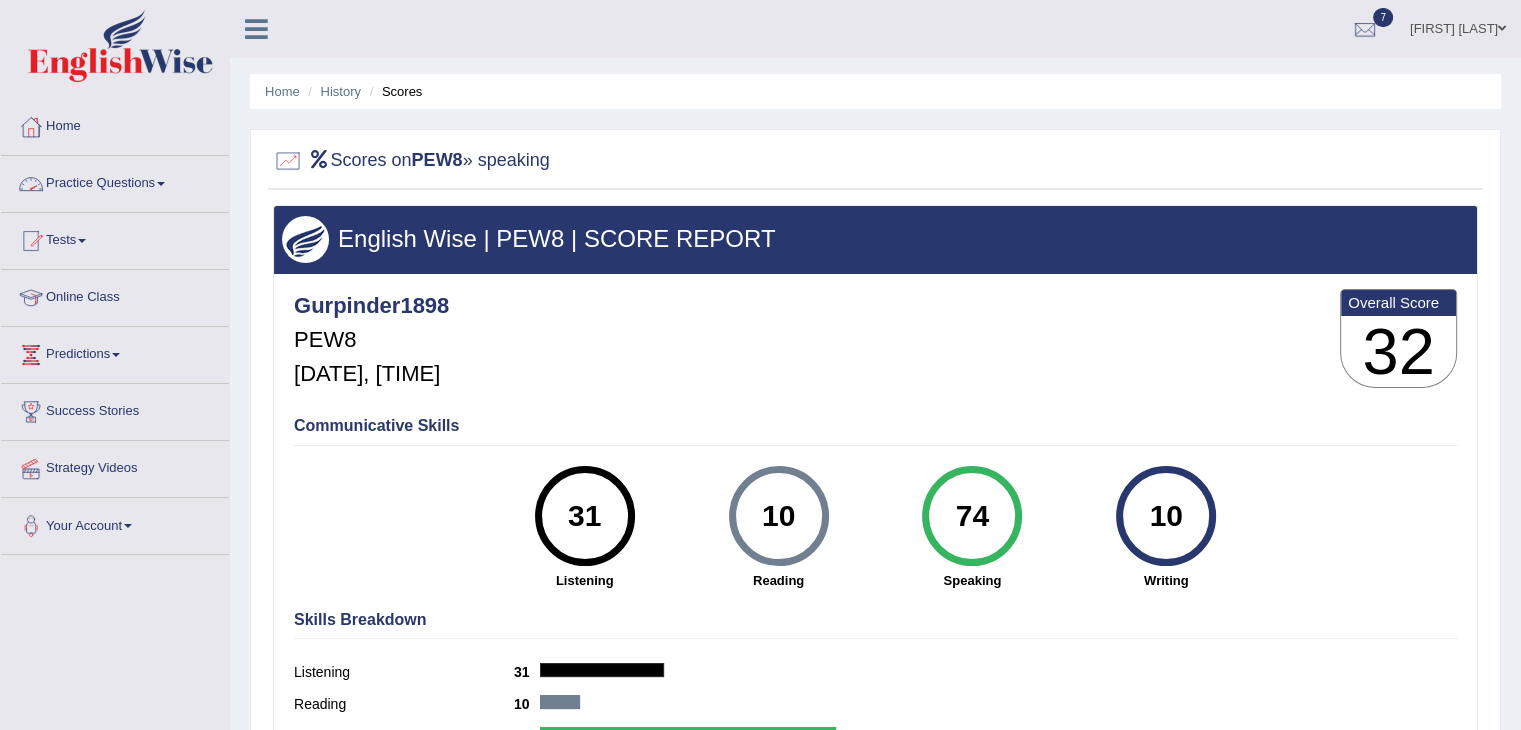 click on "Practice Questions" at bounding box center [115, 181] 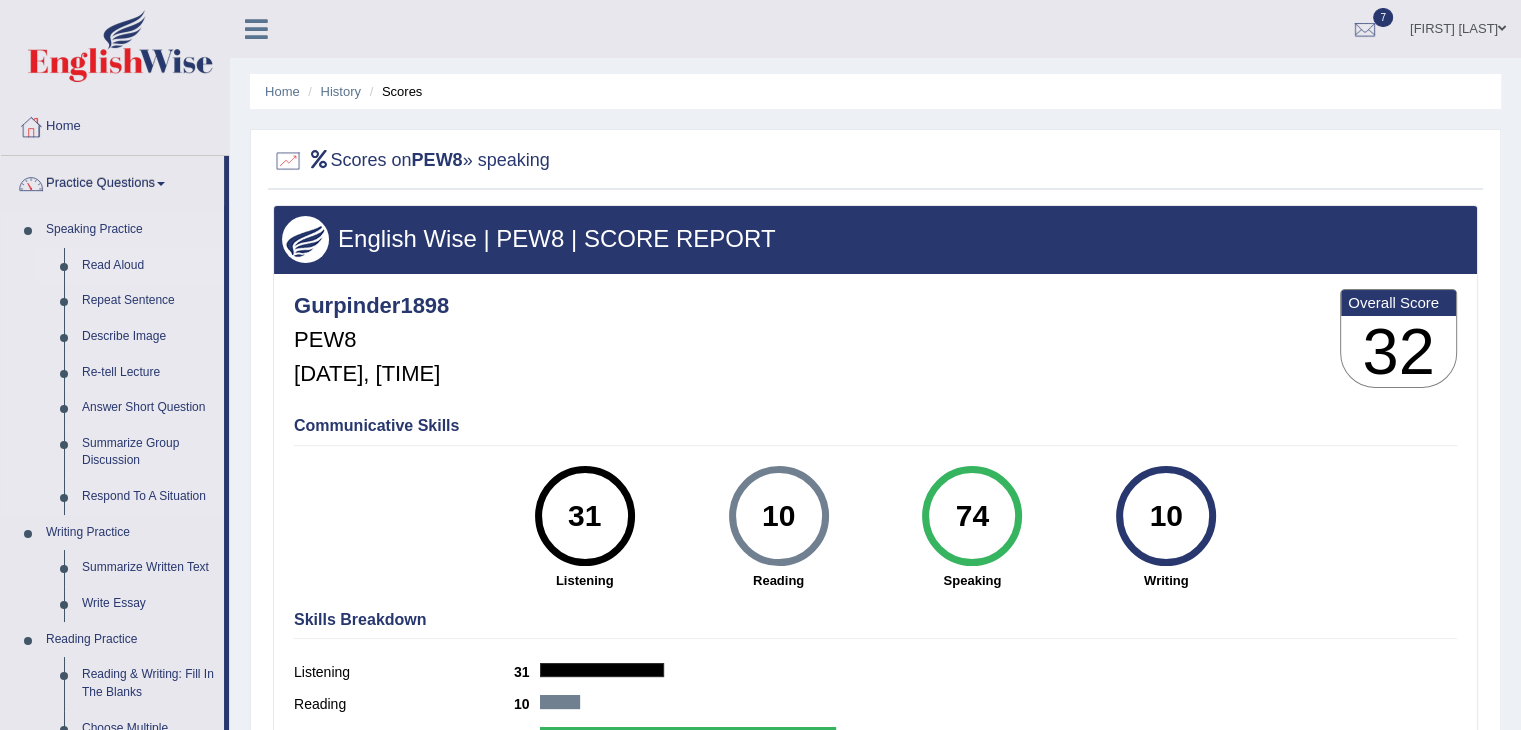 click on "Read Aloud" at bounding box center (148, 266) 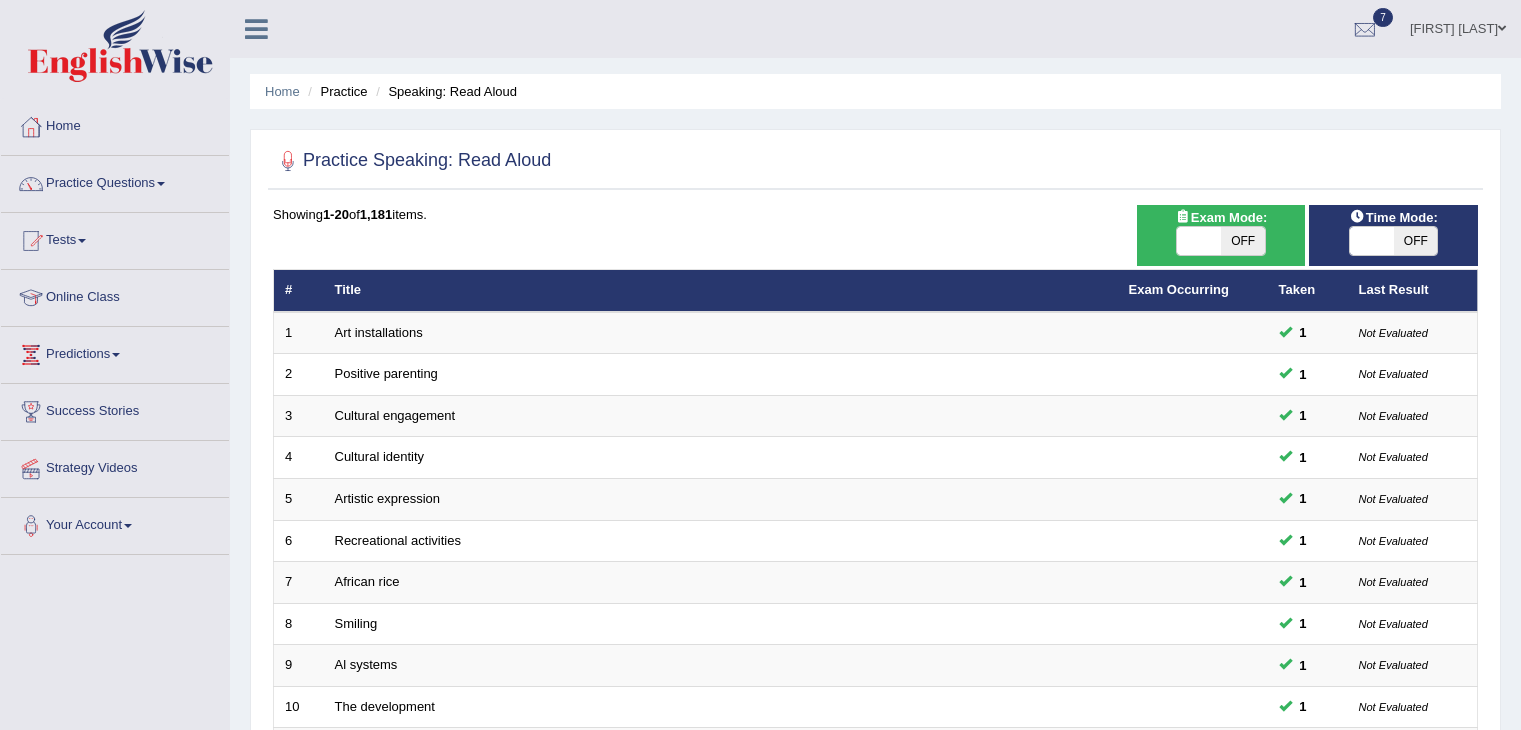 scroll, scrollTop: 0, scrollLeft: 0, axis: both 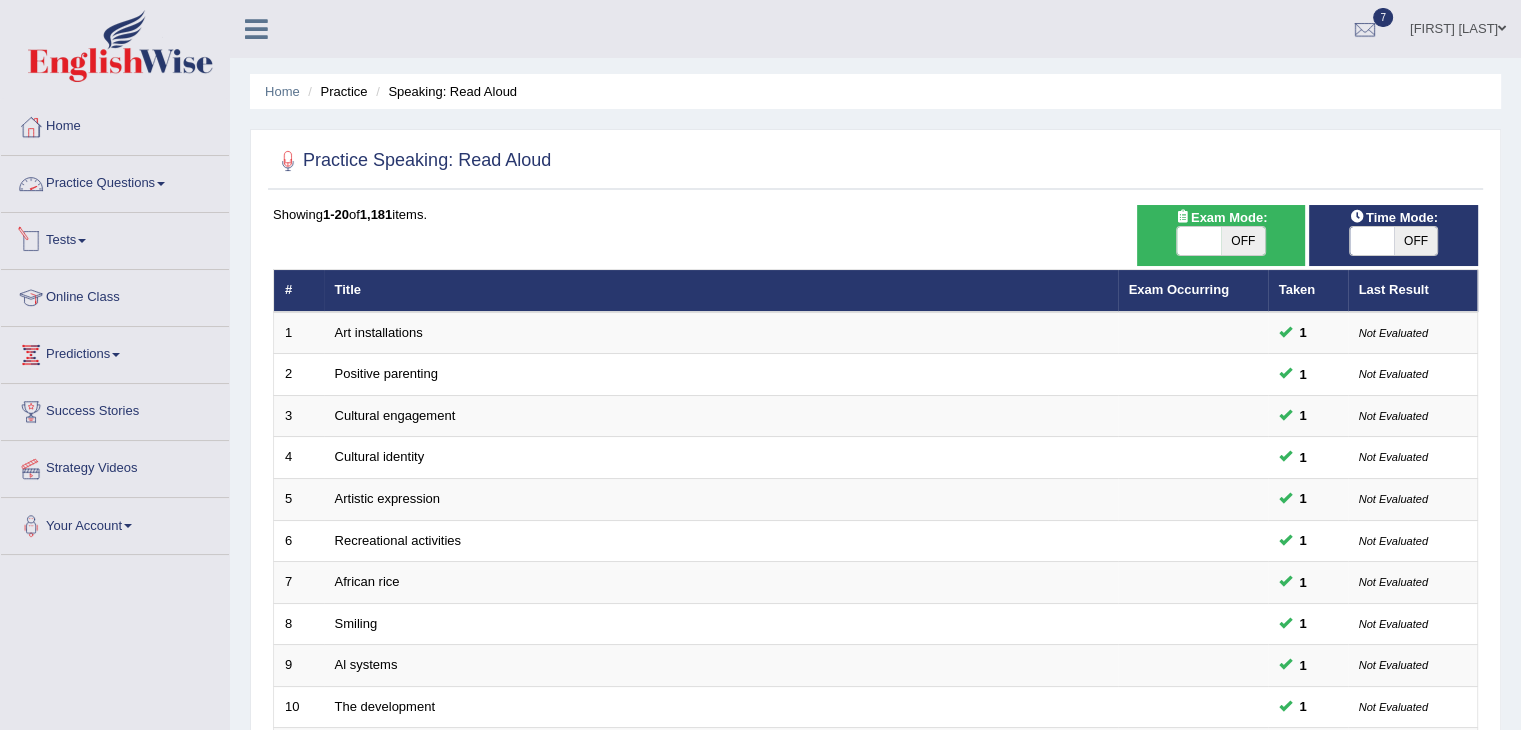click on "Practice Questions" at bounding box center [115, 181] 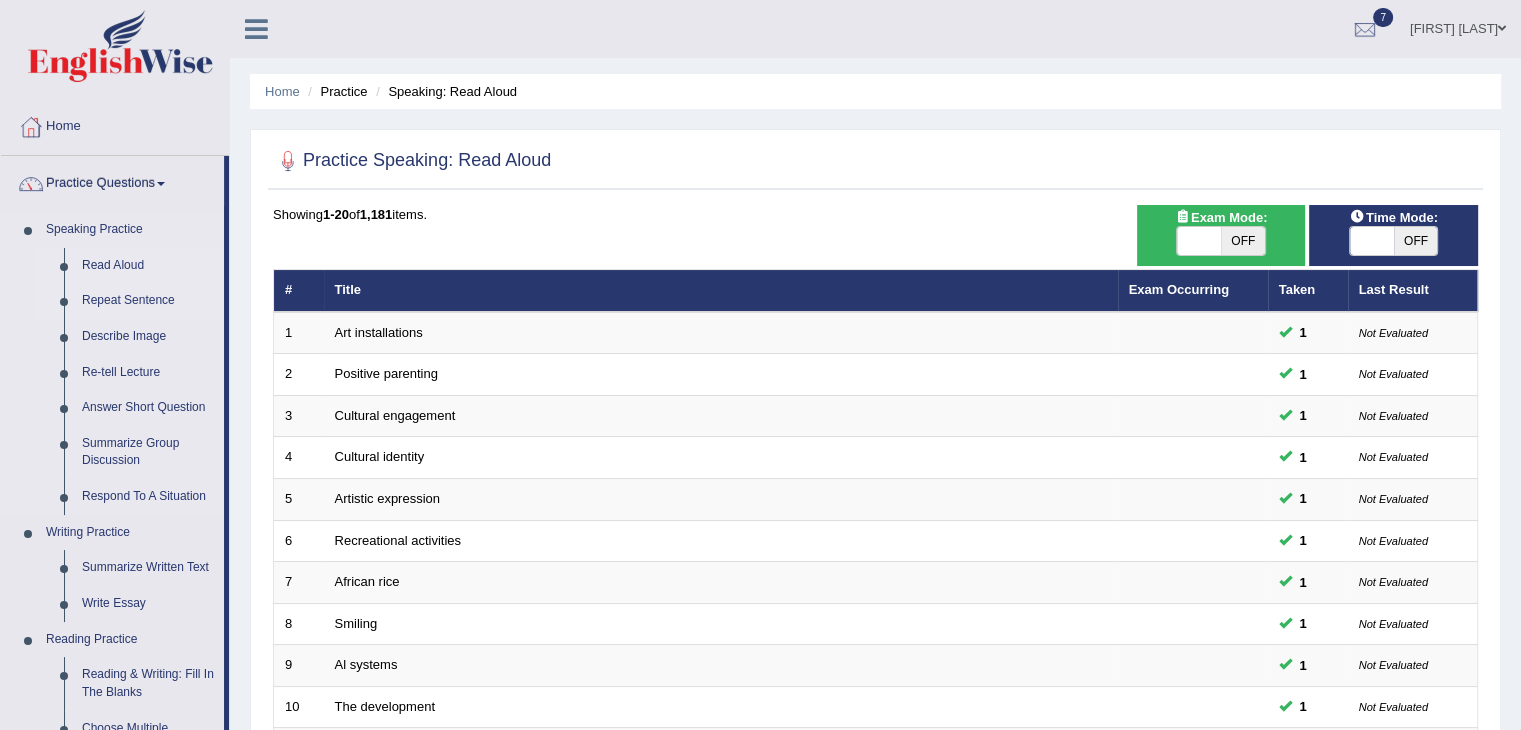 click on "Repeat Sentence" at bounding box center (148, 301) 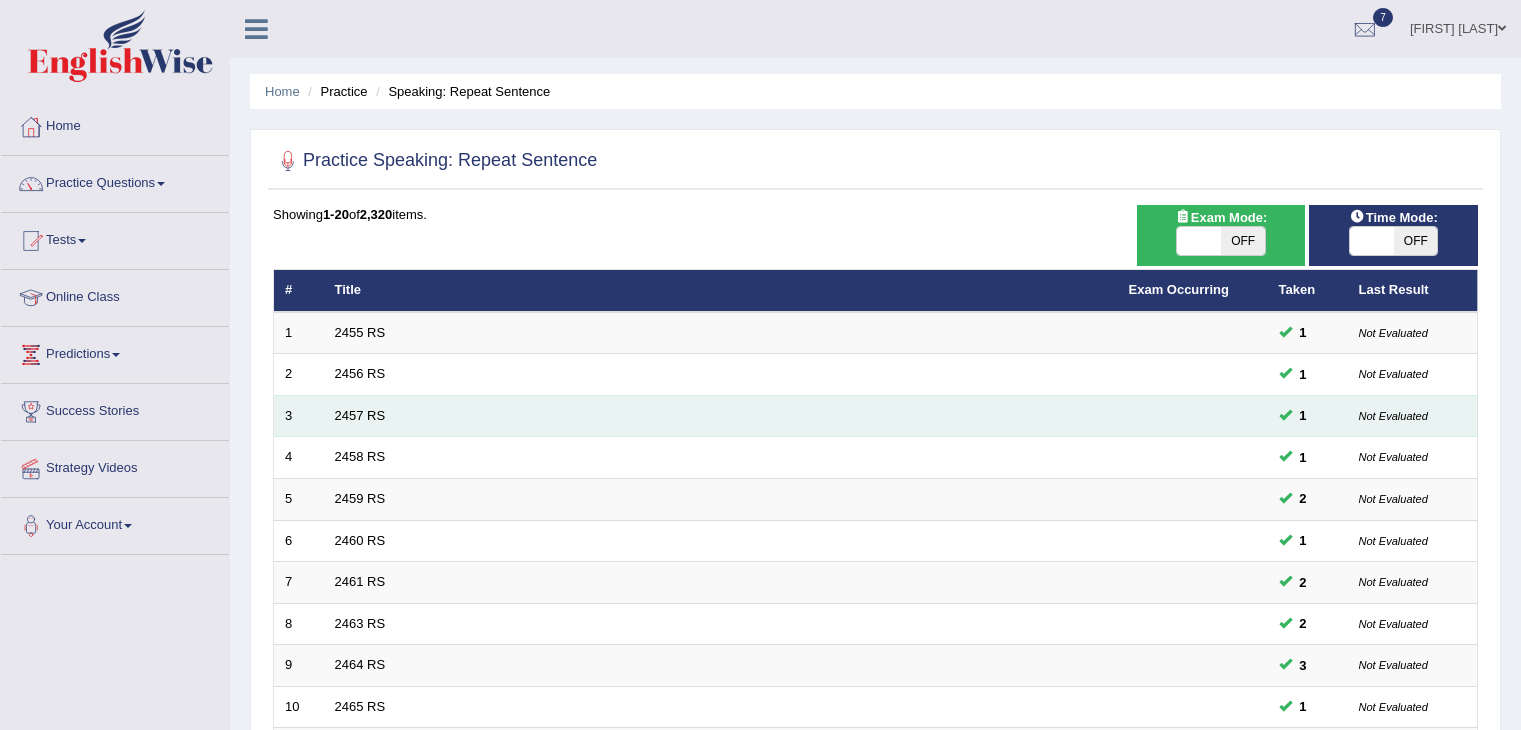 scroll, scrollTop: 0, scrollLeft: 0, axis: both 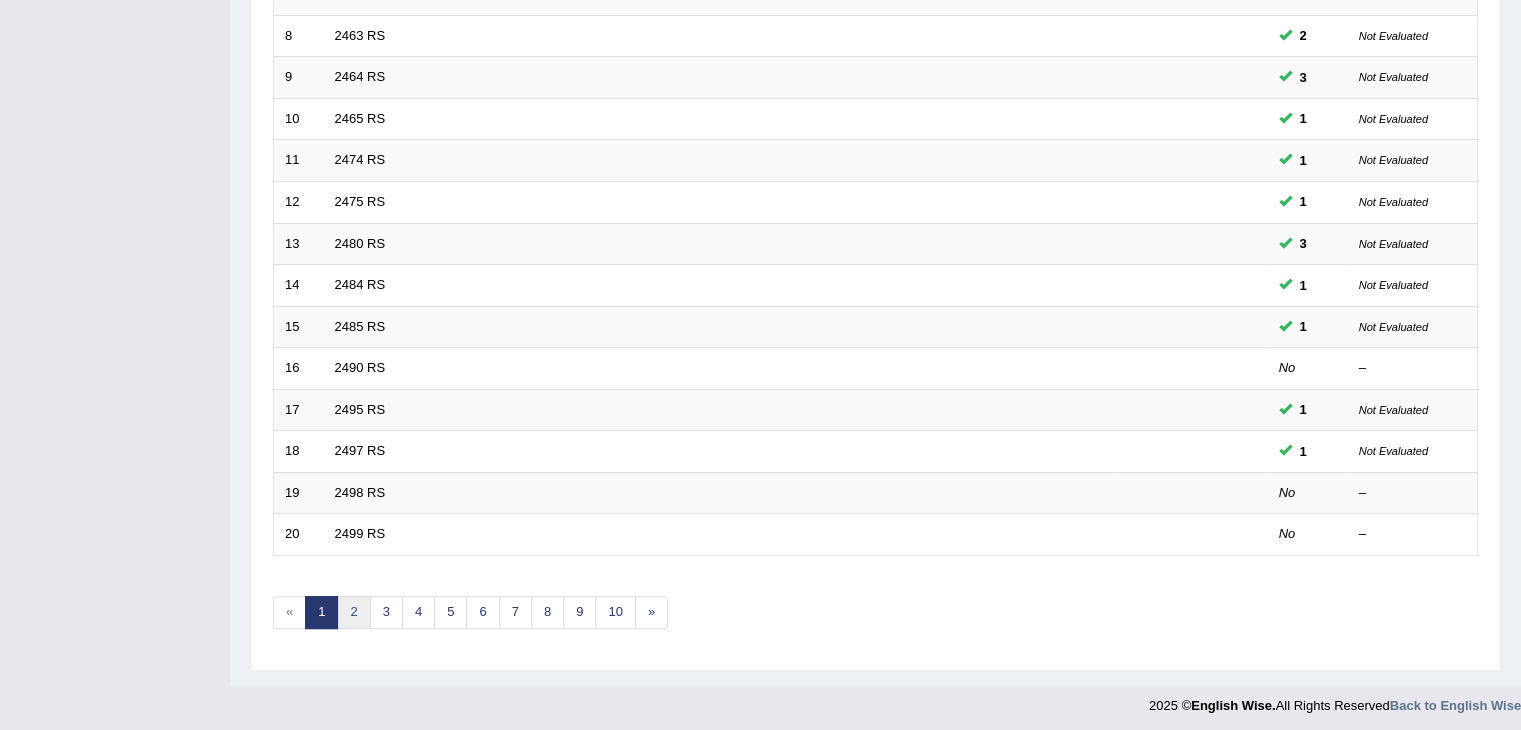 click on "2" at bounding box center (353, 612) 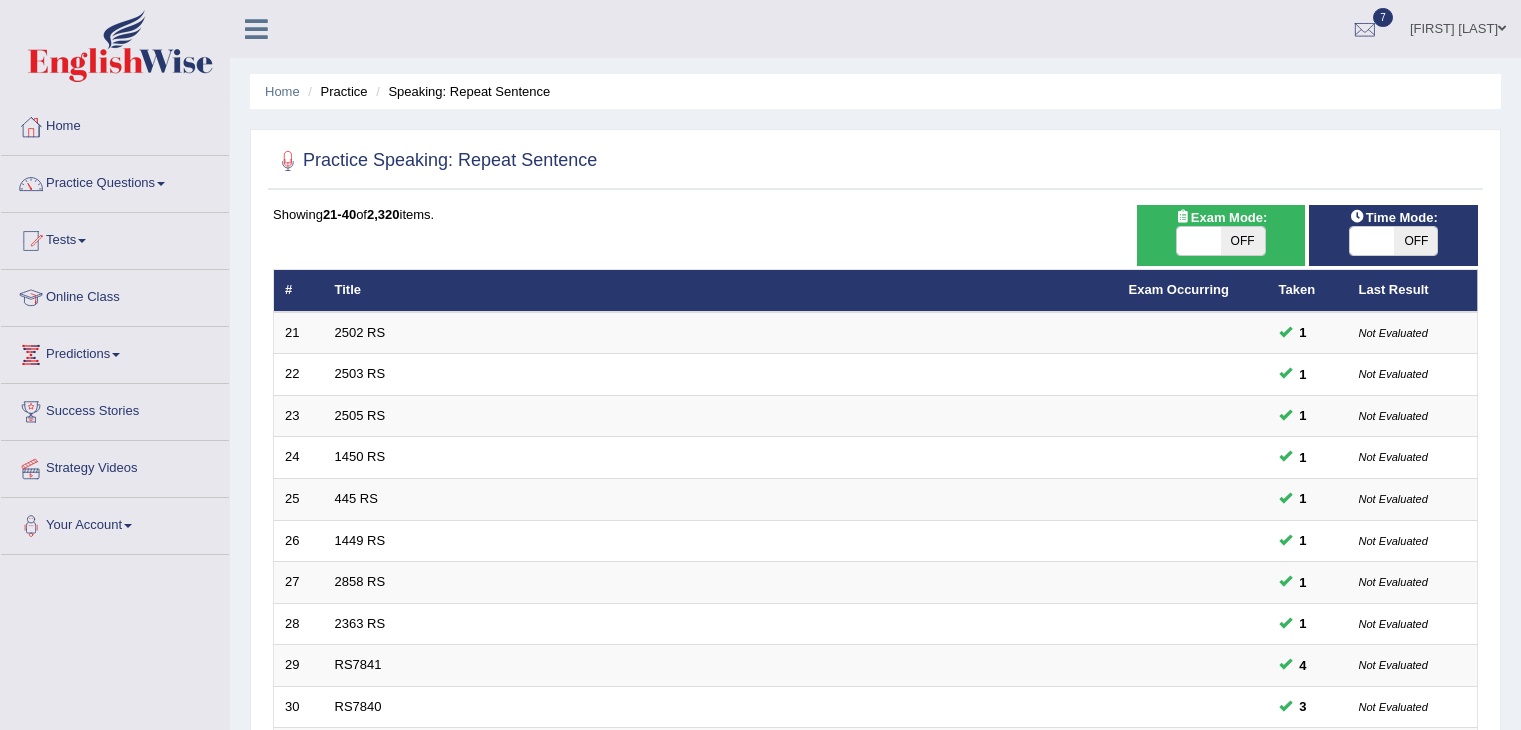 scroll, scrollTop: 3, scrollLeft: 0, axis: vertical 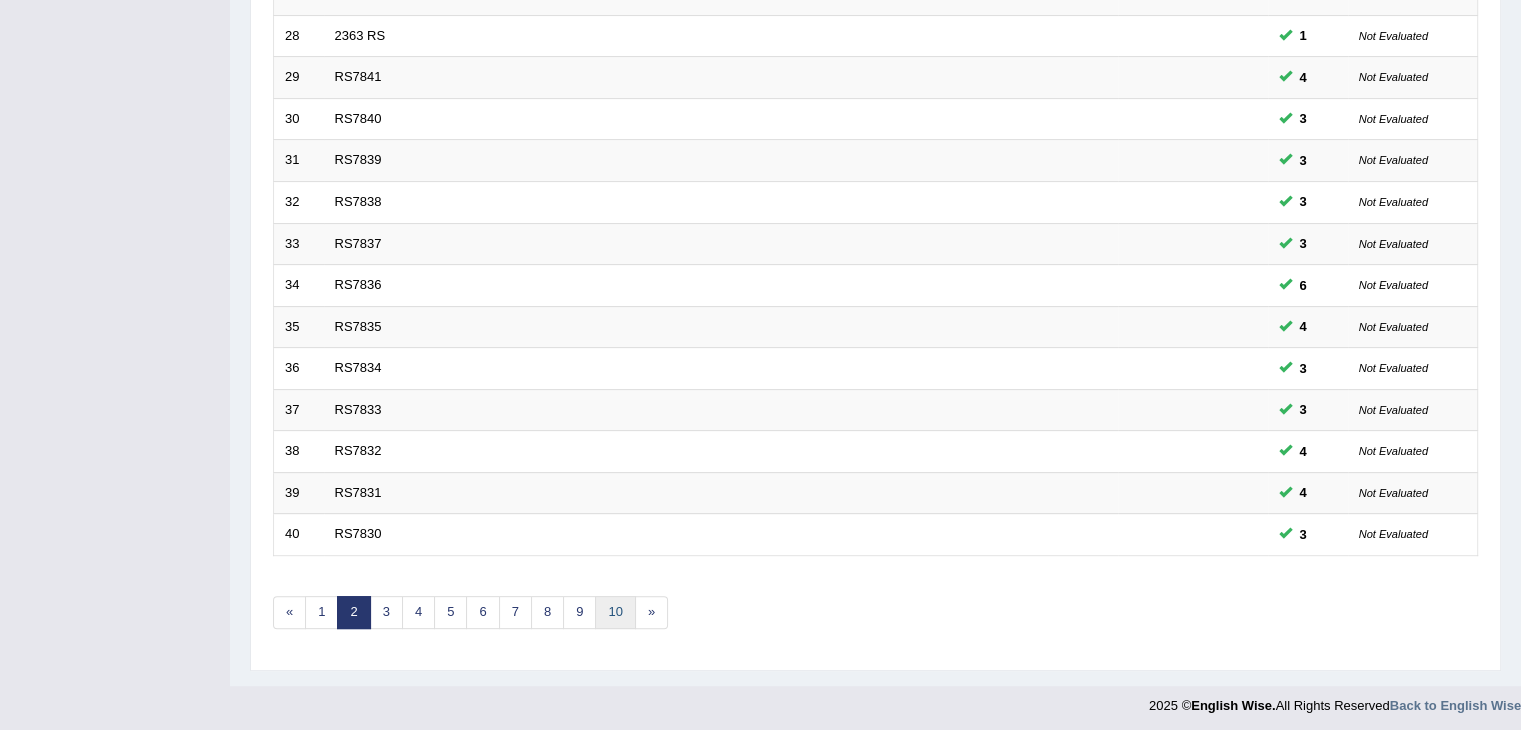 click on "10" at bounding box center (615, 612) 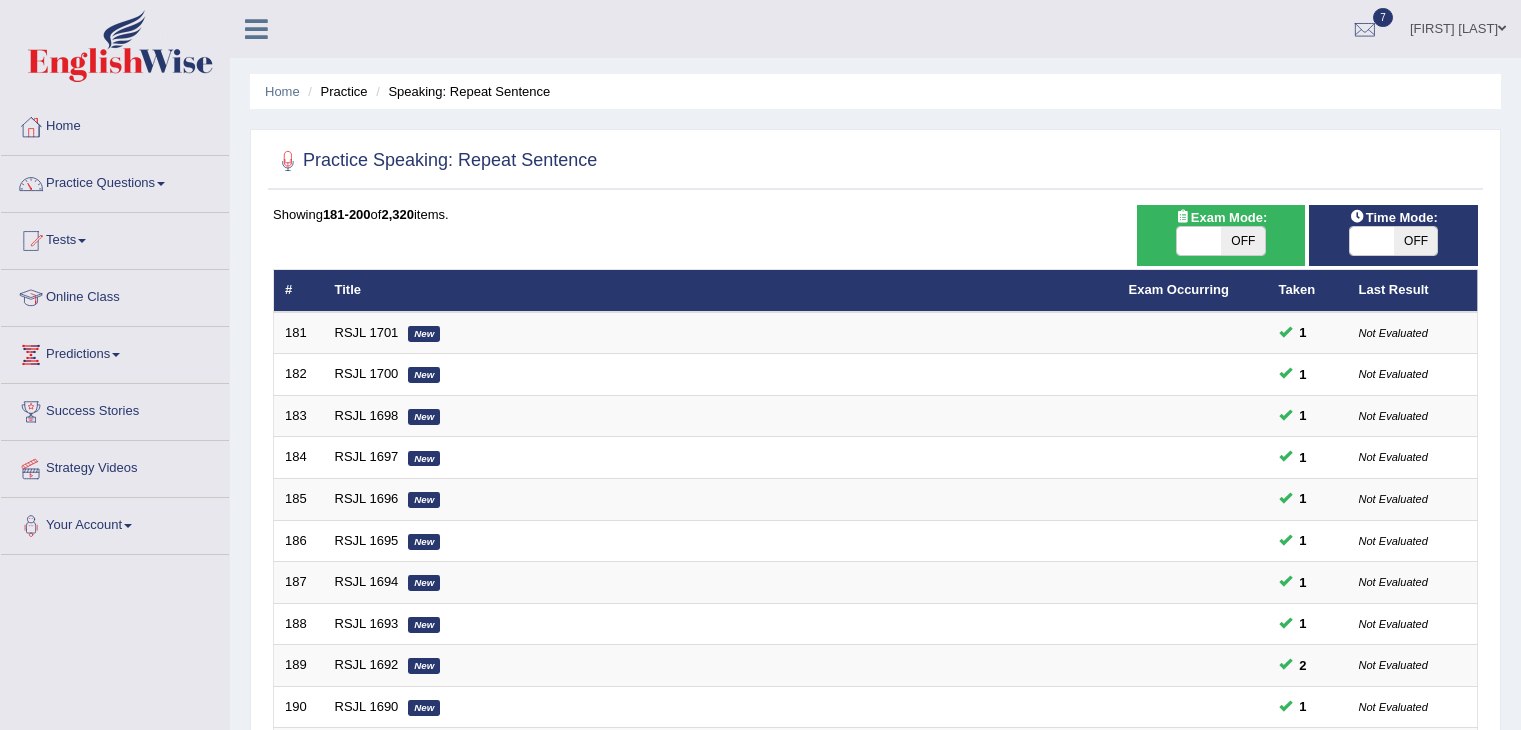 scroll, scrollTop: 0, scrollLeft: 0, axis: both 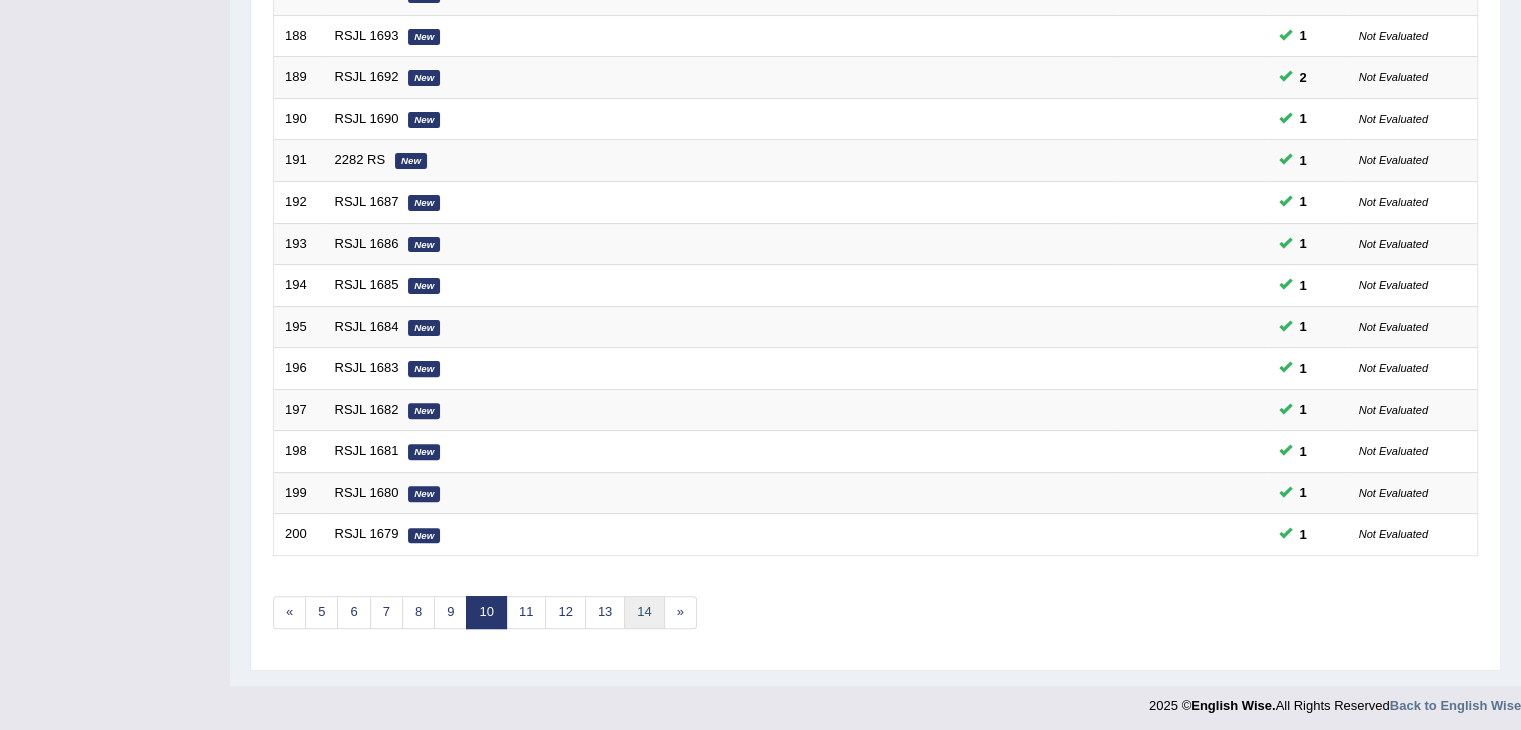 click on "14" at bounding box center [644, 612] 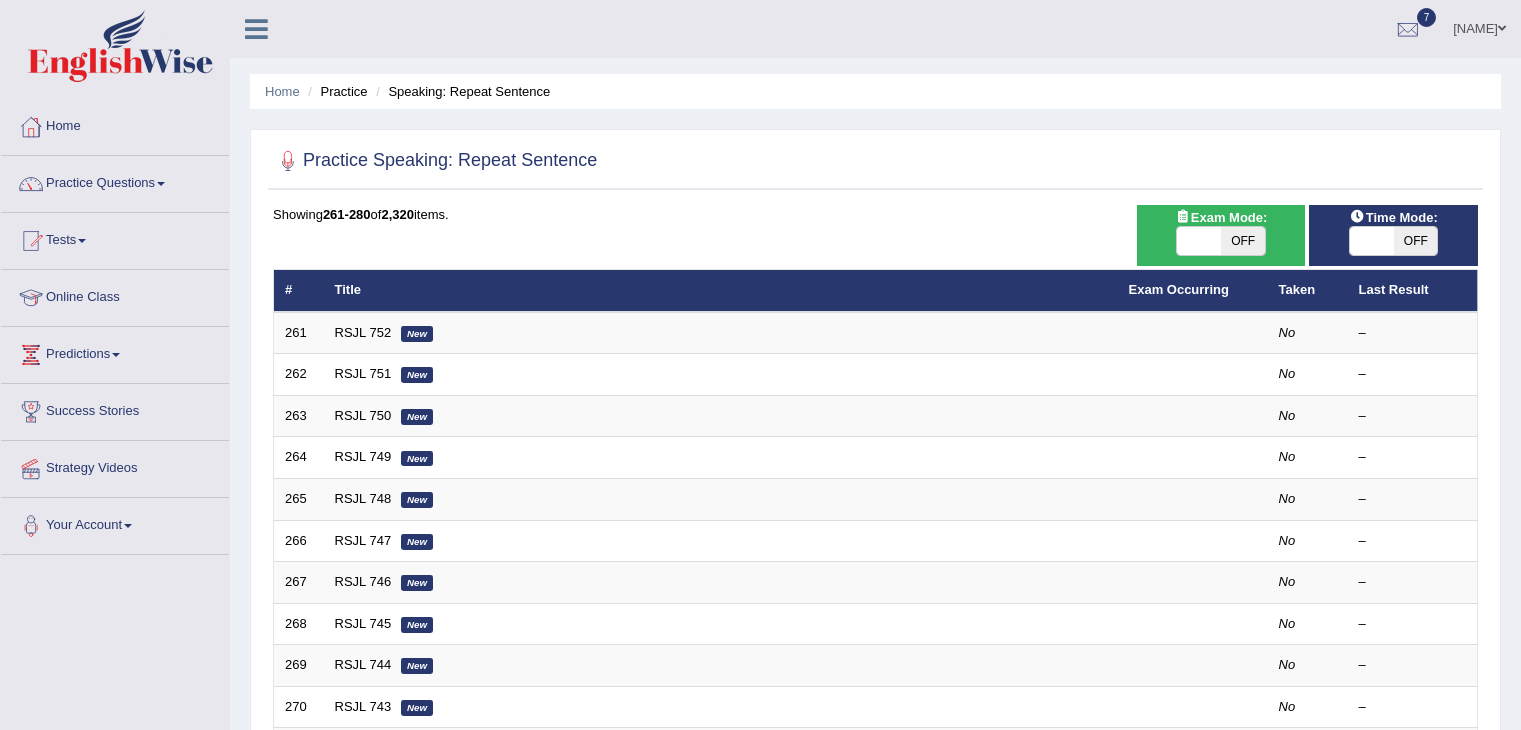 scroll, scrollTop: 0, scrollLeft: 0, axis: both 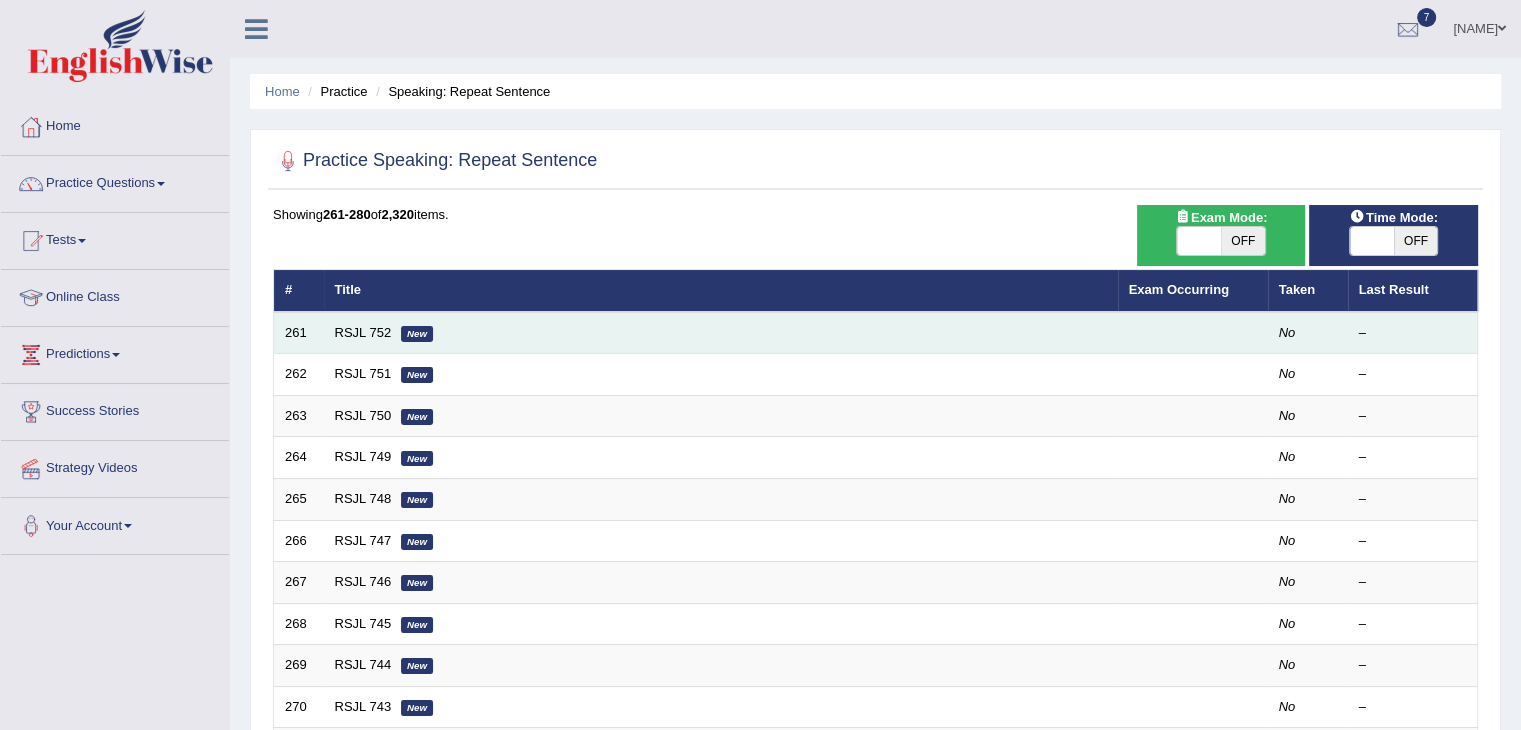 click on "RSJL 752 New" at bounding box center (721, 333) 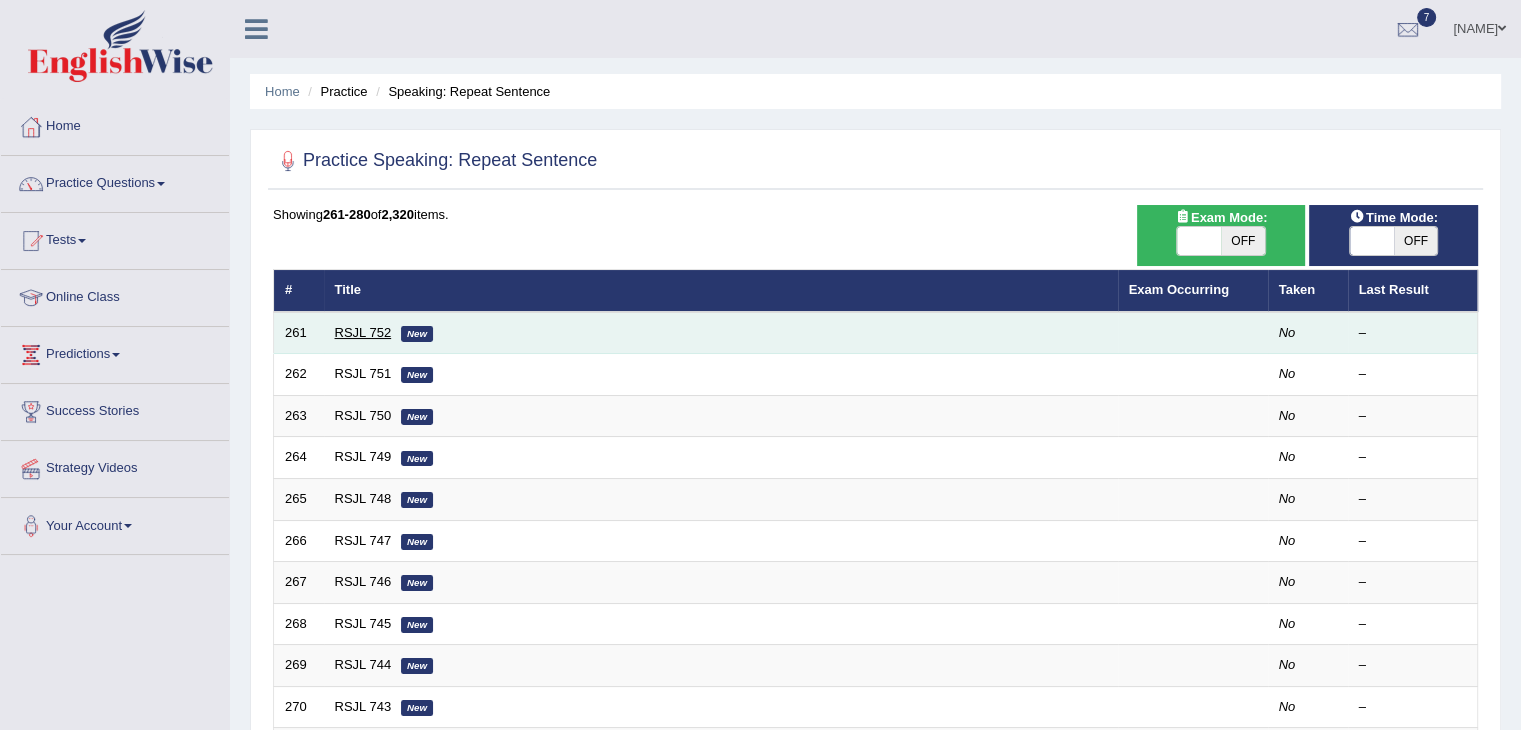 click on "RSJL 752" at bounding box center (363, 332) 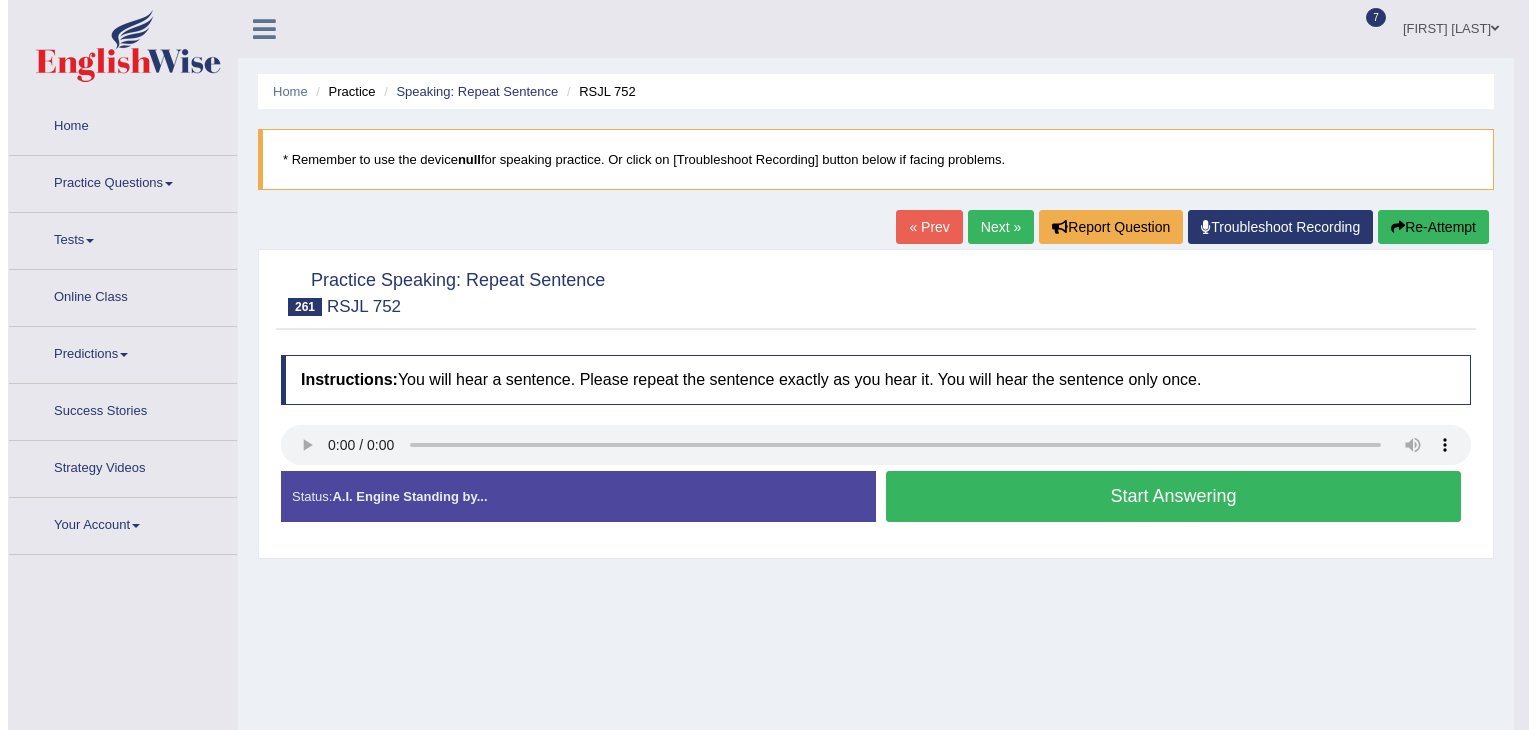 scroll, scrollTop: 0, scrollLeft: 0, axis: both 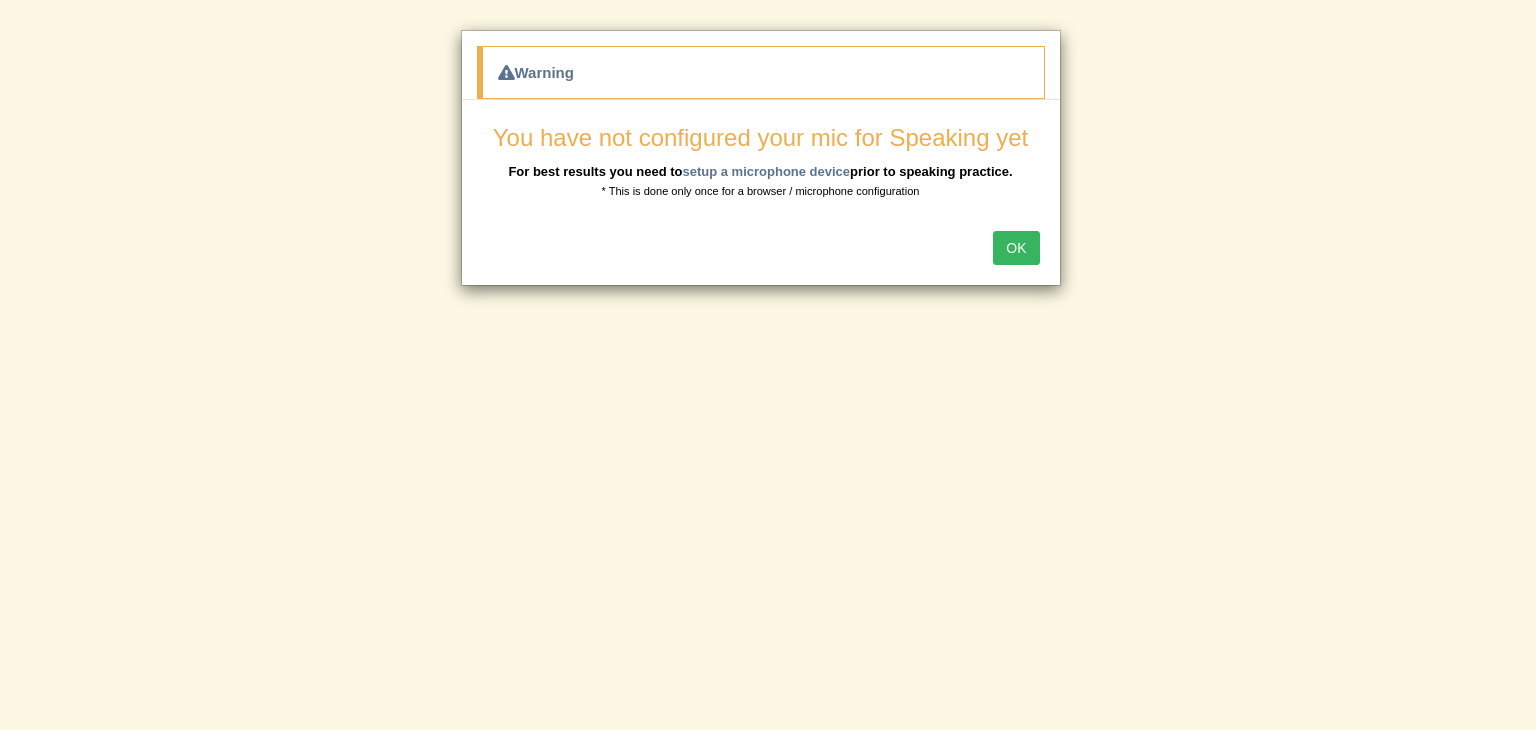 click on "OK" at bounding box center [1016, 248] 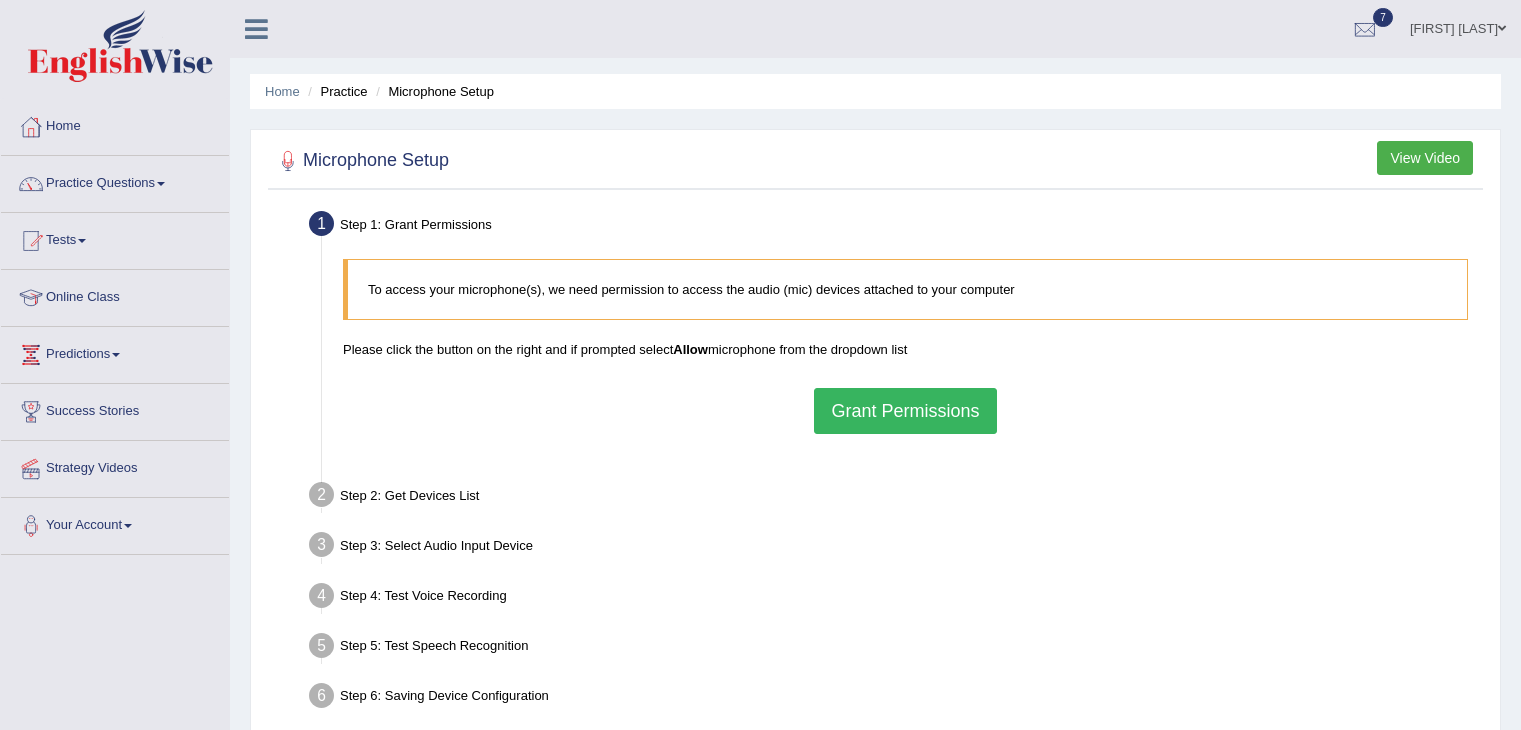 scroll, scrollTop: 0, scrollLeft: 0, axis: both 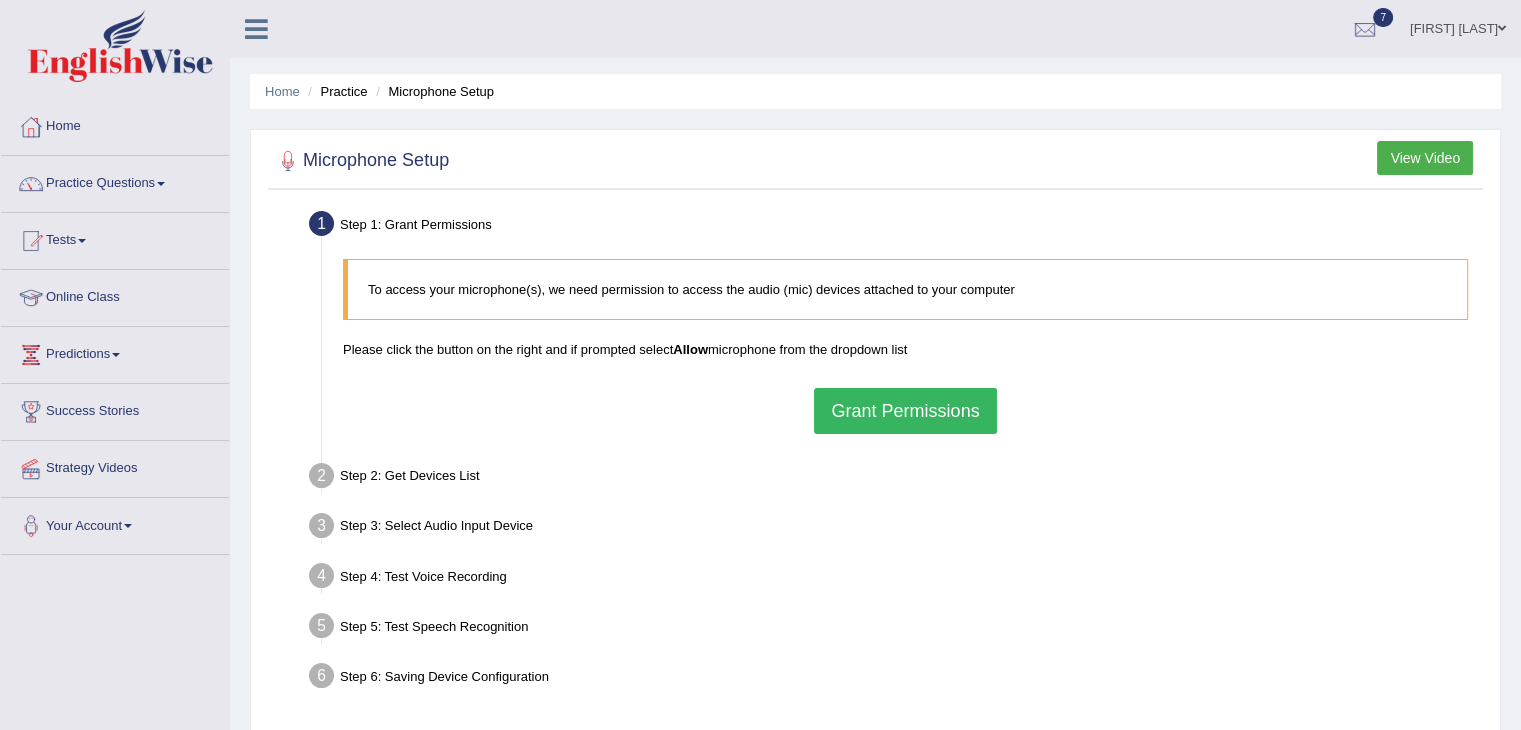 click on "Grant Permissions" at bounding box center [905, 411] 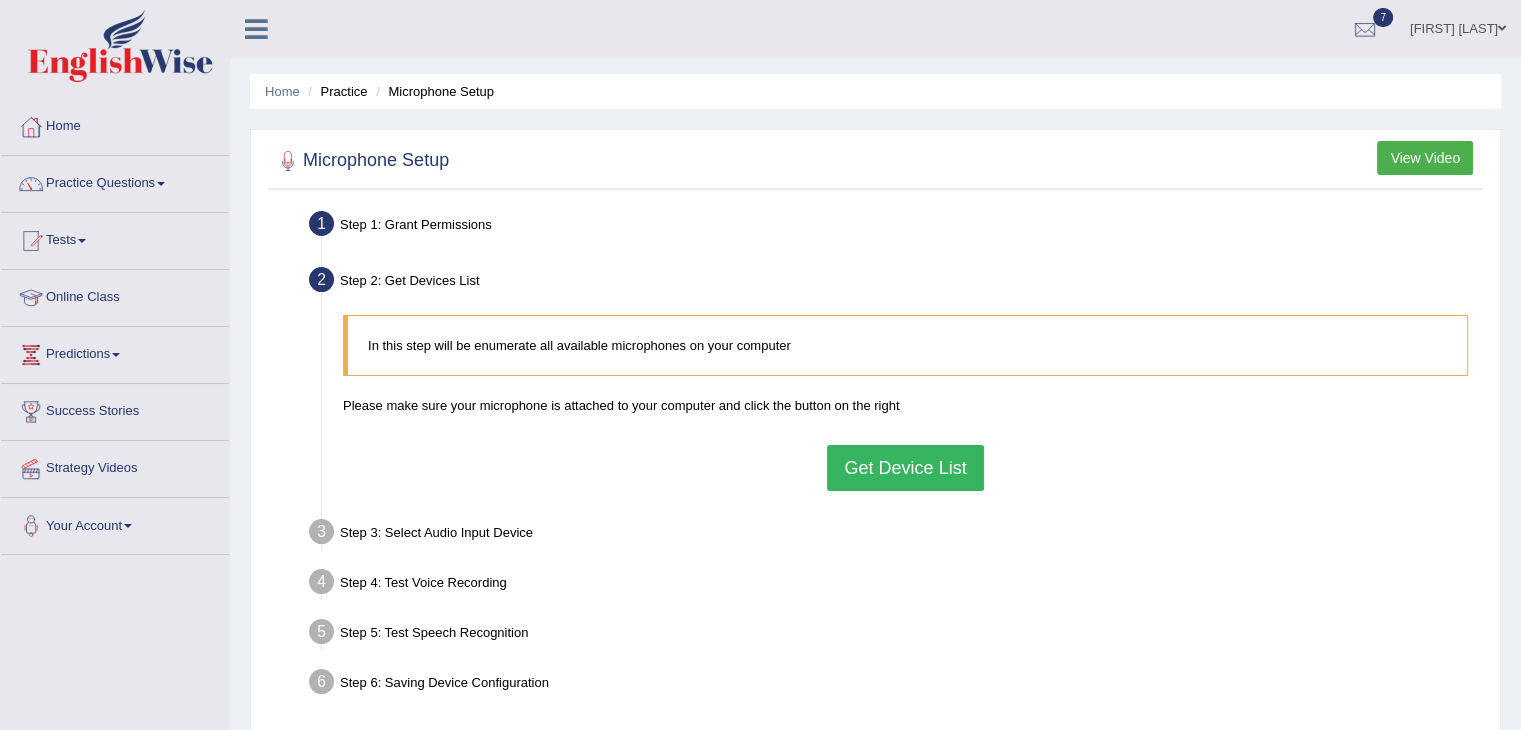 click on "Get Device List" at bounding box center [905, 468] 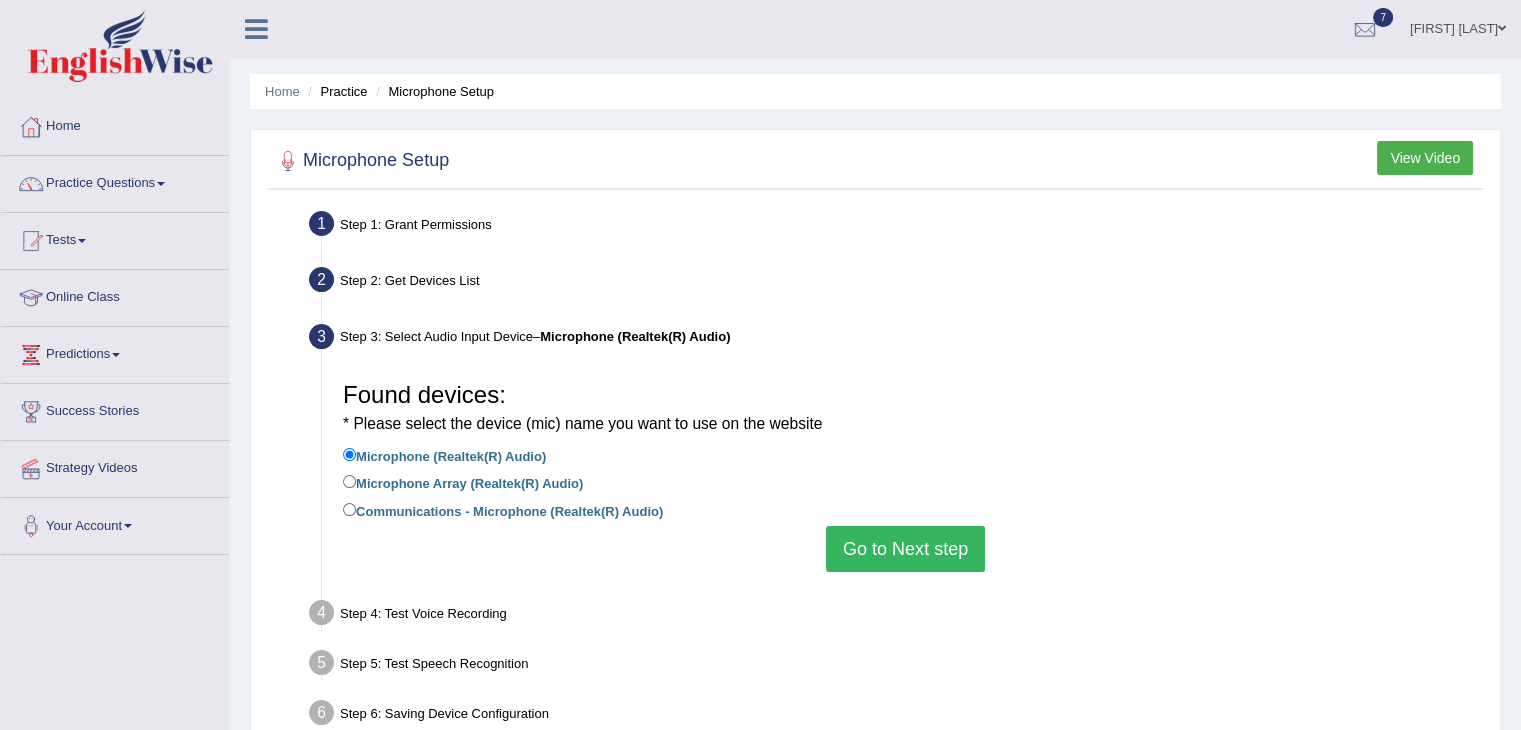 click on "Microphone Array (Realtek(R) Audio)" at bounding box center [463, 482] 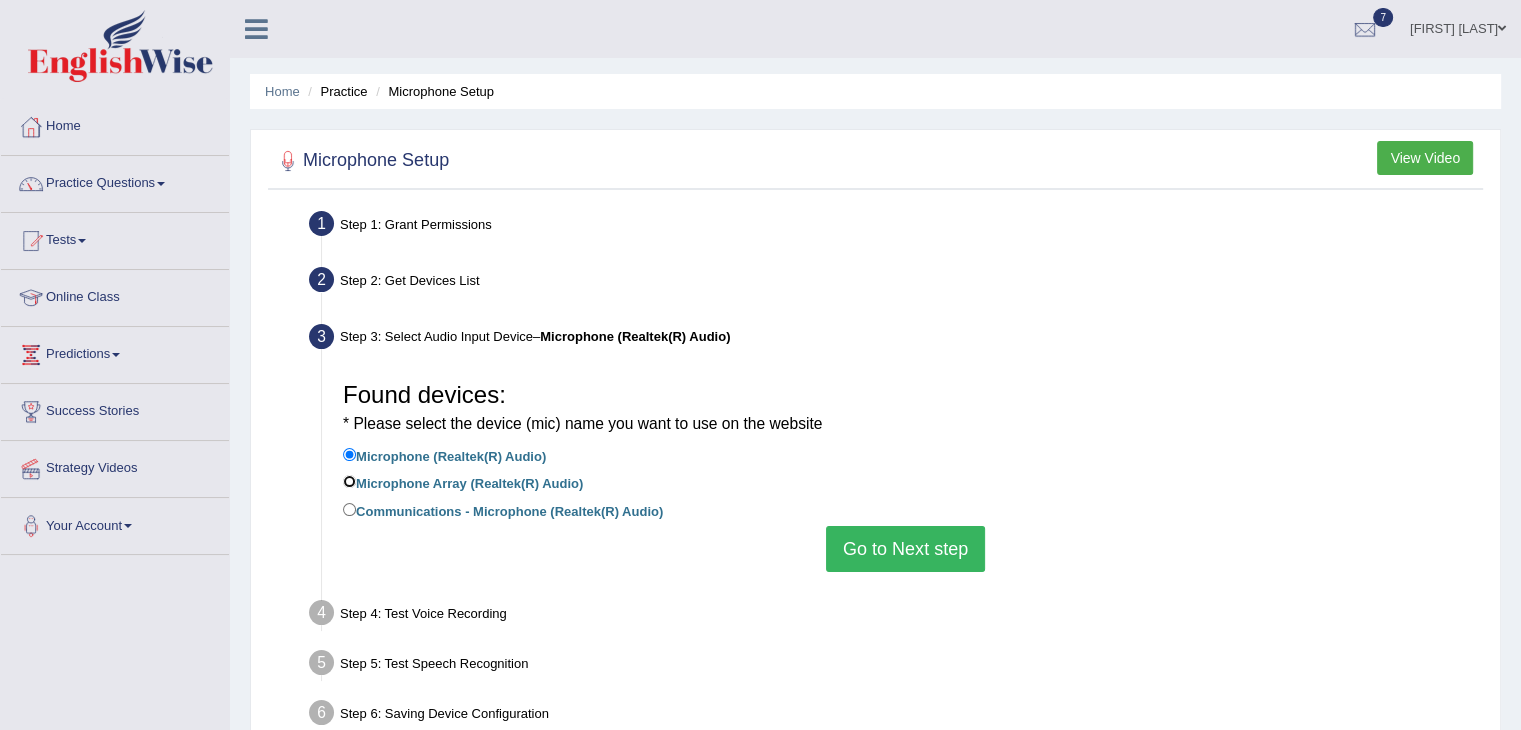 click on "Microphone Array (Realtek(R) Audio)" at bounding box center [349, 481] 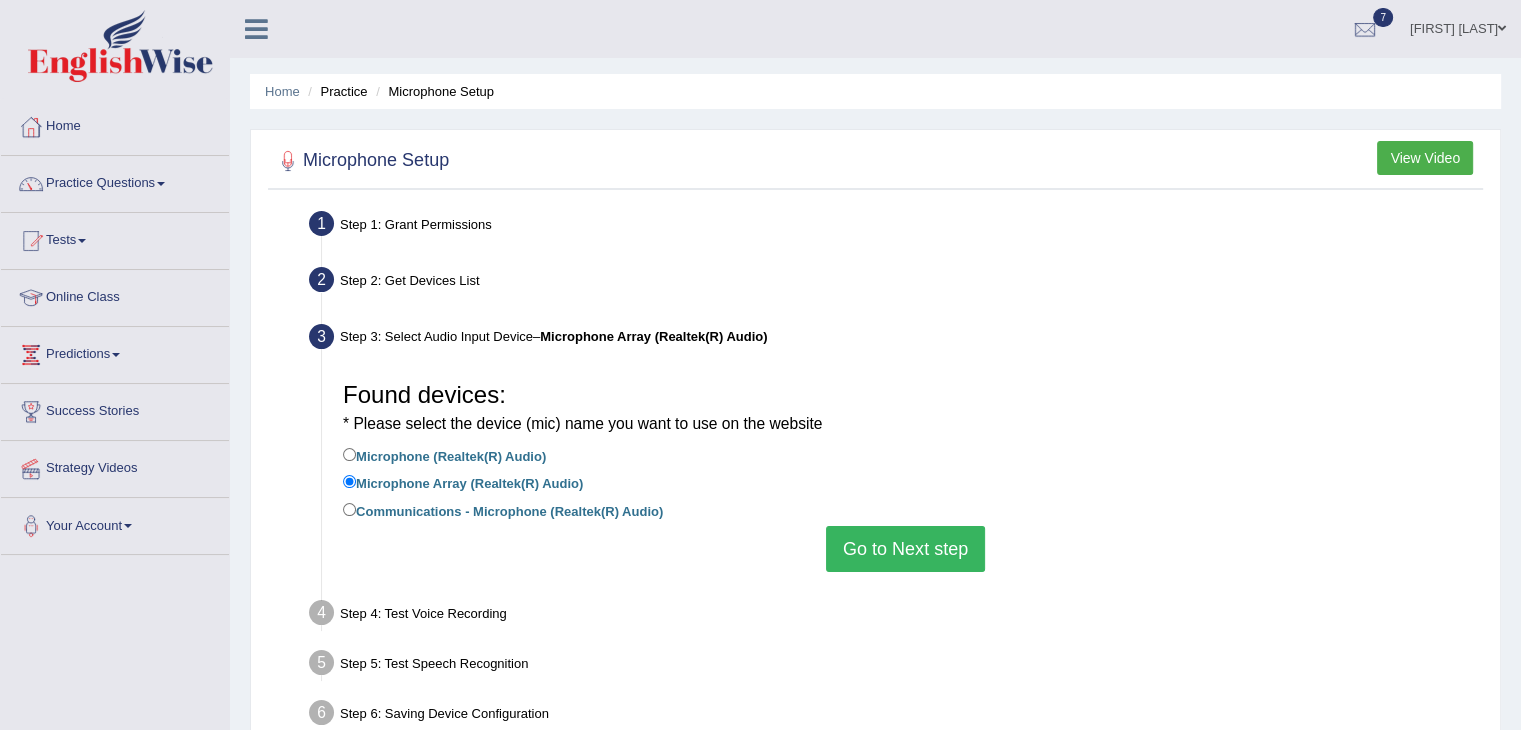click on "Go to Next step" at bounding box center (905, 549) 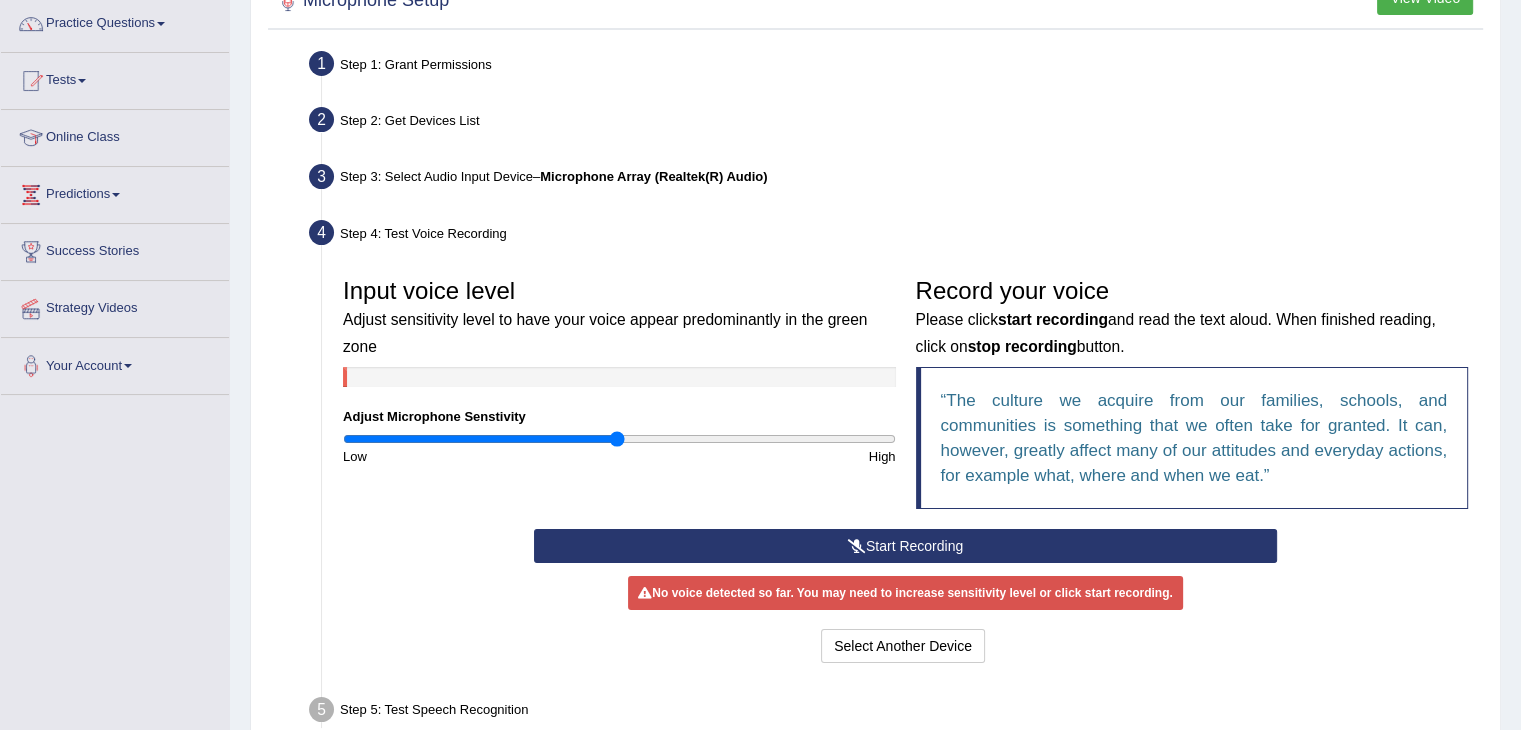 scroll, scrollTop: 172, scrollLeft: 0, axis: vertical 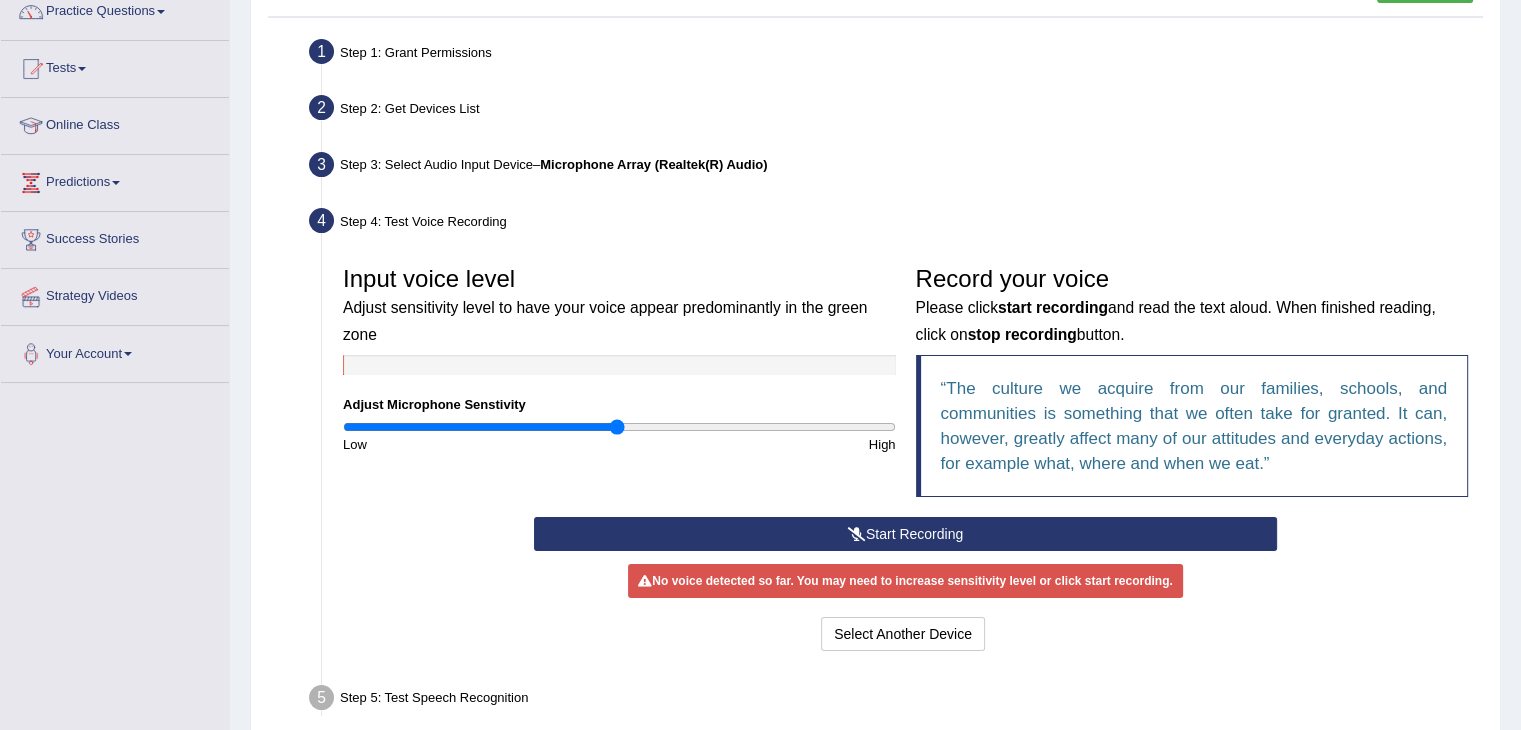 click on "Start Recording" at bounding box center (905, 534) 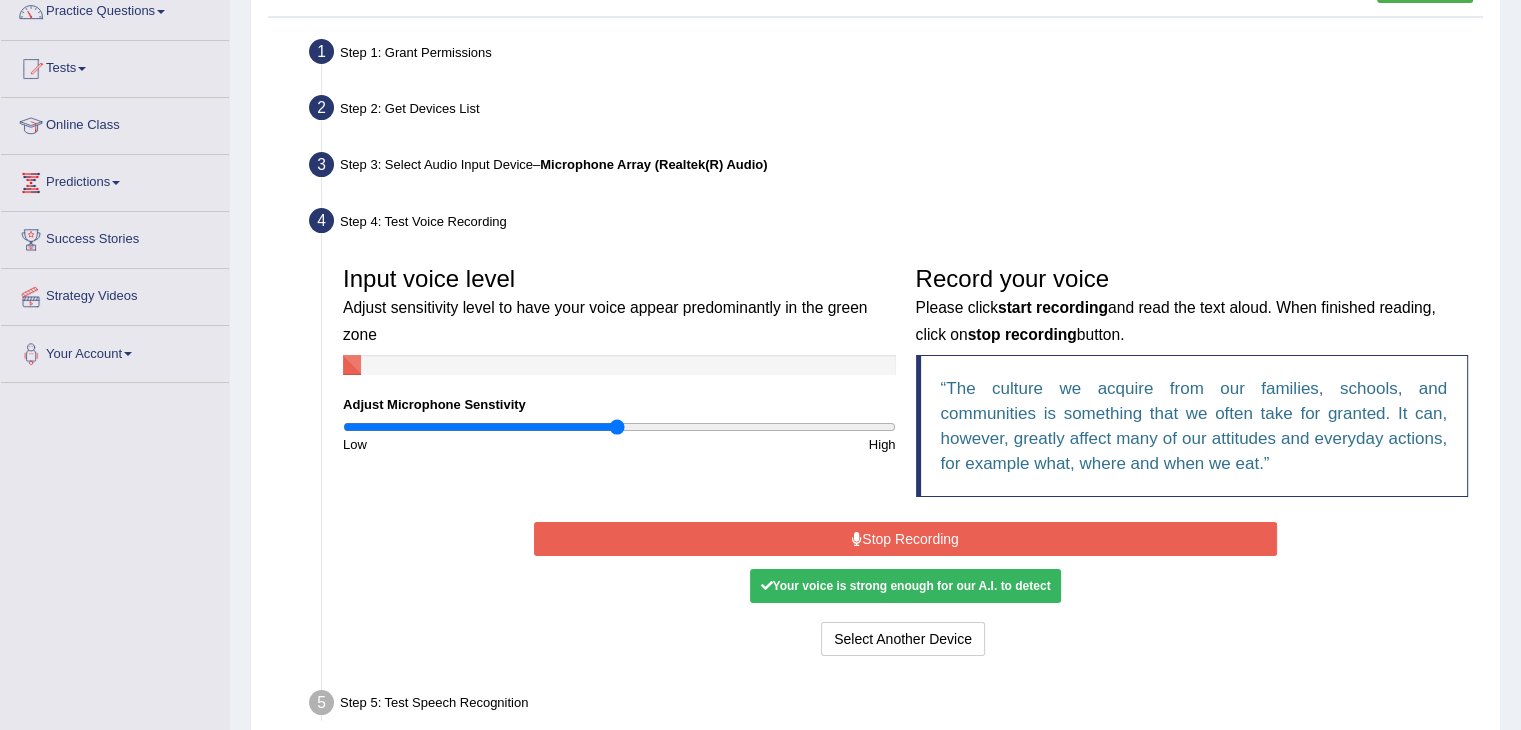 click on "Stop Recording" at bounding box center (905, 539) 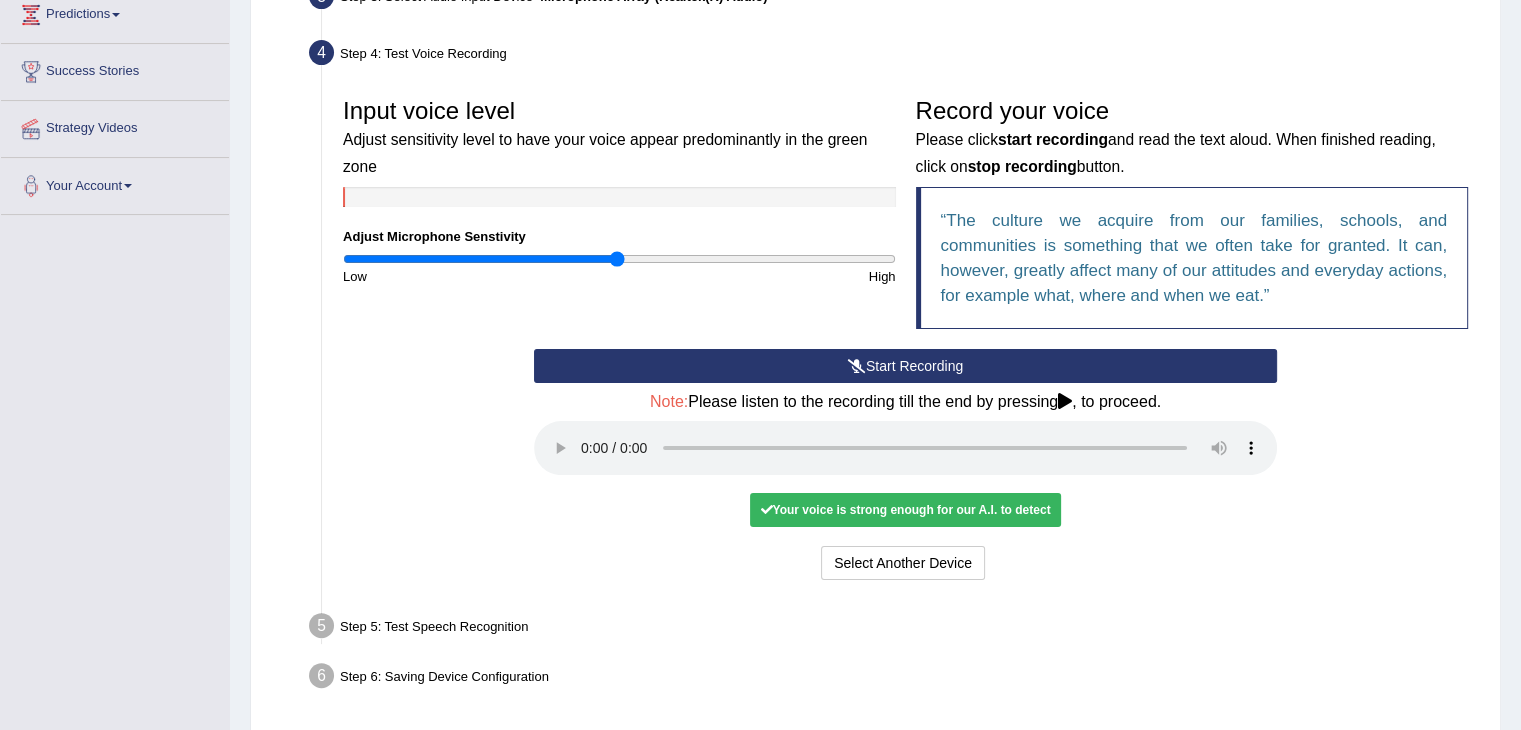 scroll, scrollTop: 370, scrollLeft: 0, axis: vertical 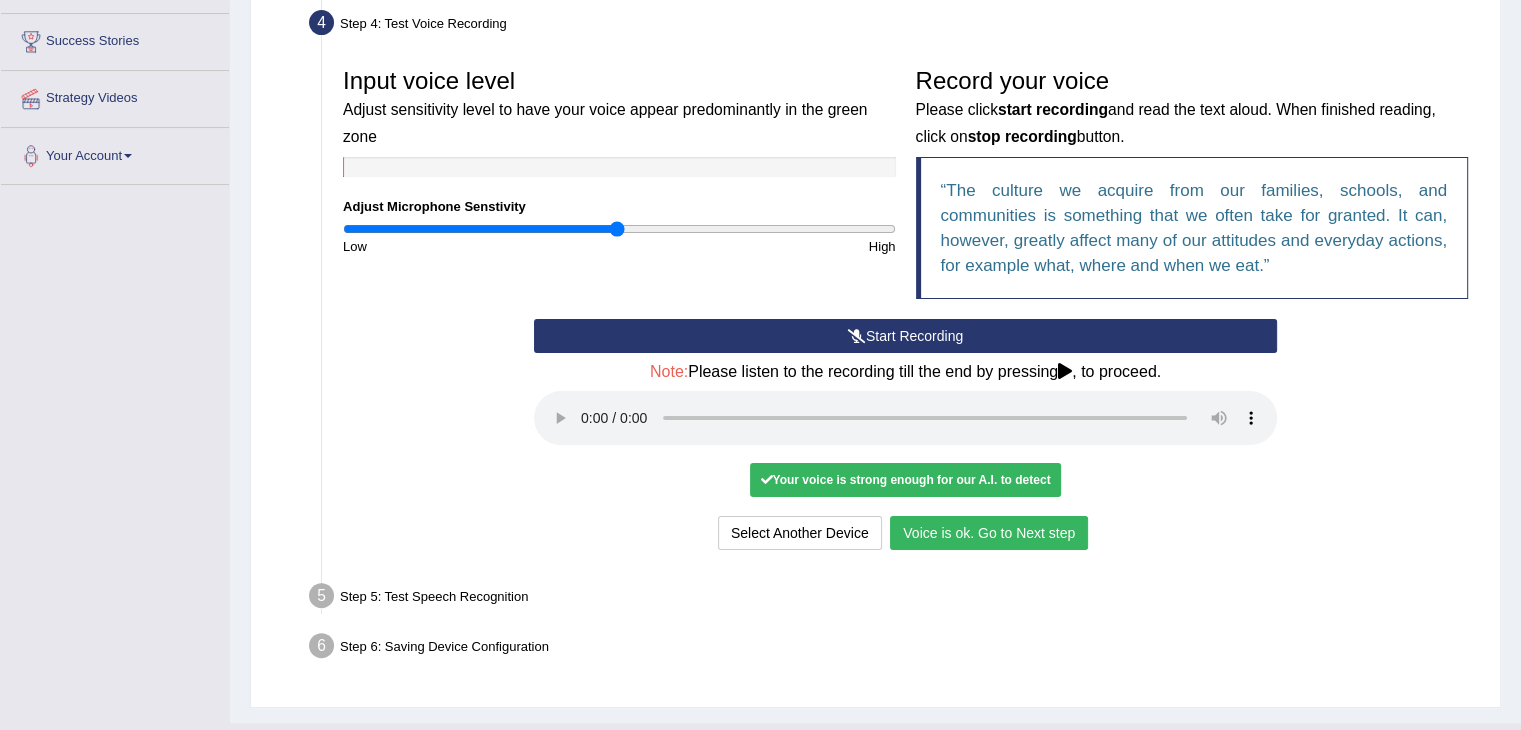 click on "Voice is ok. Go to Next step" at bounding box center [989, 533] 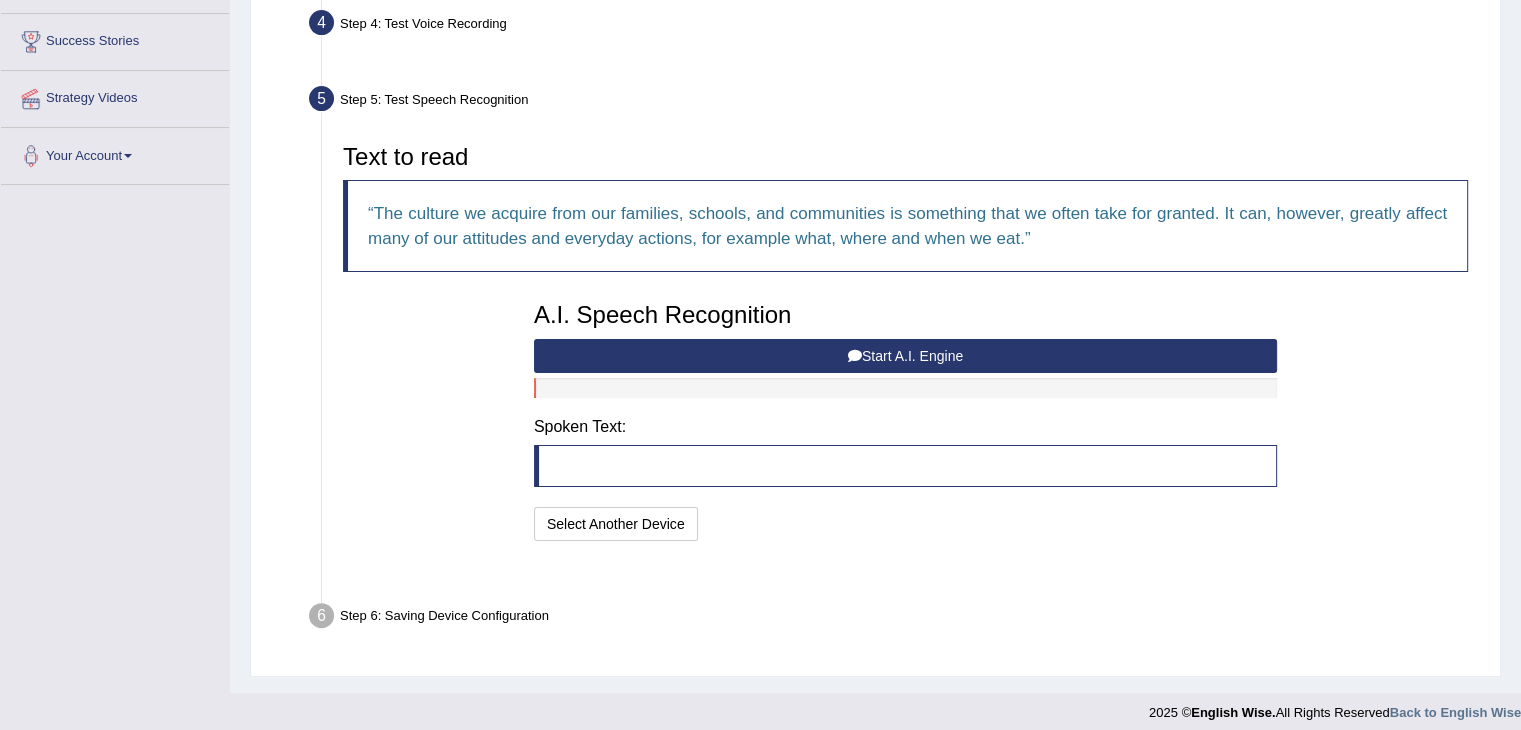 scroll, scrollTop: 333, scrollLeft: 0, axis: vertical 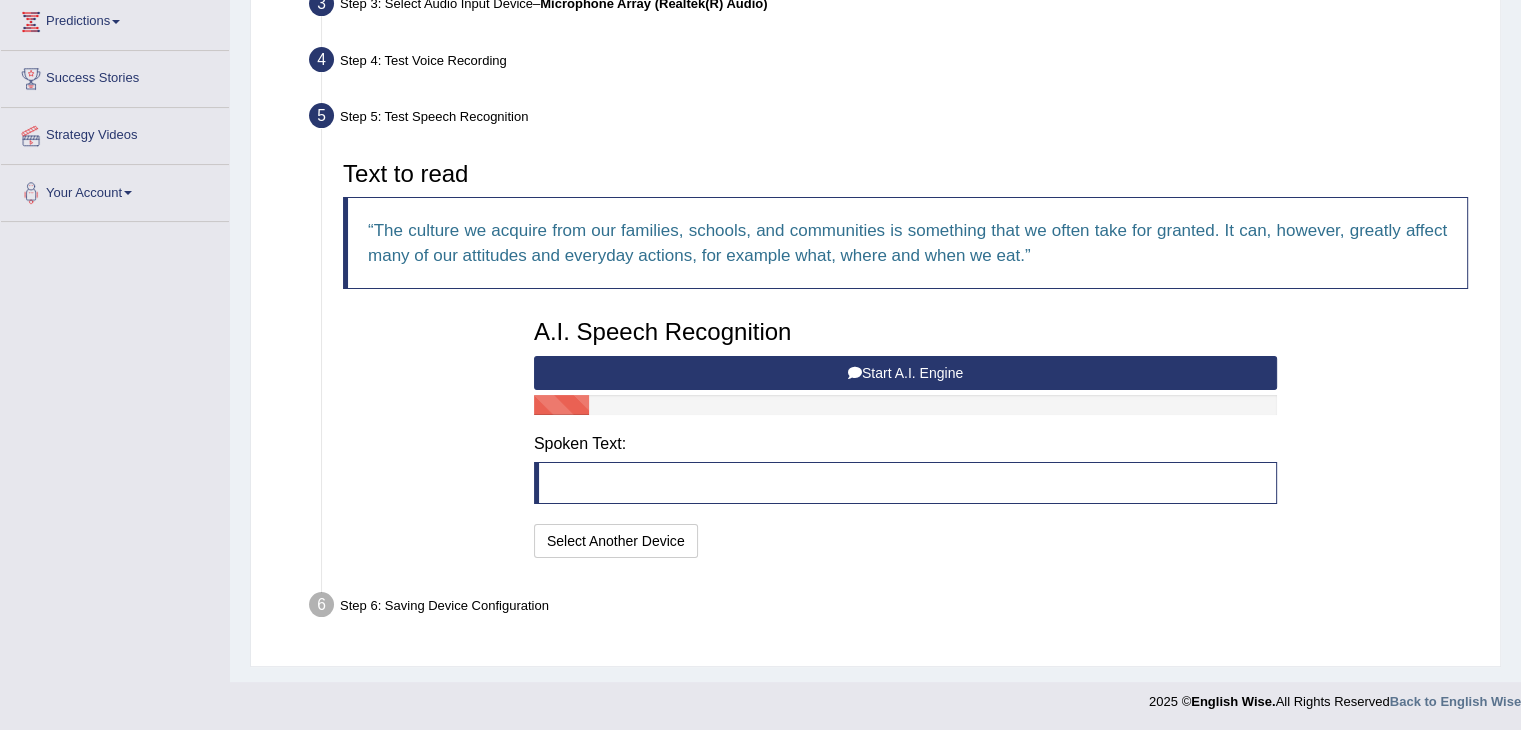 click on "Start A.I. Engine" at bounding box center [905, 373] 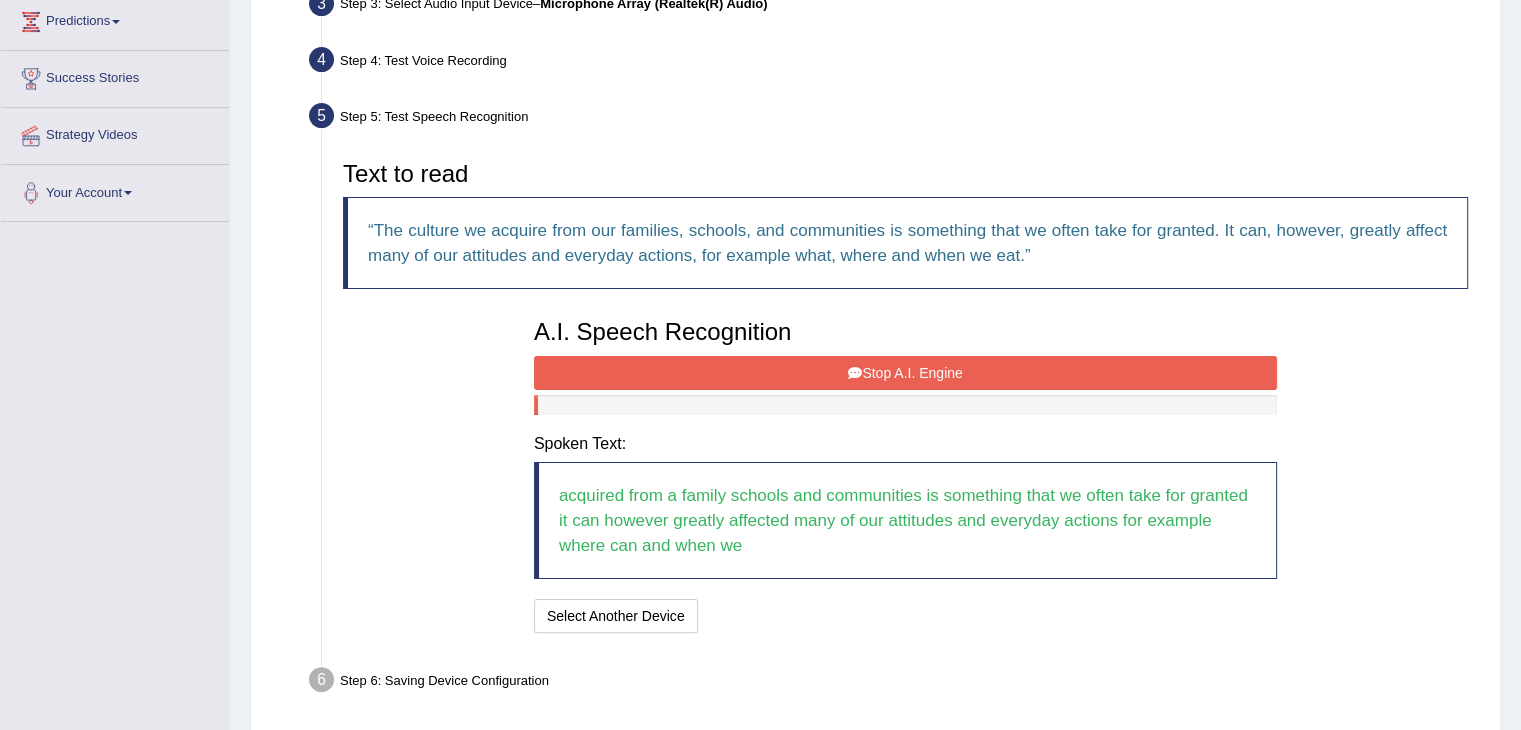 click on "Stop A.I. Engine" at bounding box center (905, 373) 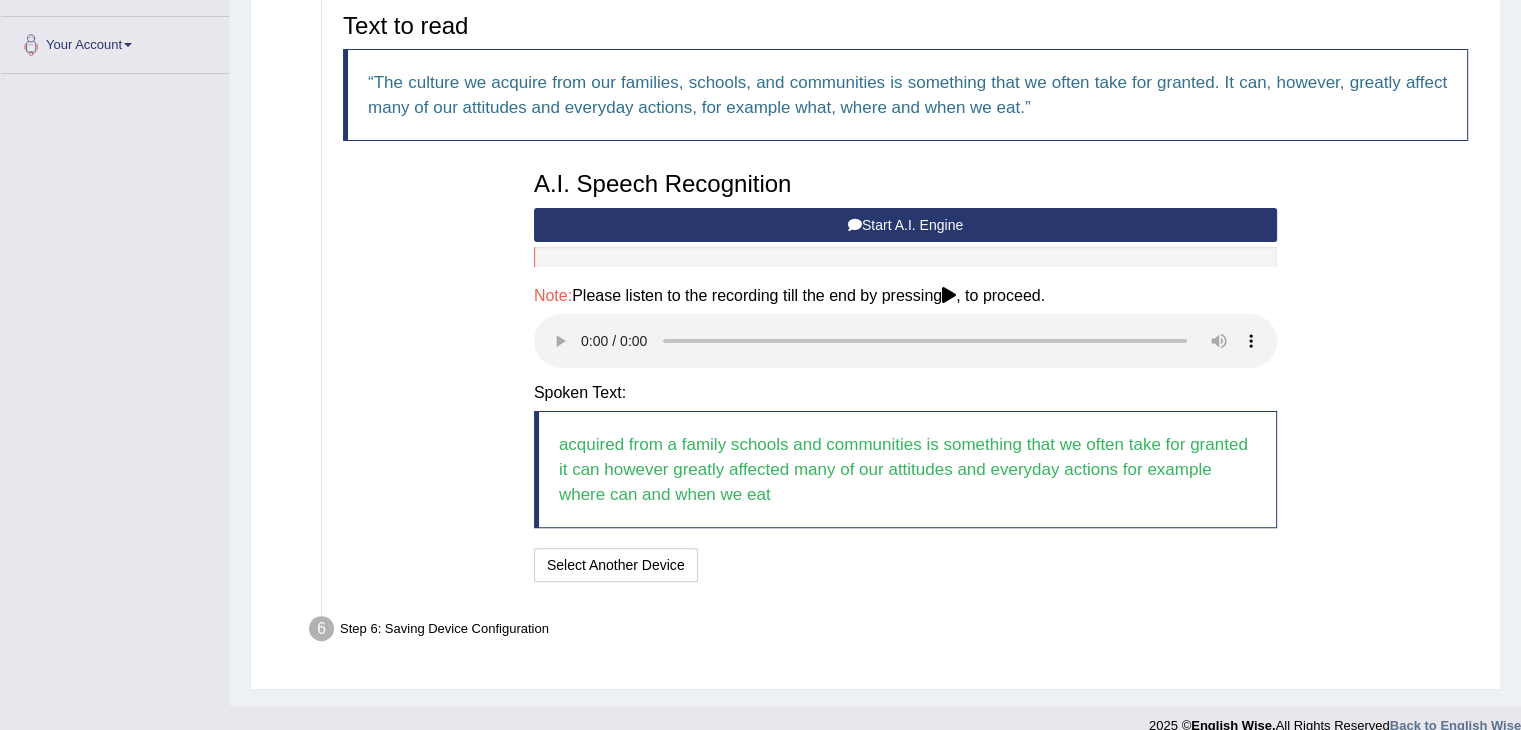 scroll, scrollTop: 482, scrollLeft: 0, axis: vertical 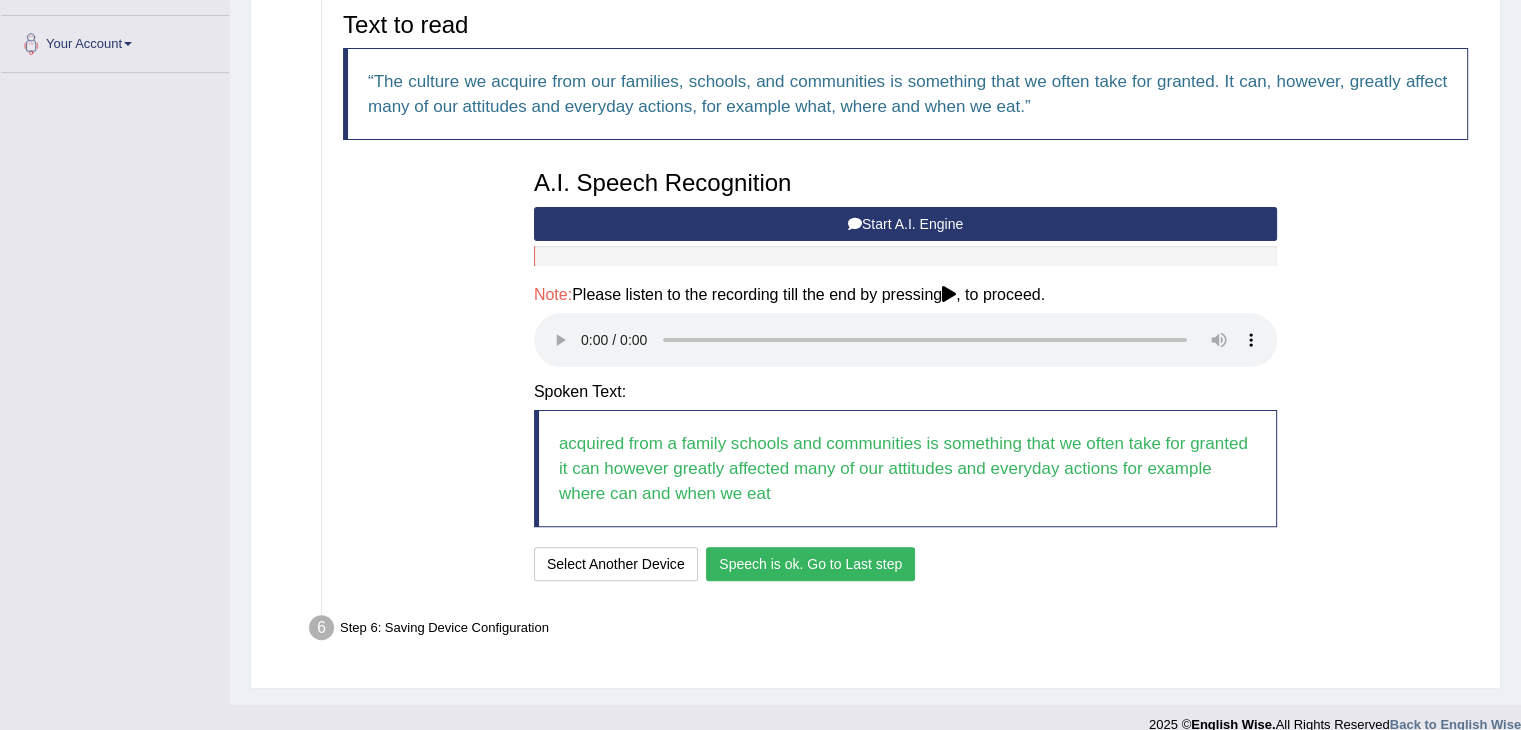 click on "Speech is ok. Go to Last step" at bounding box center [810, 564] 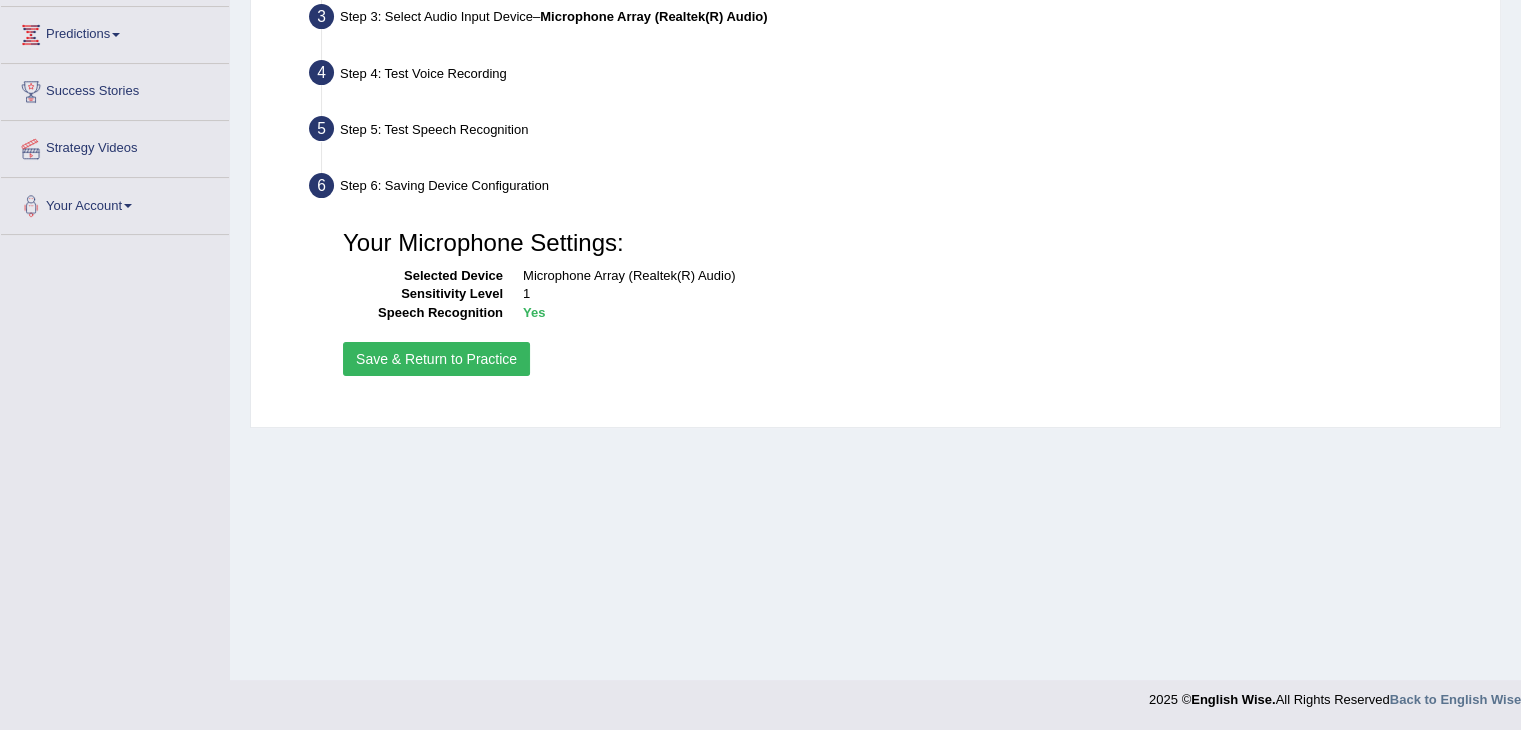click on "Save & Return to Practice" at bounding box center [436, 359] 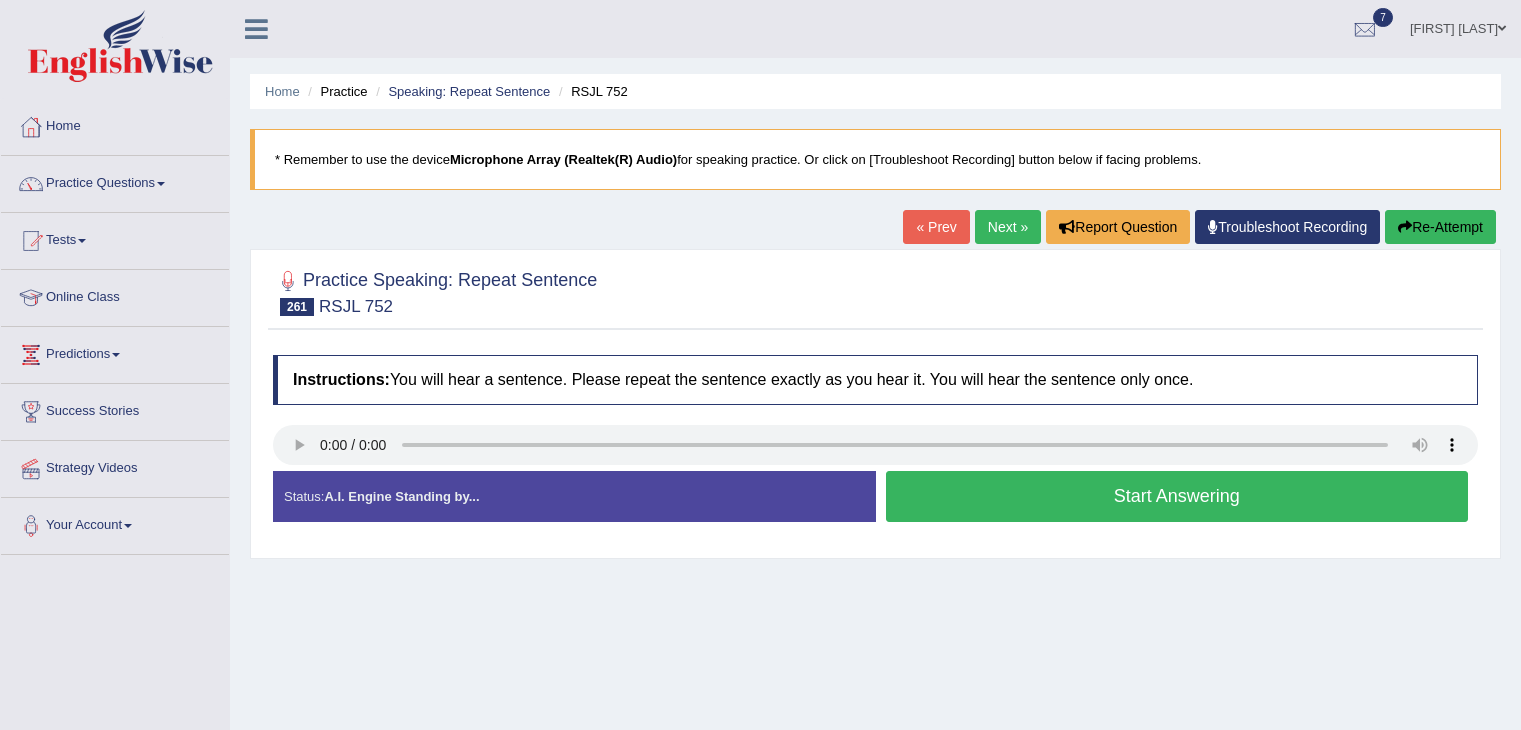 scroll, scrollTop: 0, scrollLeft: 0, axis: both 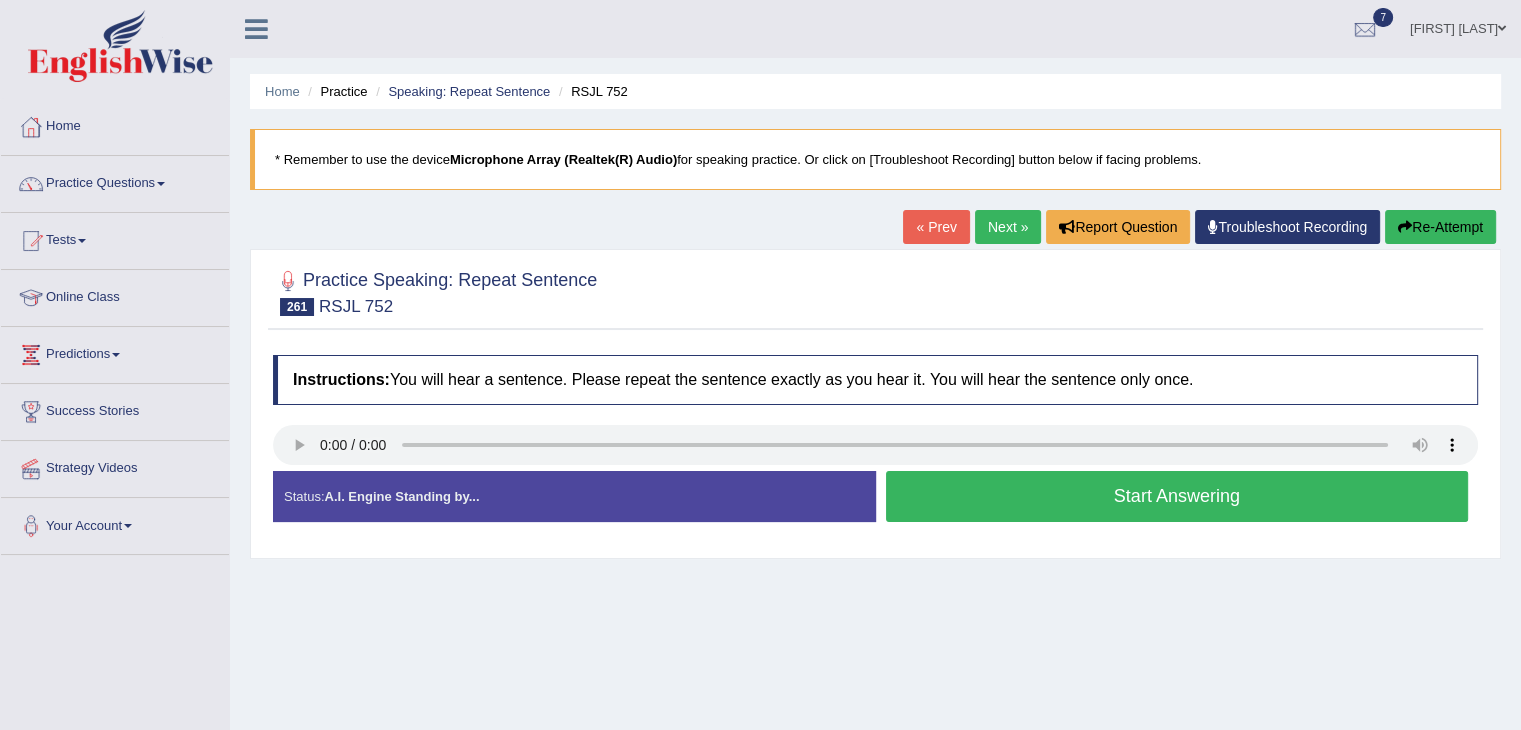 click on "Start Answering" at bounding box center (1177, 496) 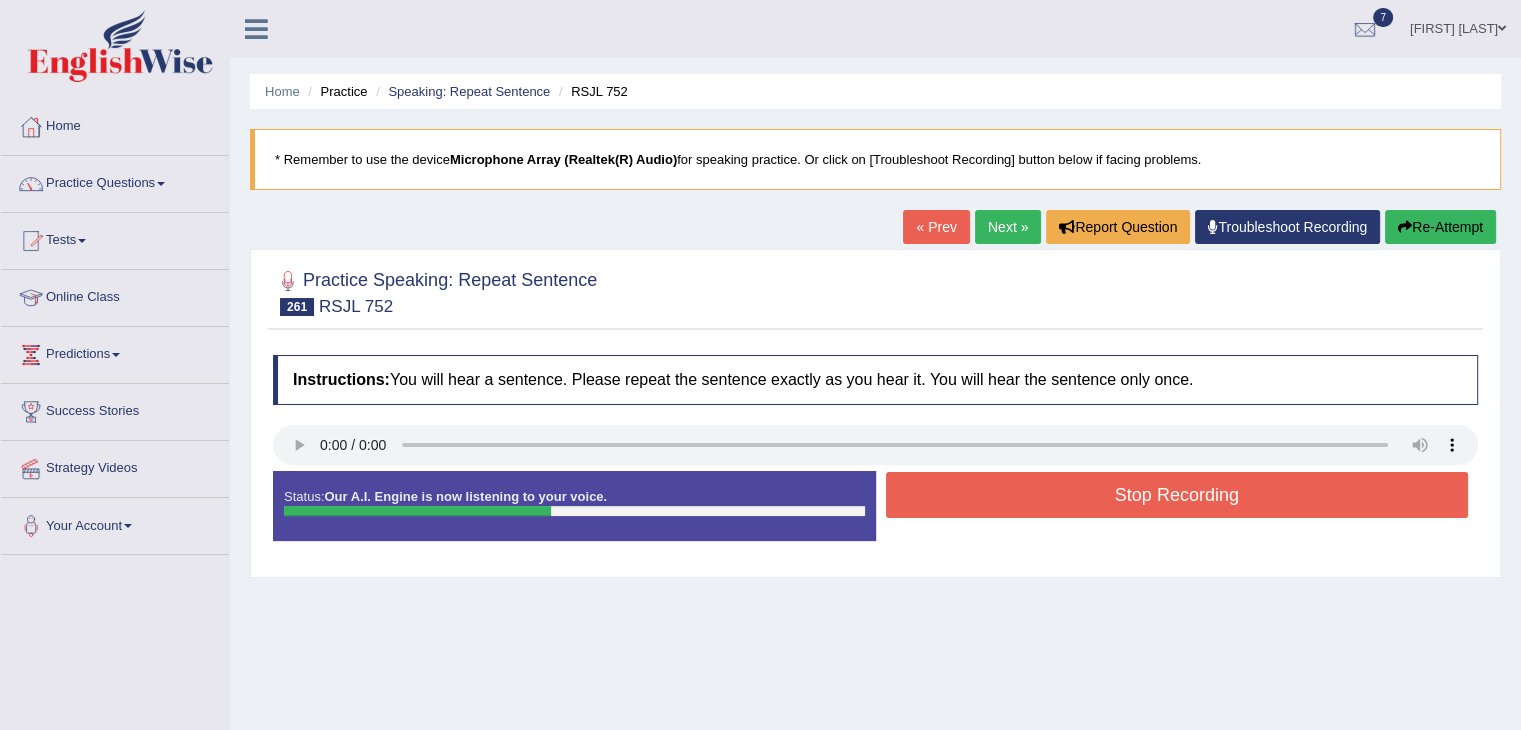 click on "Stop Recording" at bounding box center [1177, 495] 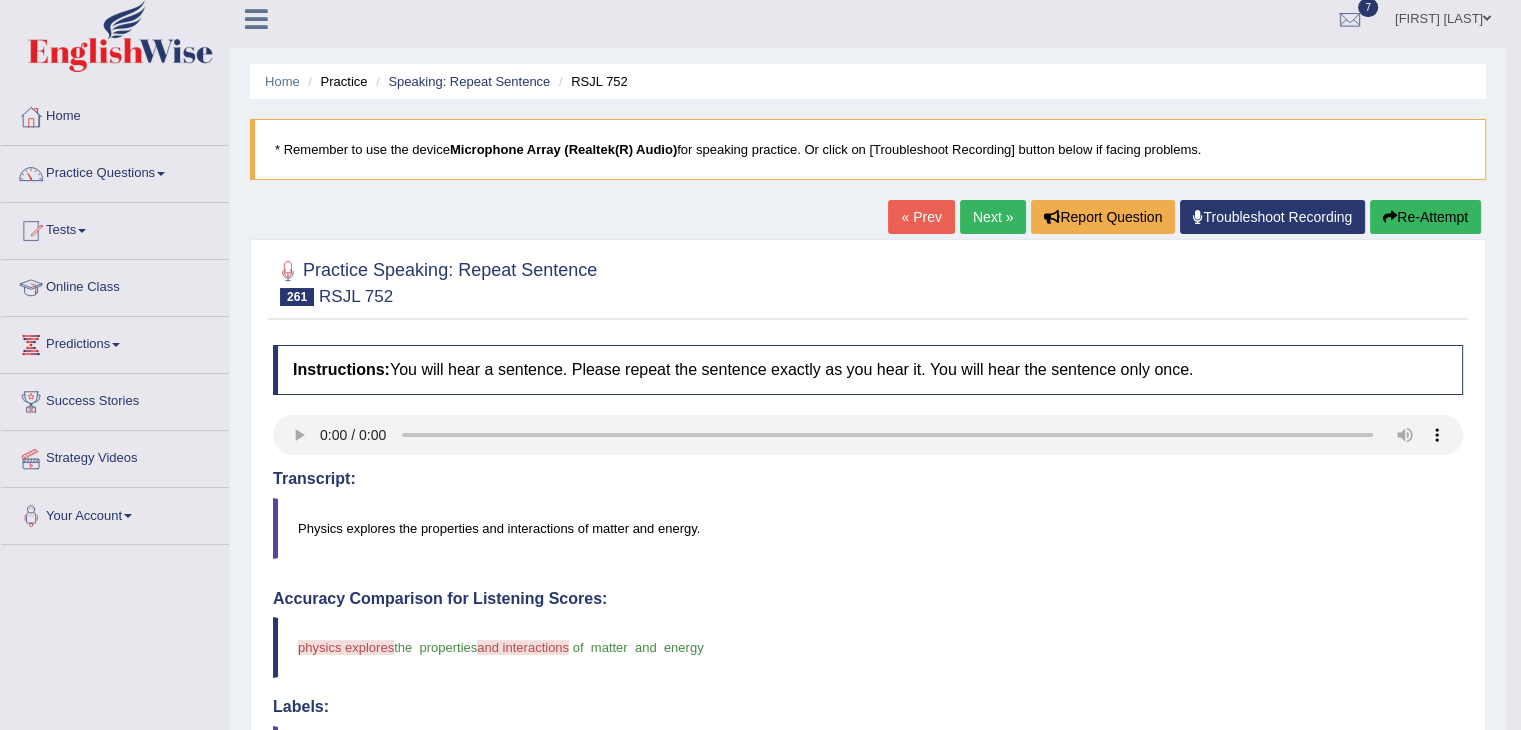 scroll, scrollTop: 0, scrollLeft: 0, axis: both 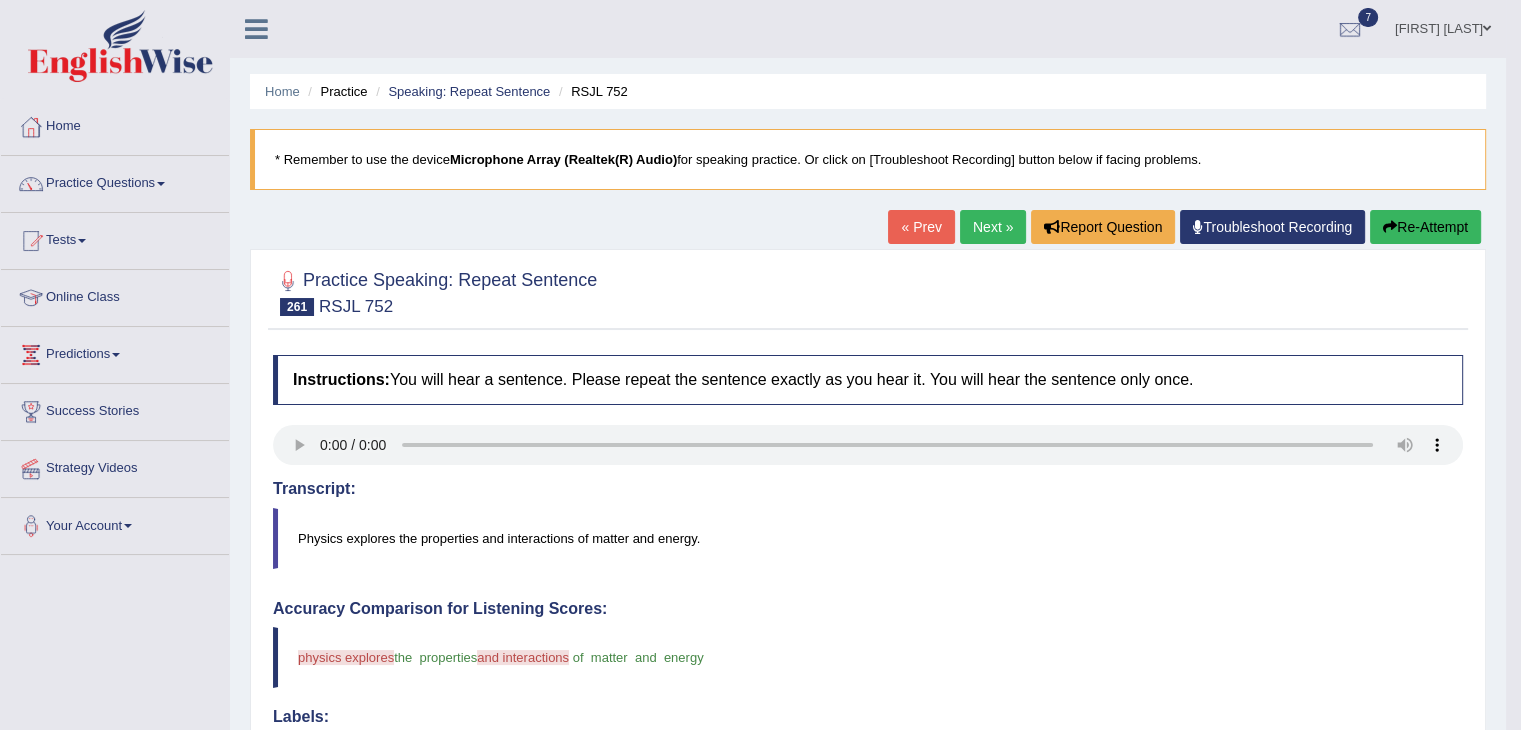 click on "Next »" at bounding box center [993, 227] 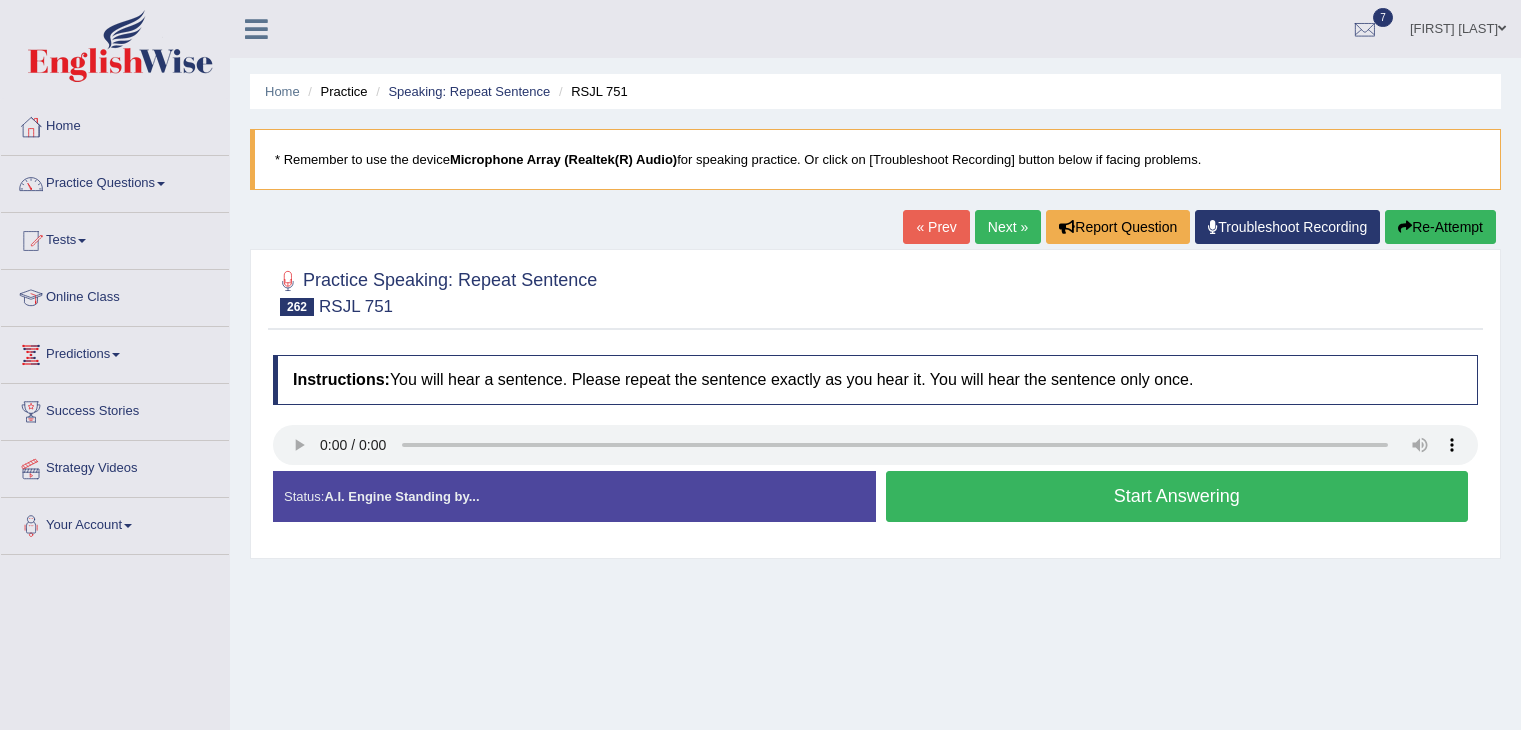 scroll, scrollTop: 0, scrollLeft: 0, axis: both 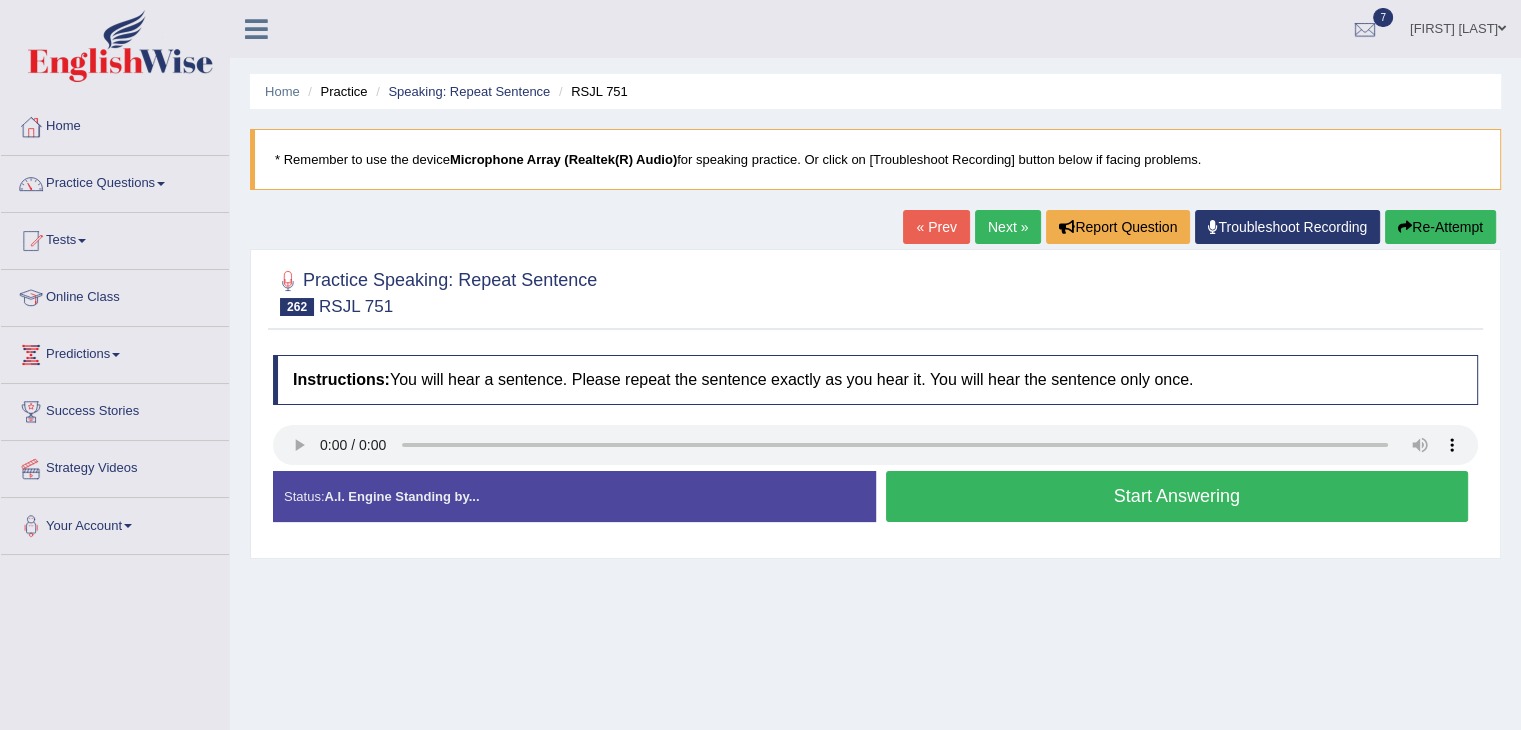 click on "Start Answering" at bounding box center [1177, 496] 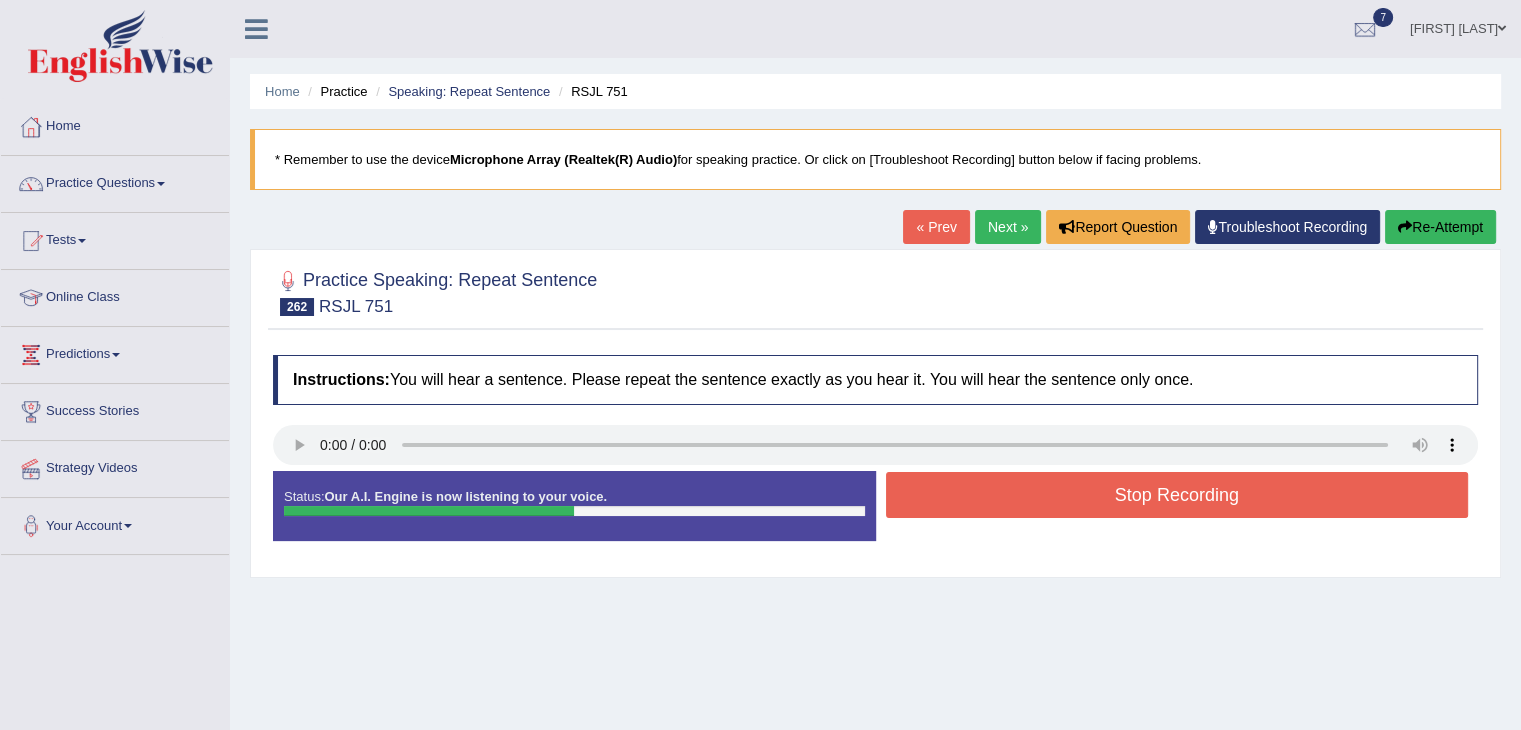 click on "Stop Recording" at bounding box center (1177, 495) 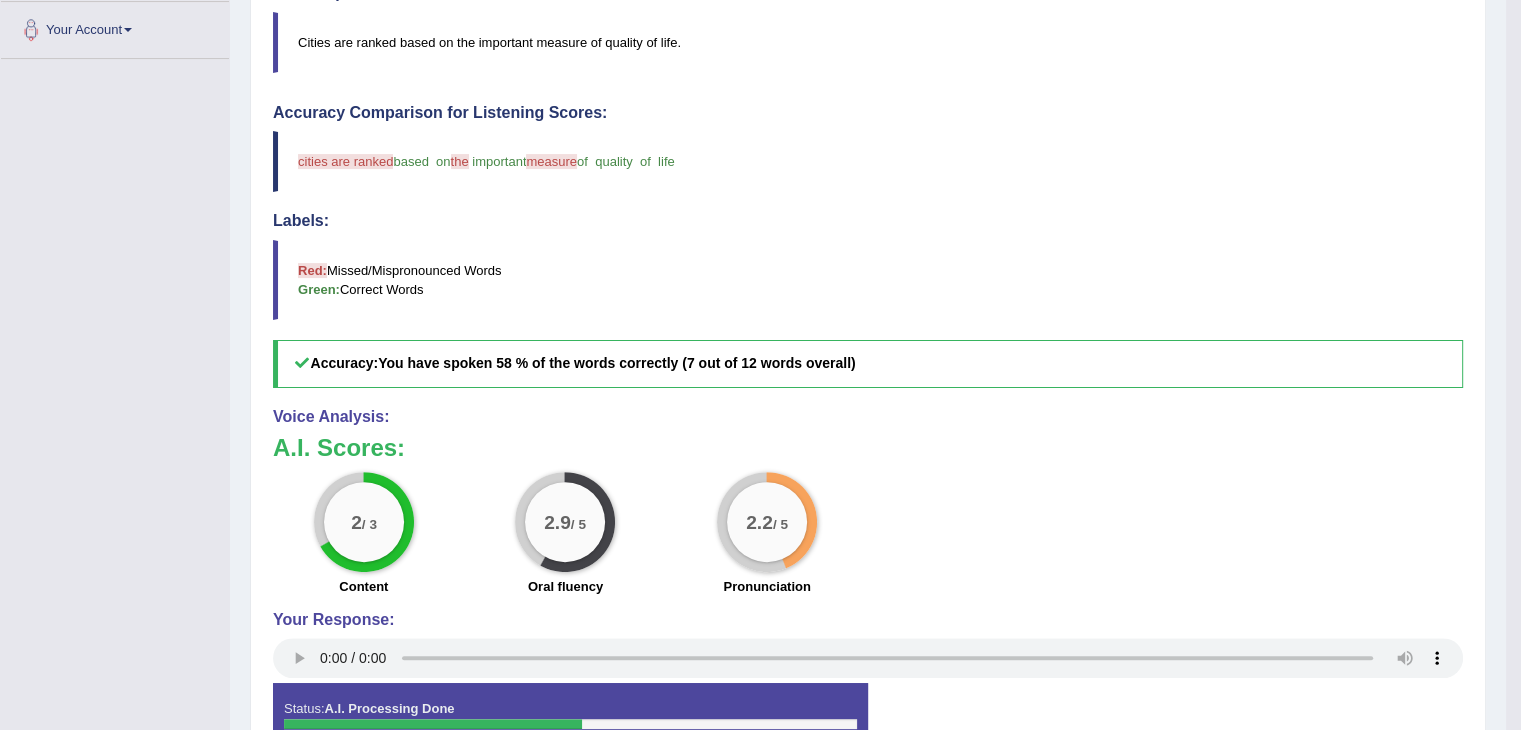 scroll, scrollTop: 522, scrollLeft: 0, axis: vertical 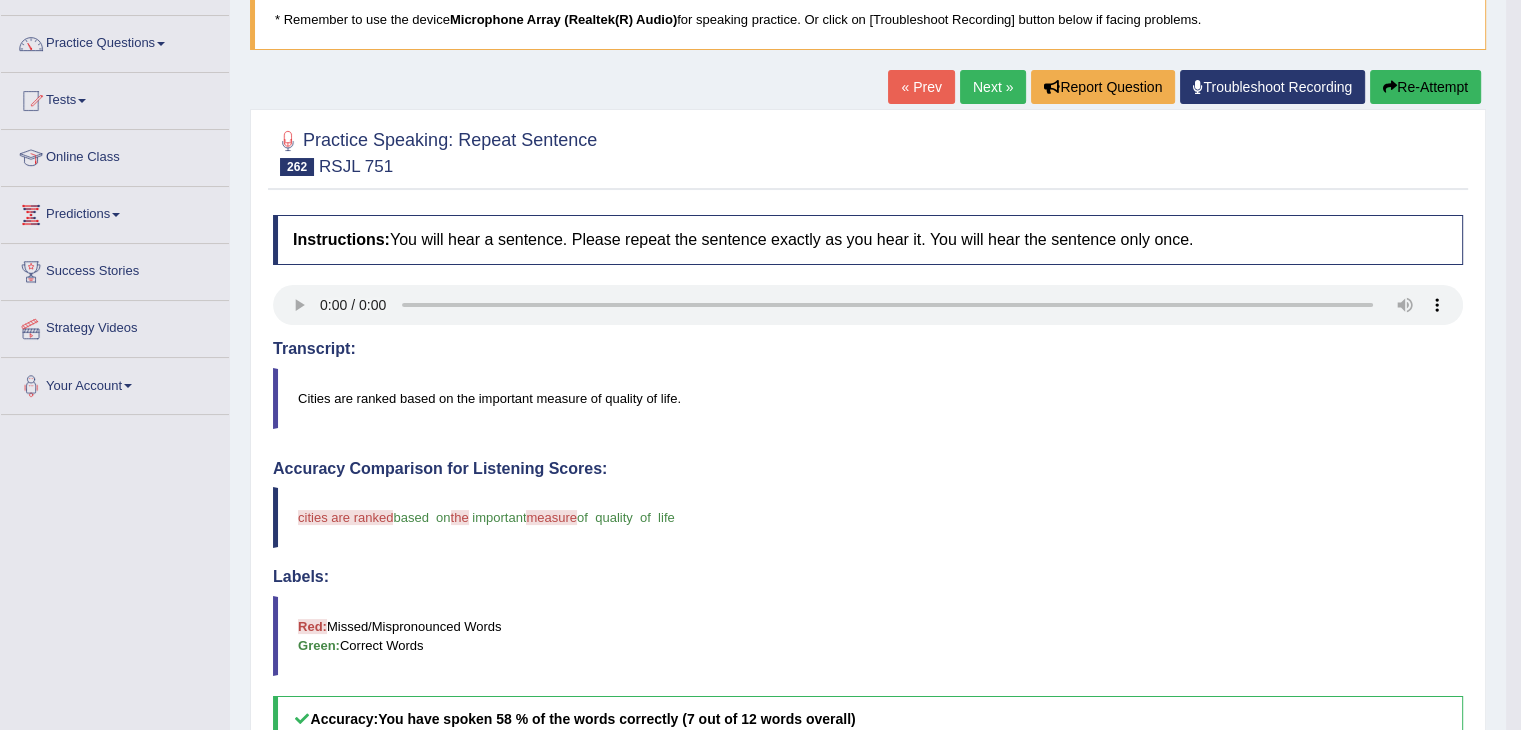 click on "Next »" at bounding box center (993, 87) 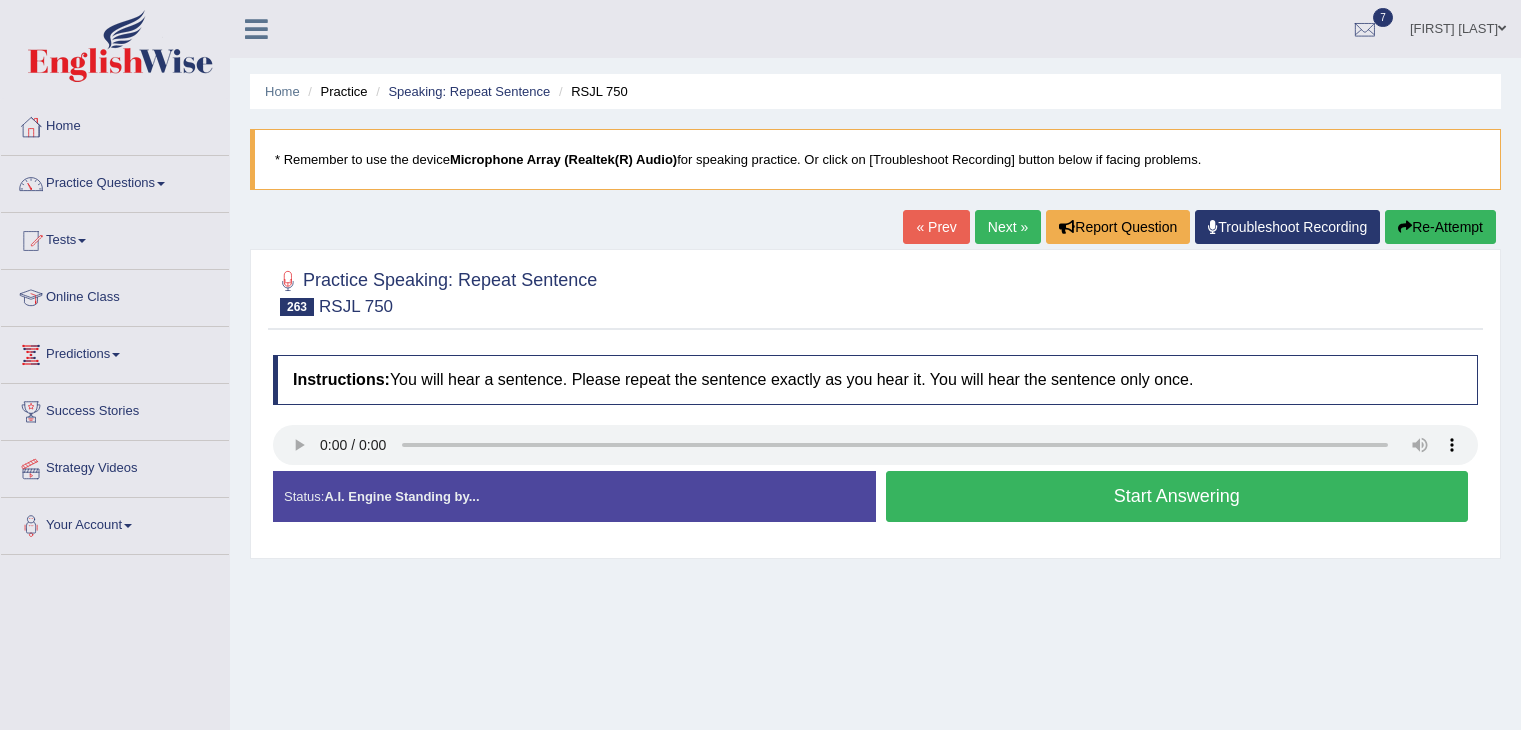 scroll, scrollTop: 0, scrollLeft: 0, axis: both 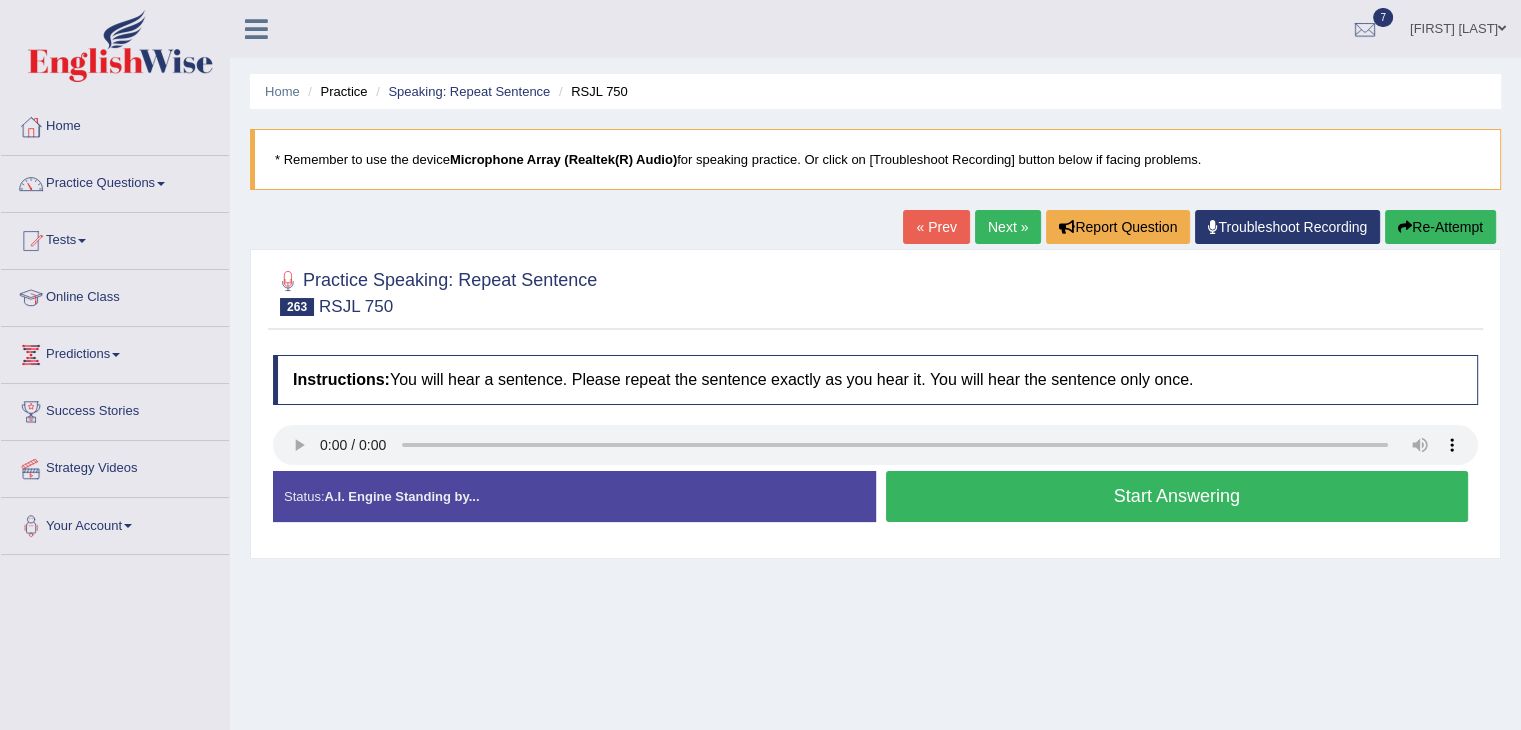 click on "Start Answering" at bounding box center [1177, 496] 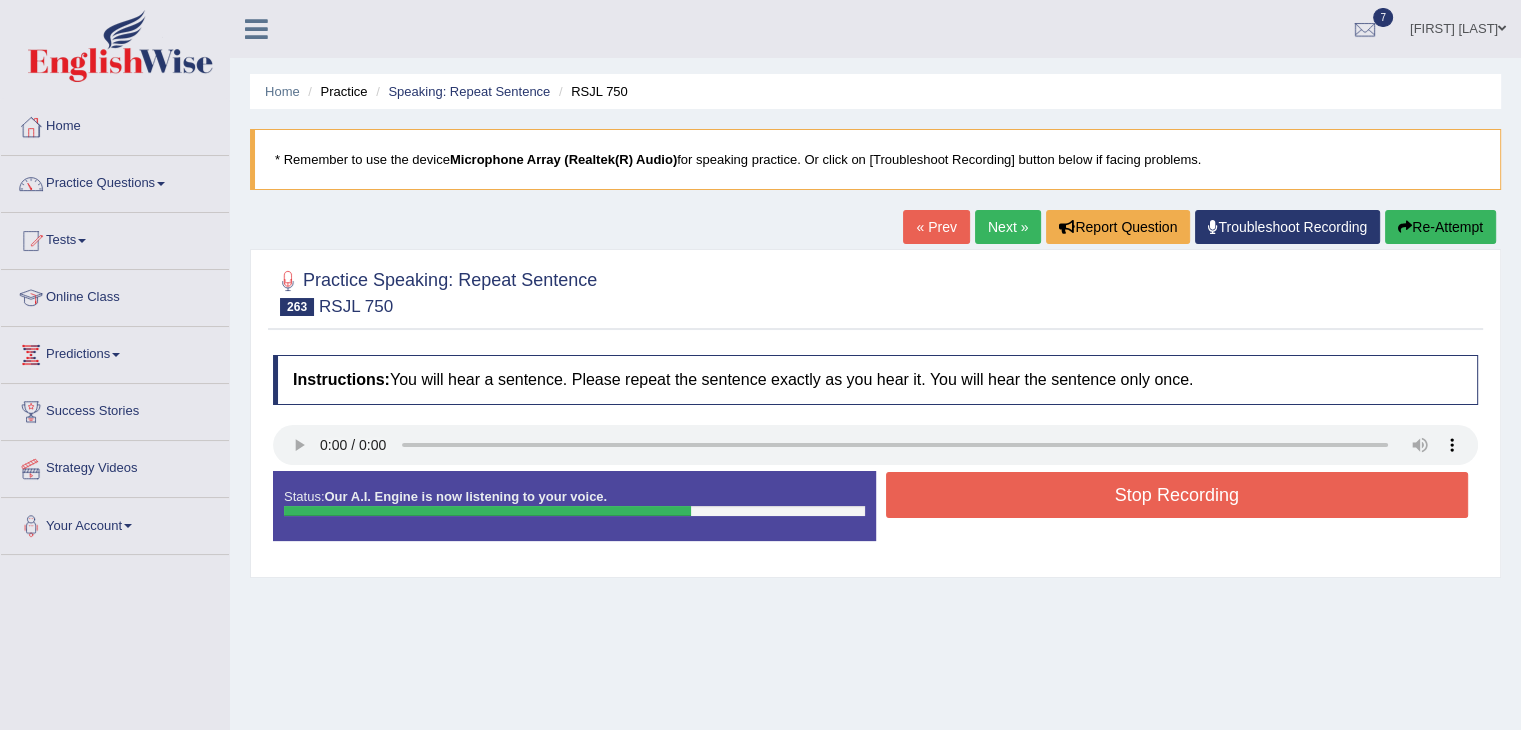 click on "Stop Recording" at bounding box center [1177, 495] 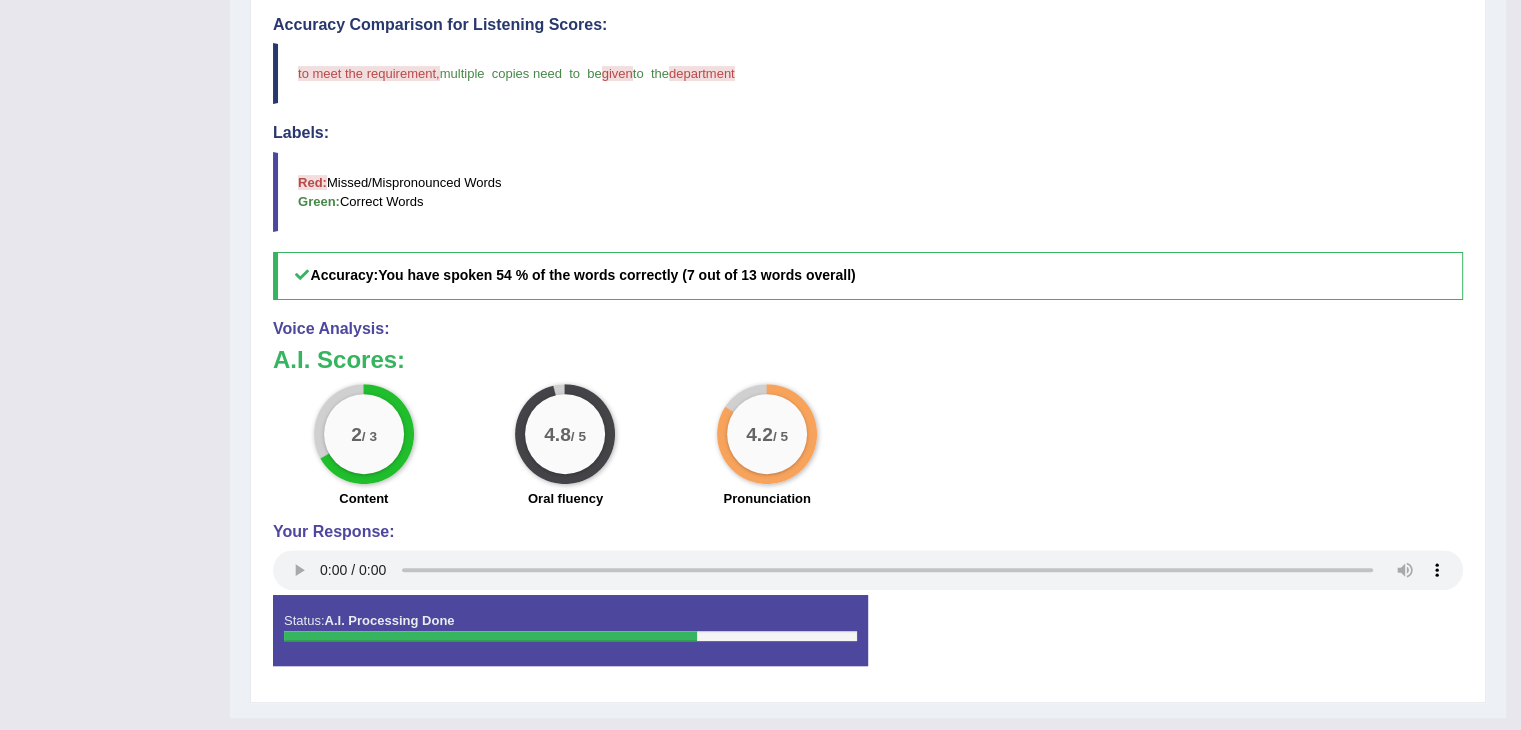 scroll, scrollTop: 586, scrollLeft: 0, axis: vertical 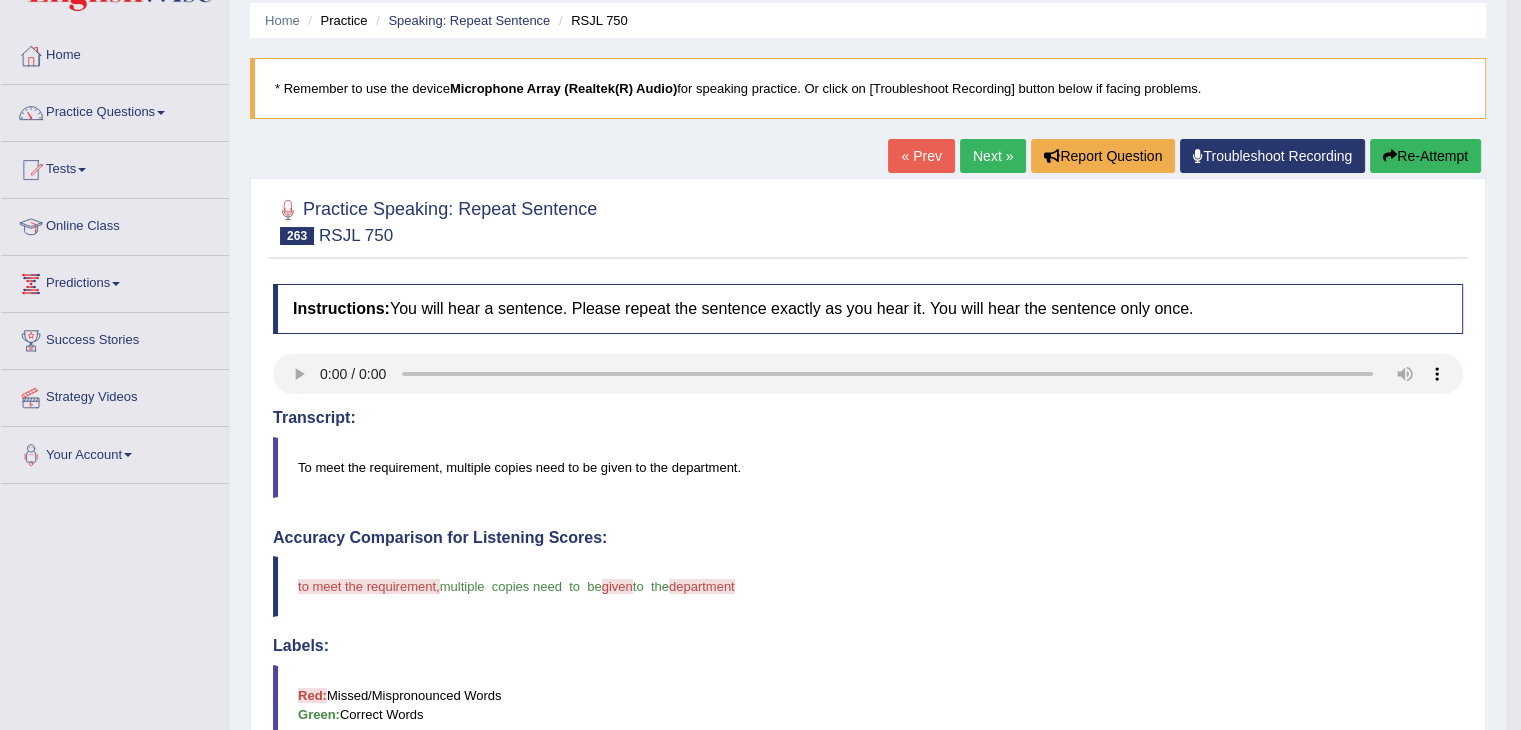 click on "Next »" at bounding box center (993, 156) 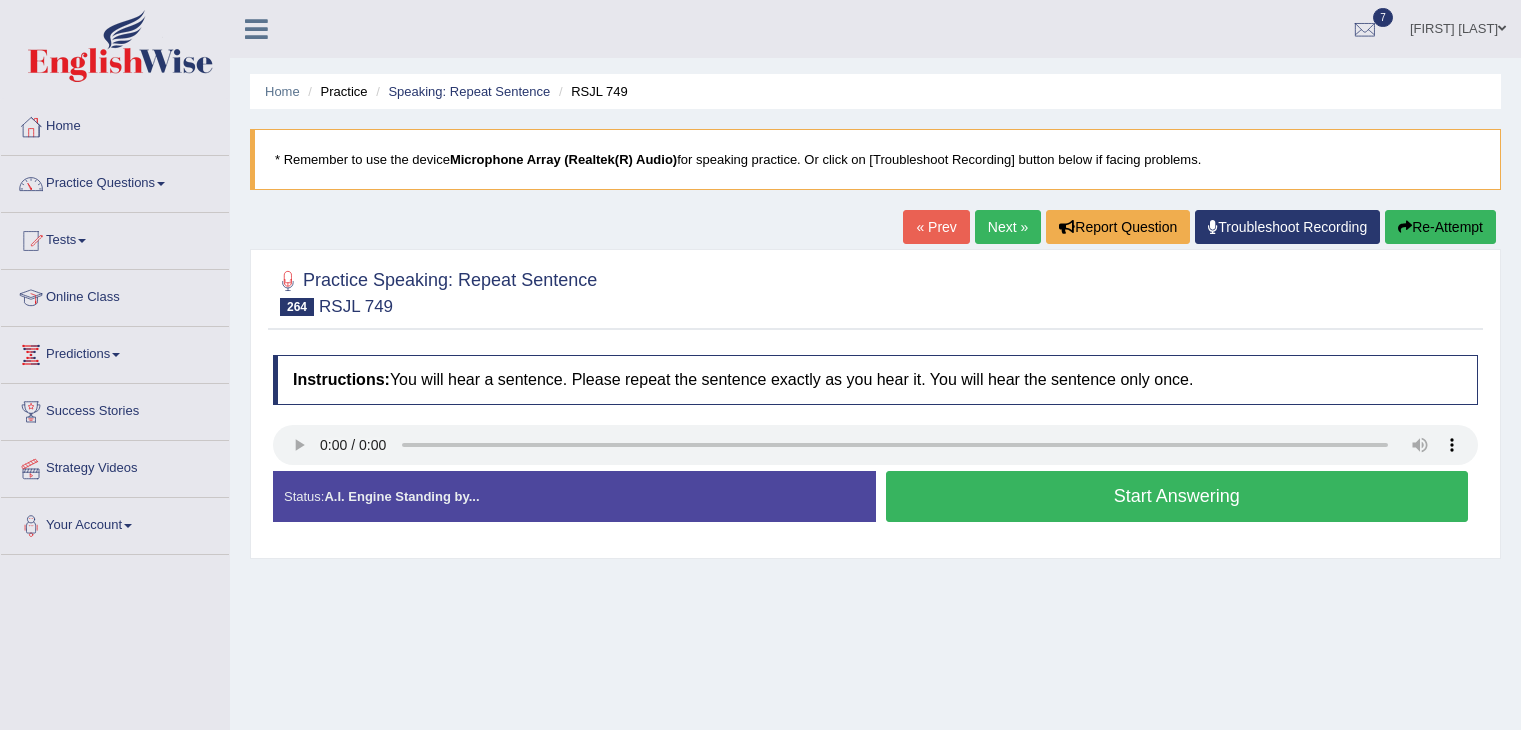 scroll, scrollTop: 0, scrollLeft: 0, axis: both 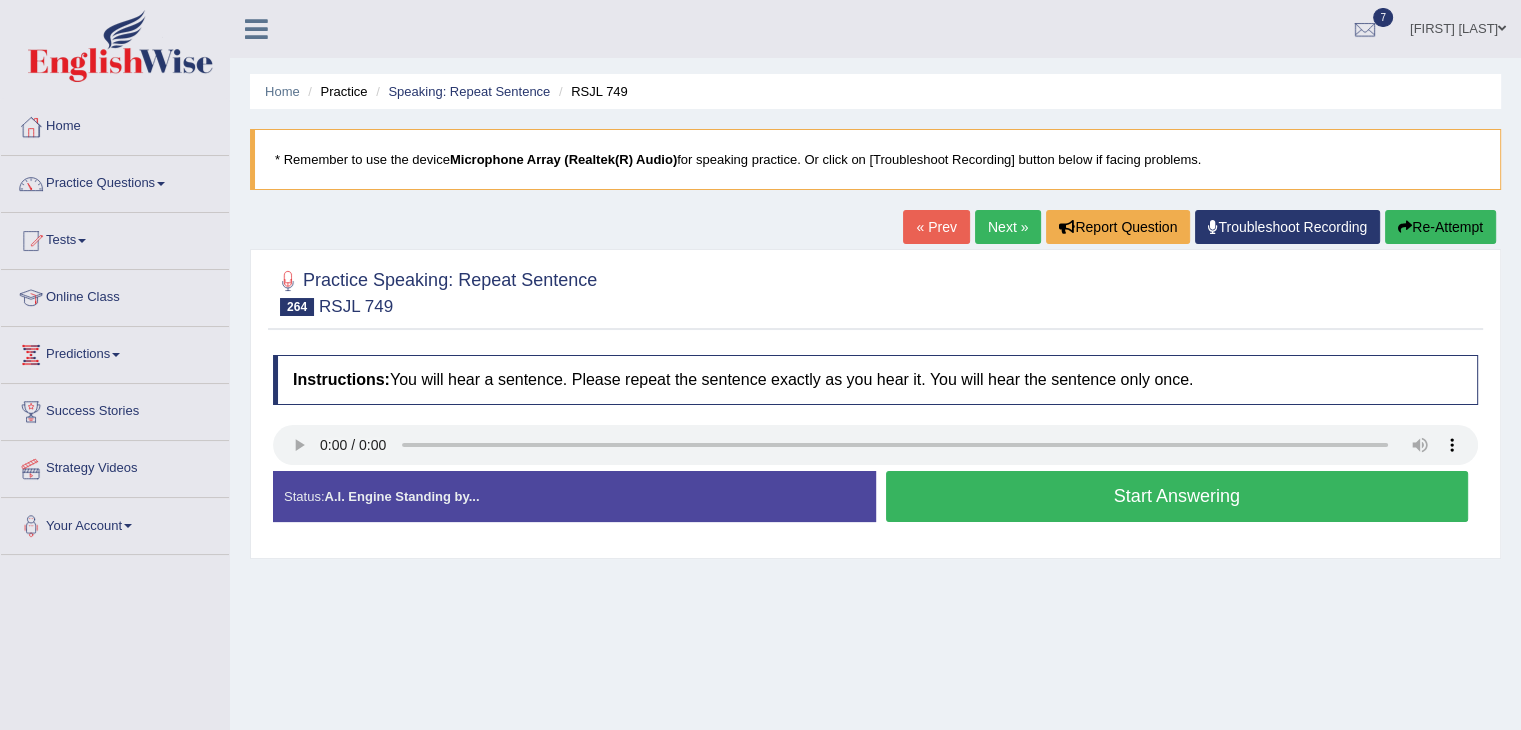 click on "Start Answering" at bounding box center (1177, 496) 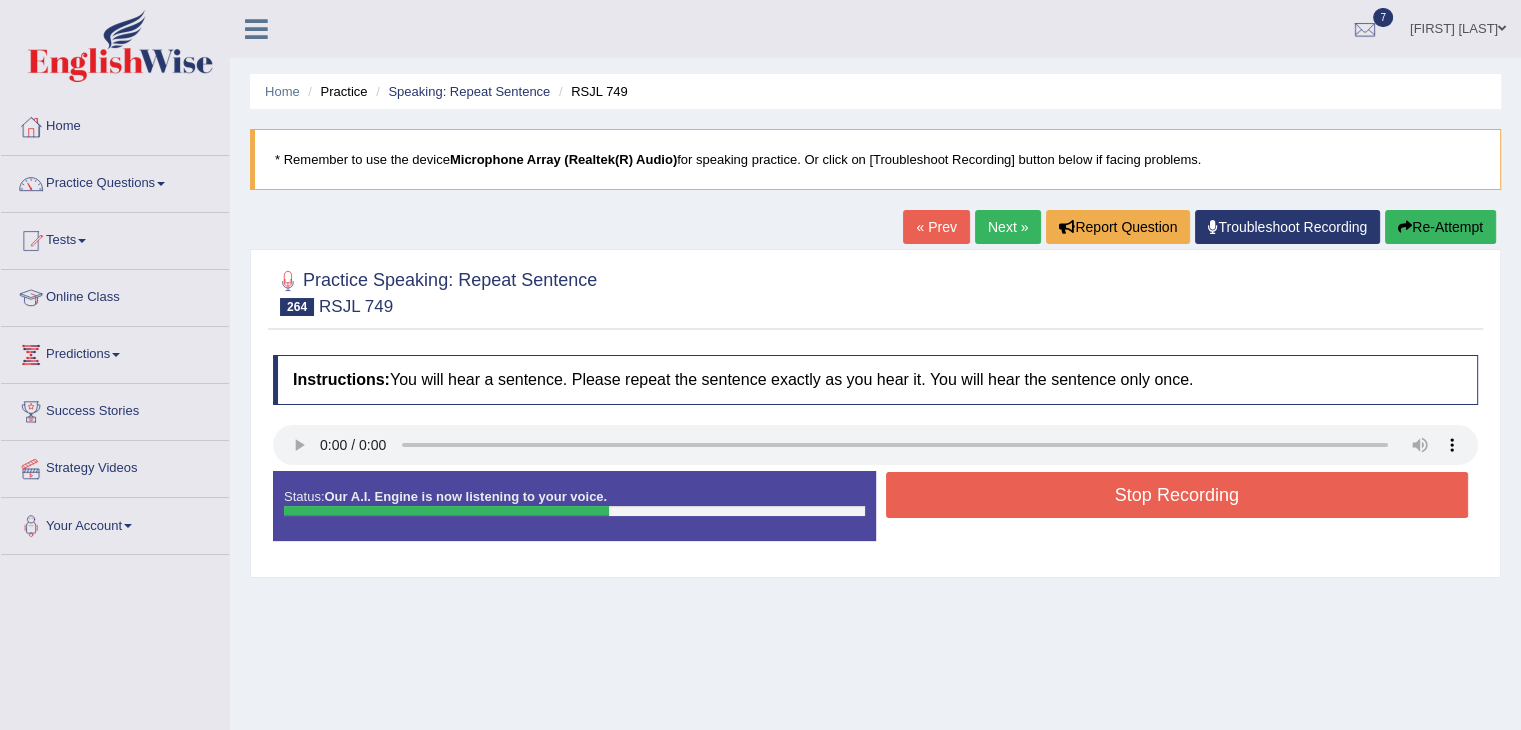 click on "Stop Recording" at bounding box center (1177, 495) 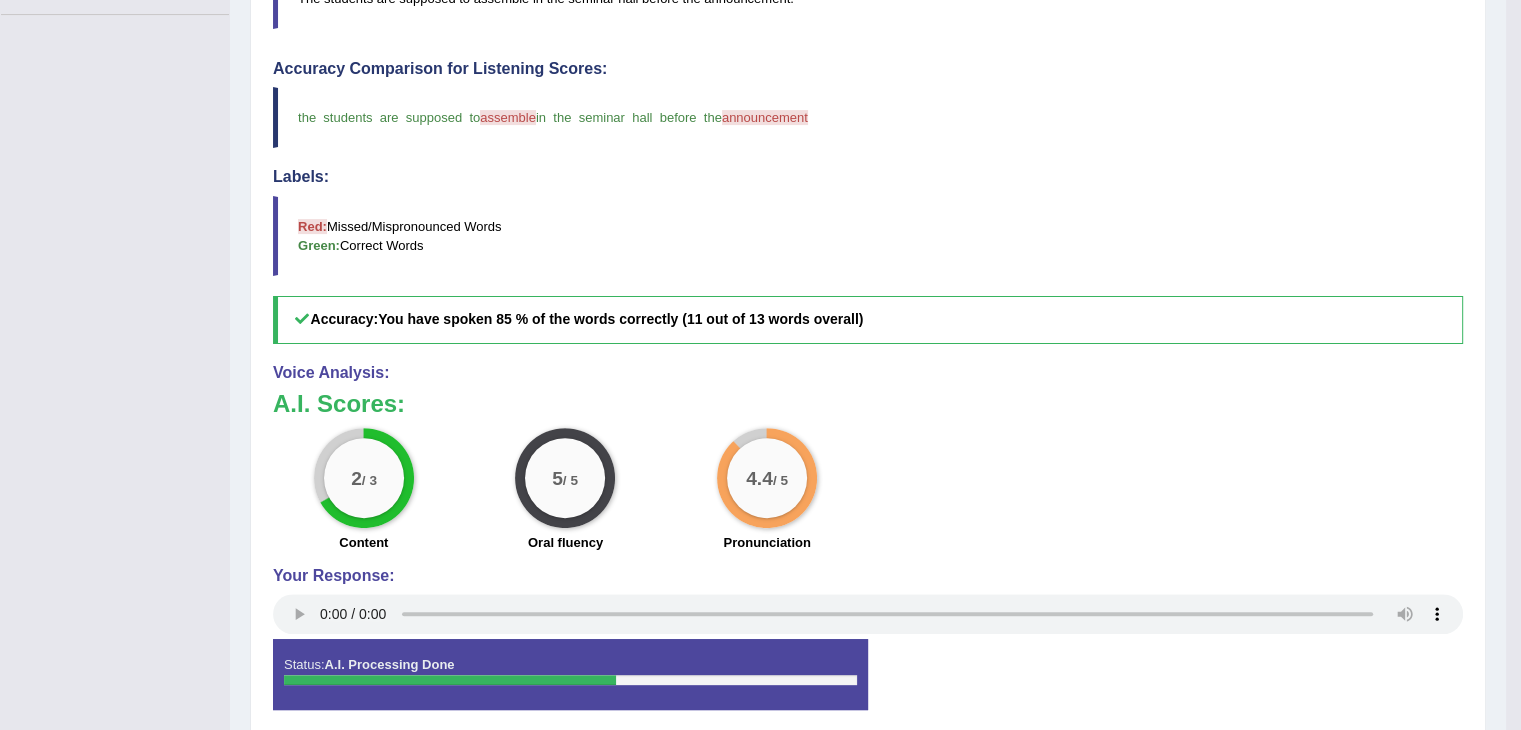 scroll, scrollTop: 551, scrollLeft: 0, axis: vertical 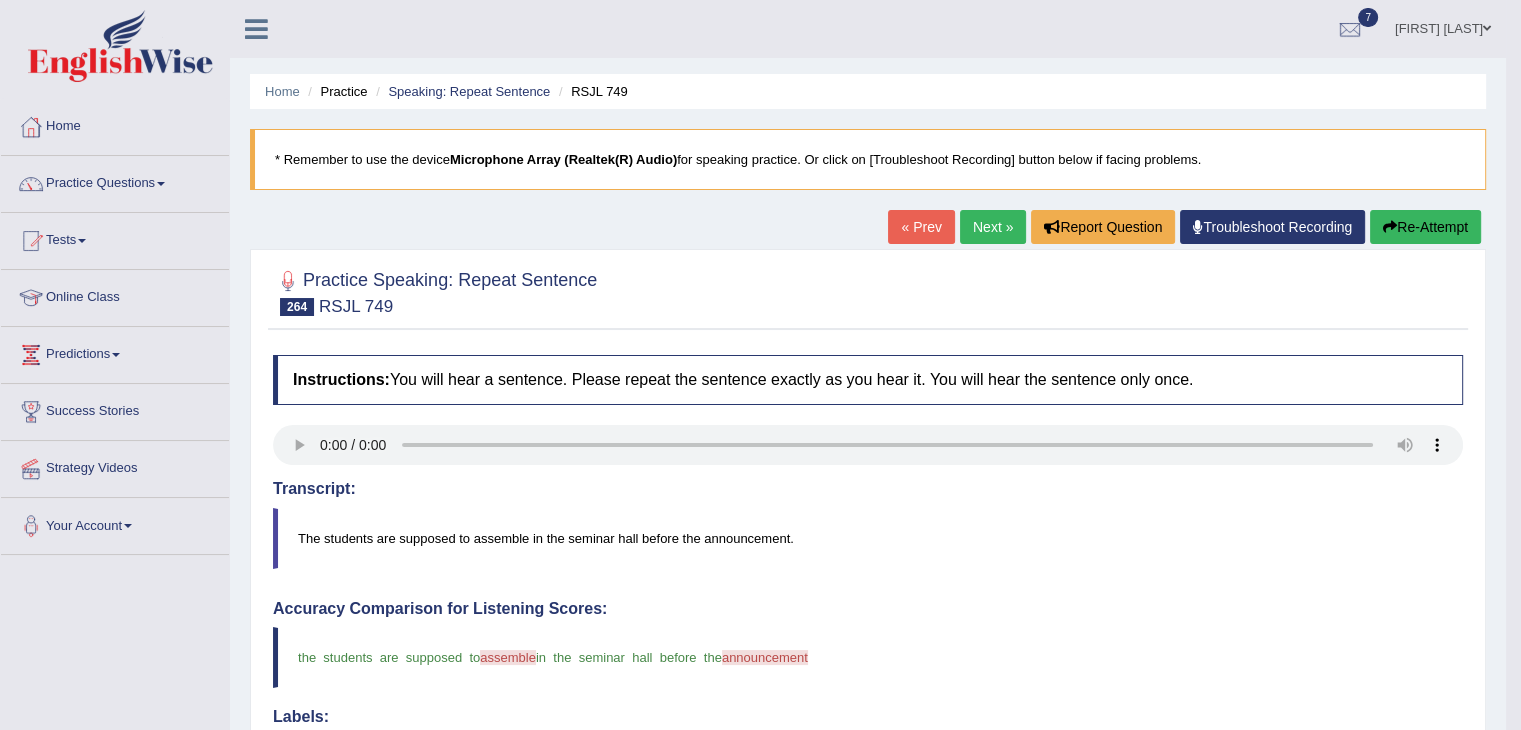 click on "Next »" at bounding box center (993, 227) 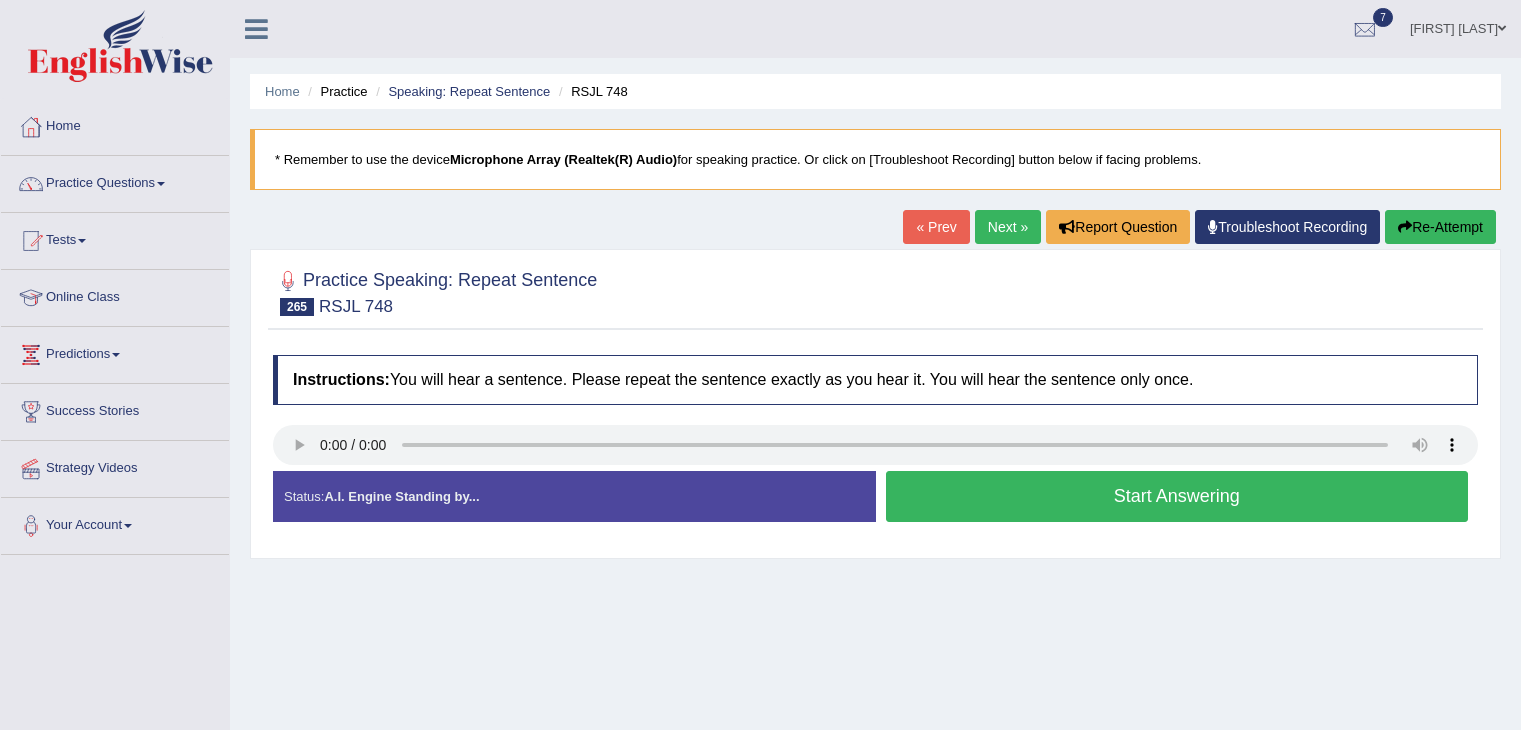 scroll, scrollTop: 0, scrollLeft: 0, axis: both 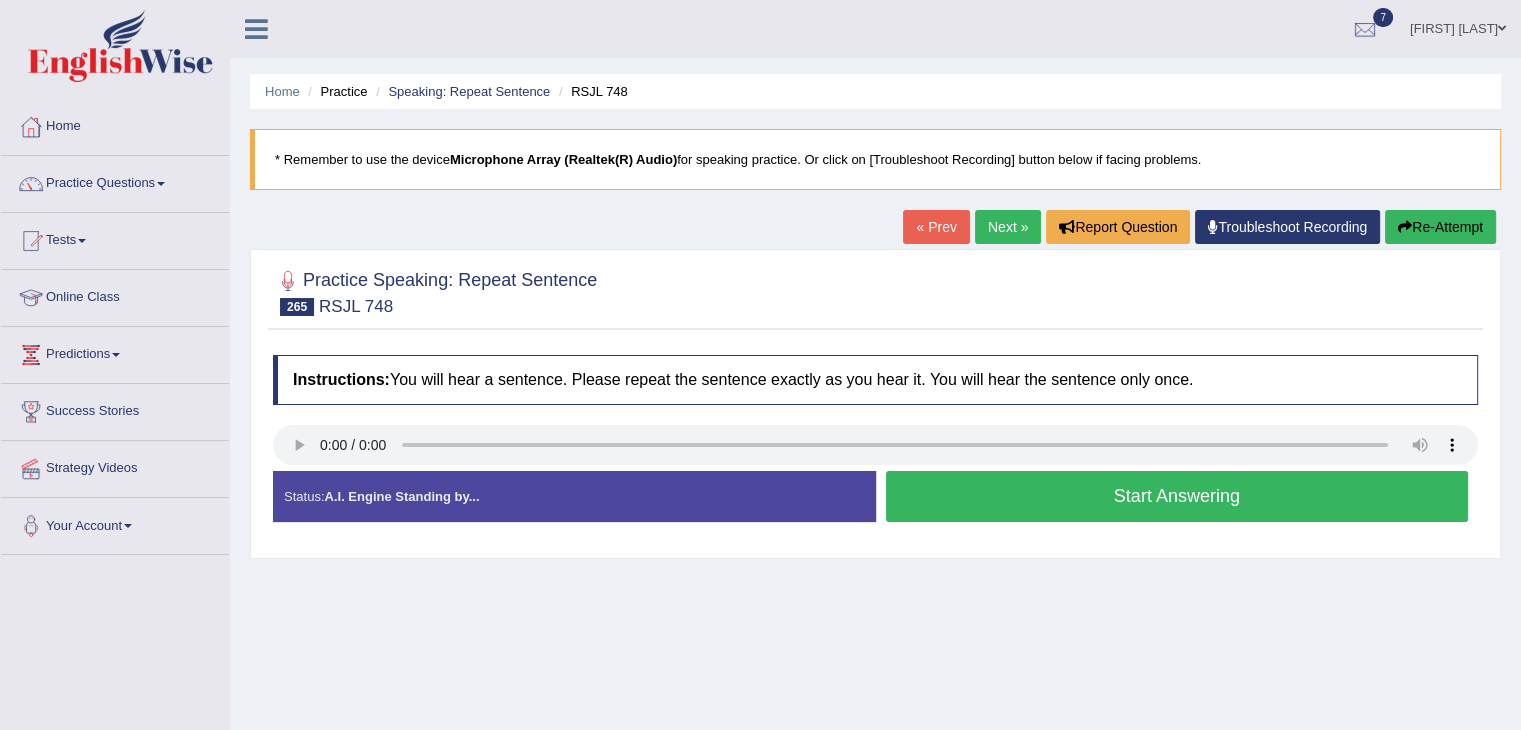 click on "Start Answering" at bounding box center (1177, 496) 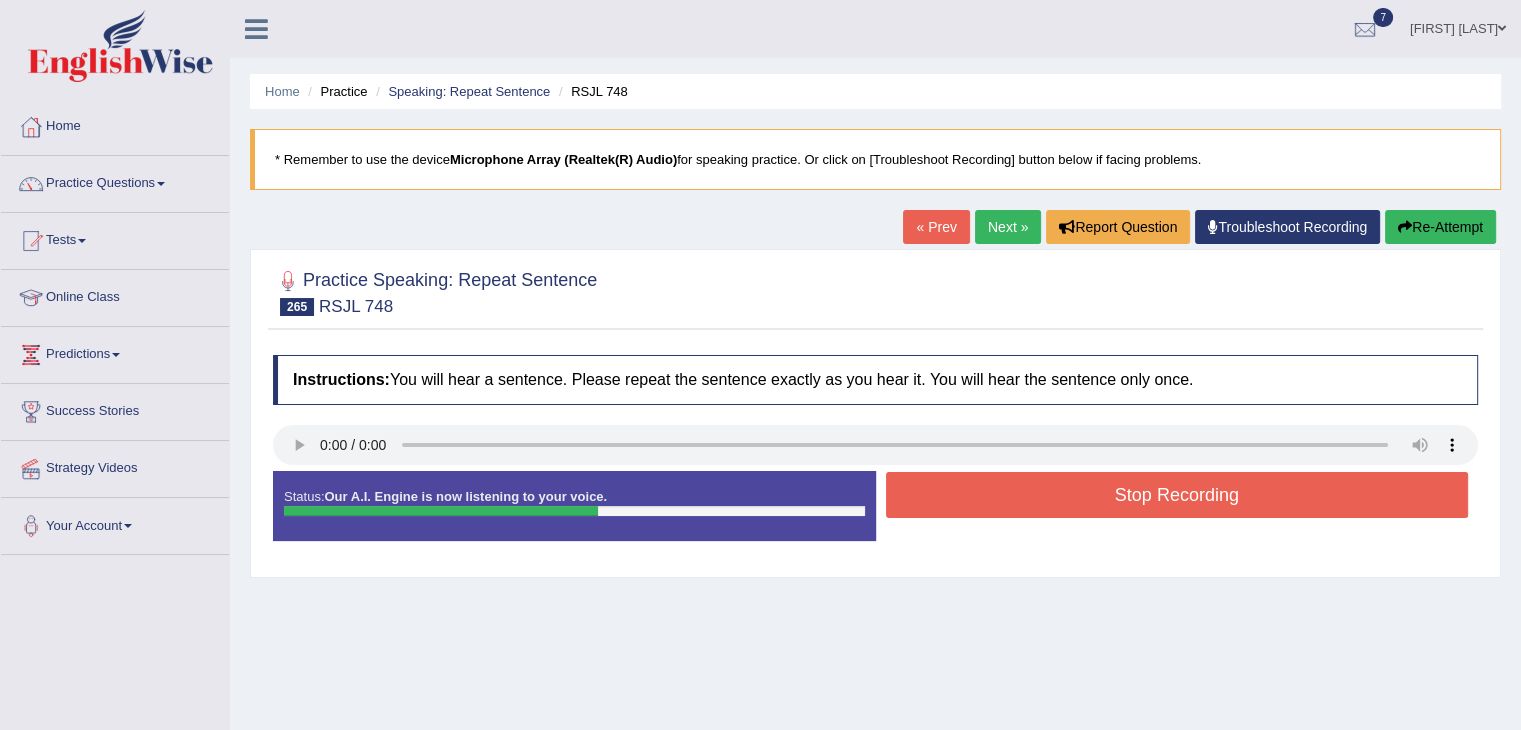 click on "Stop Recording" at bounding box center [1177, 495] 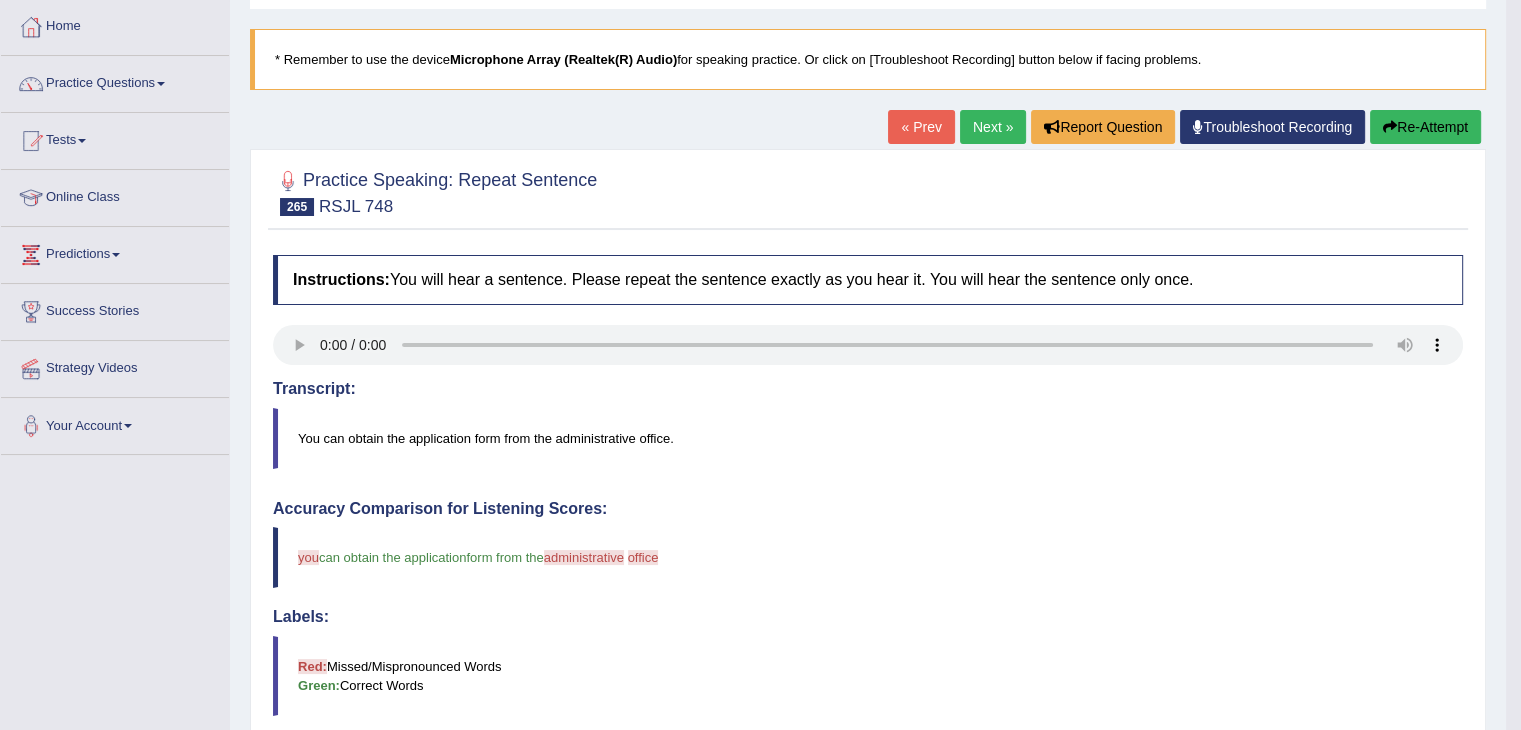scroll, scrollTop: 0, scrollLeft: 0, axis: both 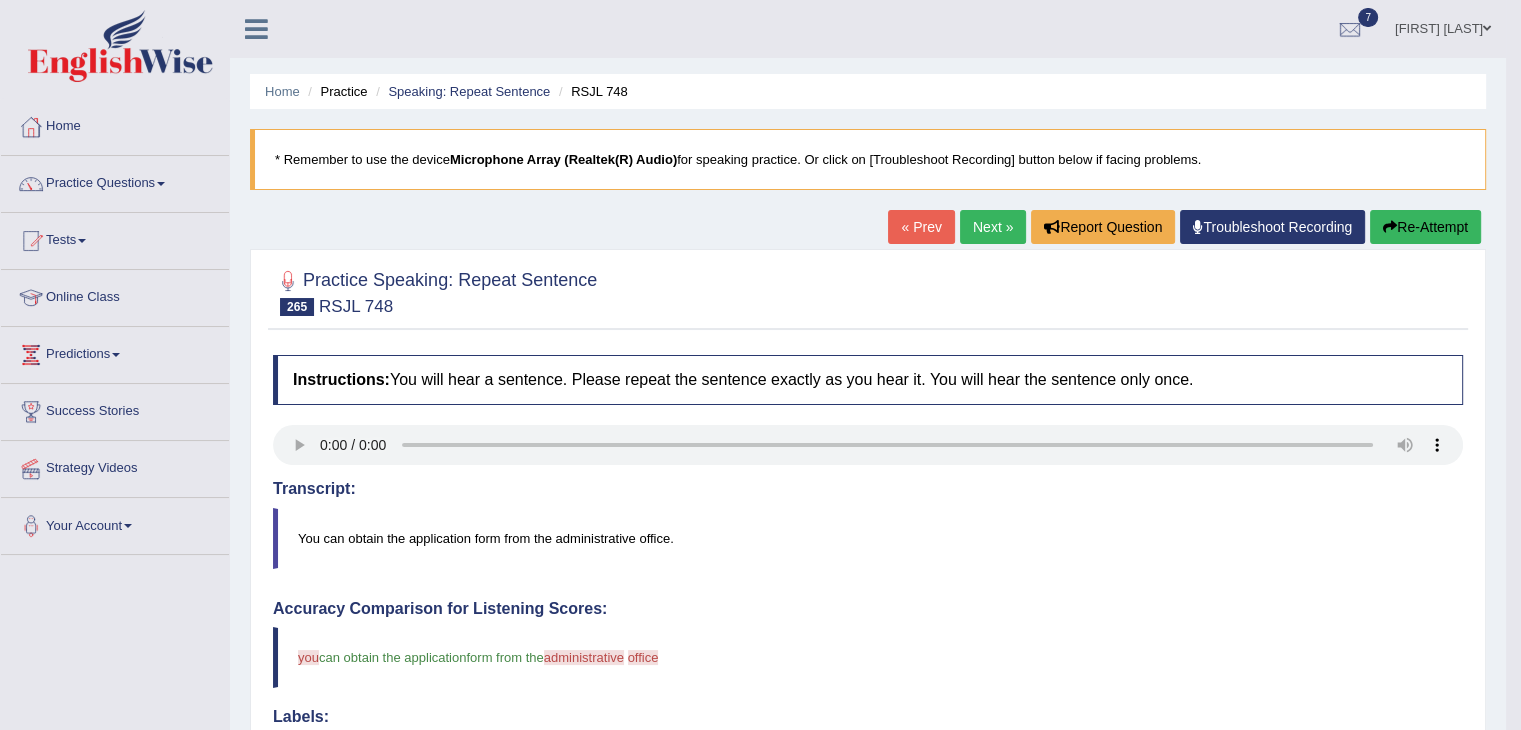 click on "Next »" at bounding box center [993, 227] 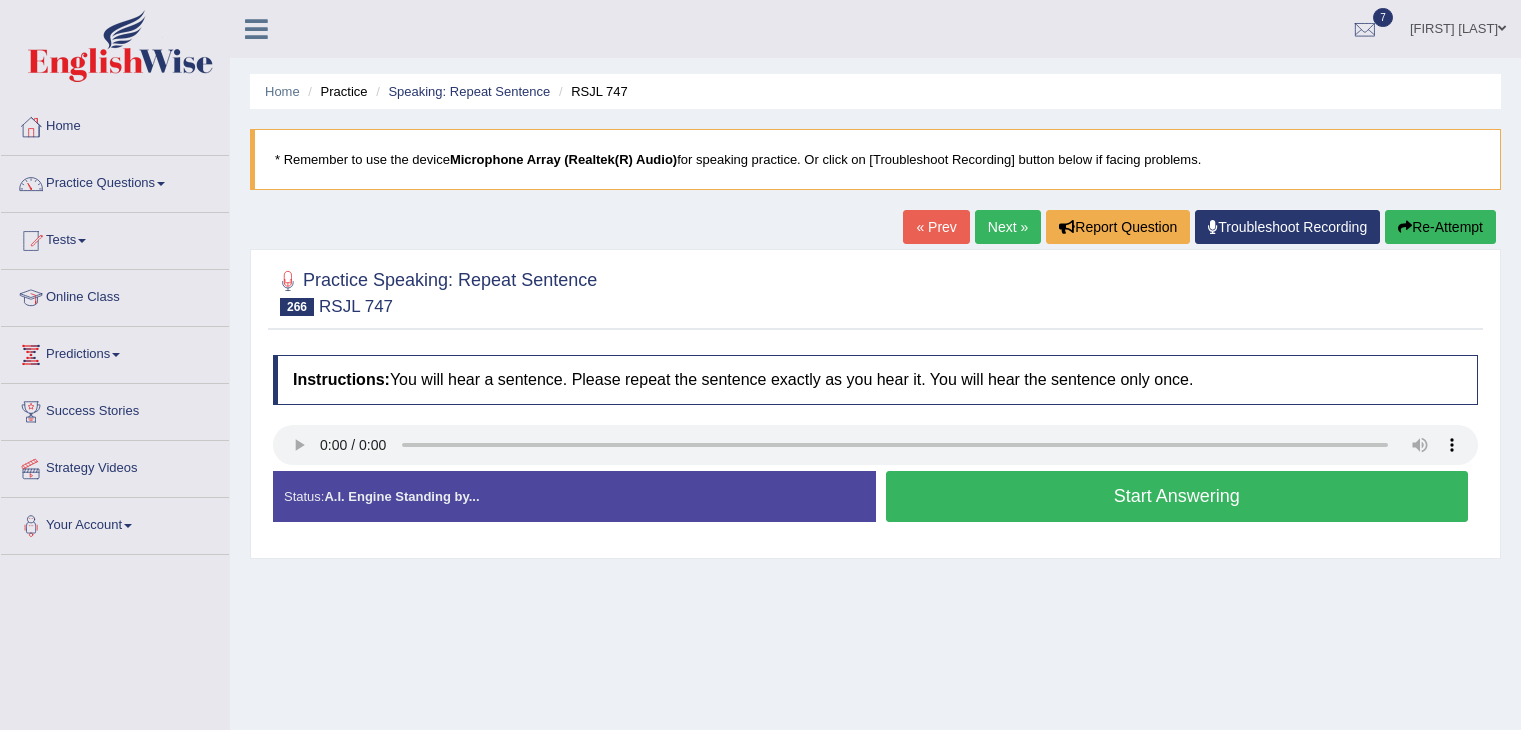 scroll, scrollTop: 0, scrollLeft: 0, axis: both 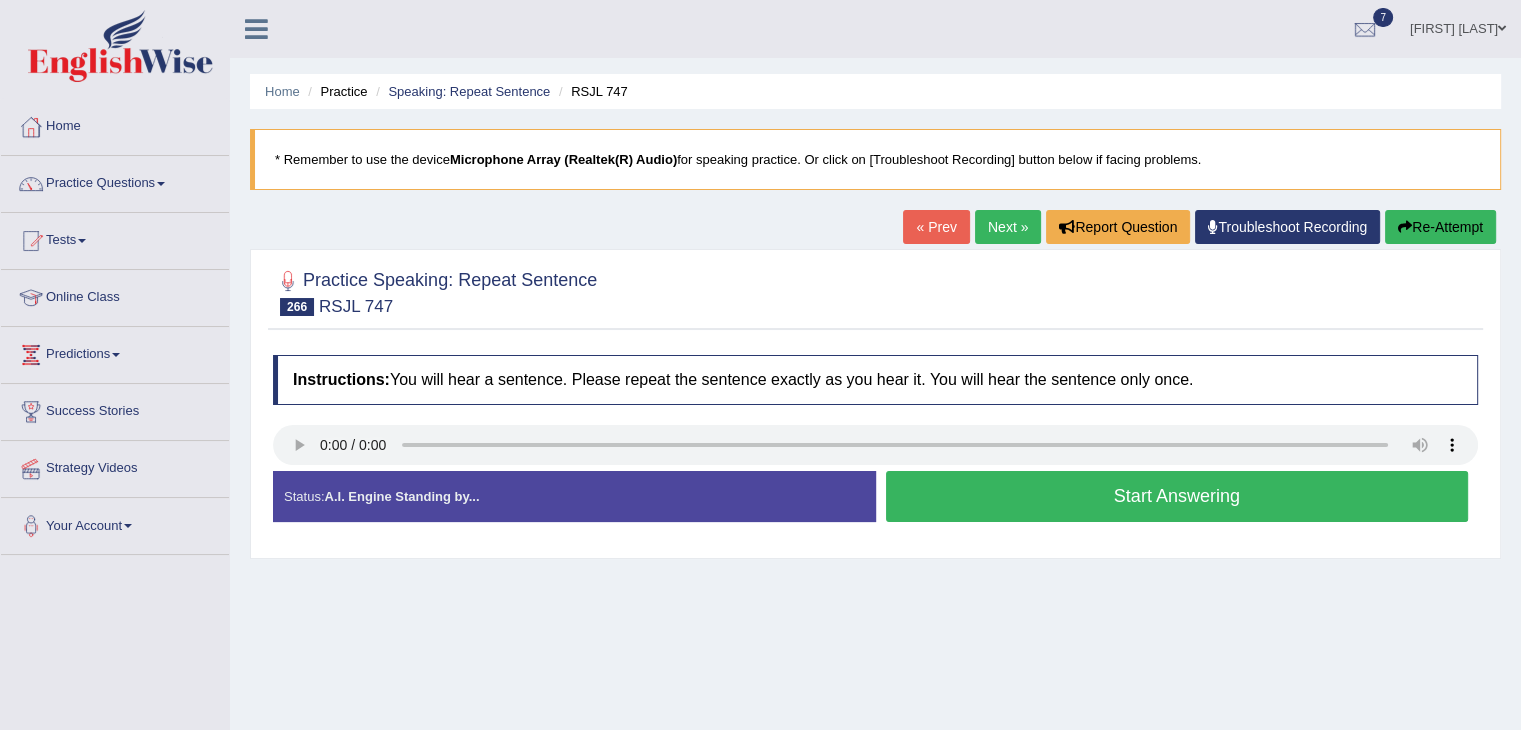 click on "Start Answering" at bounding box center [1177, 496] 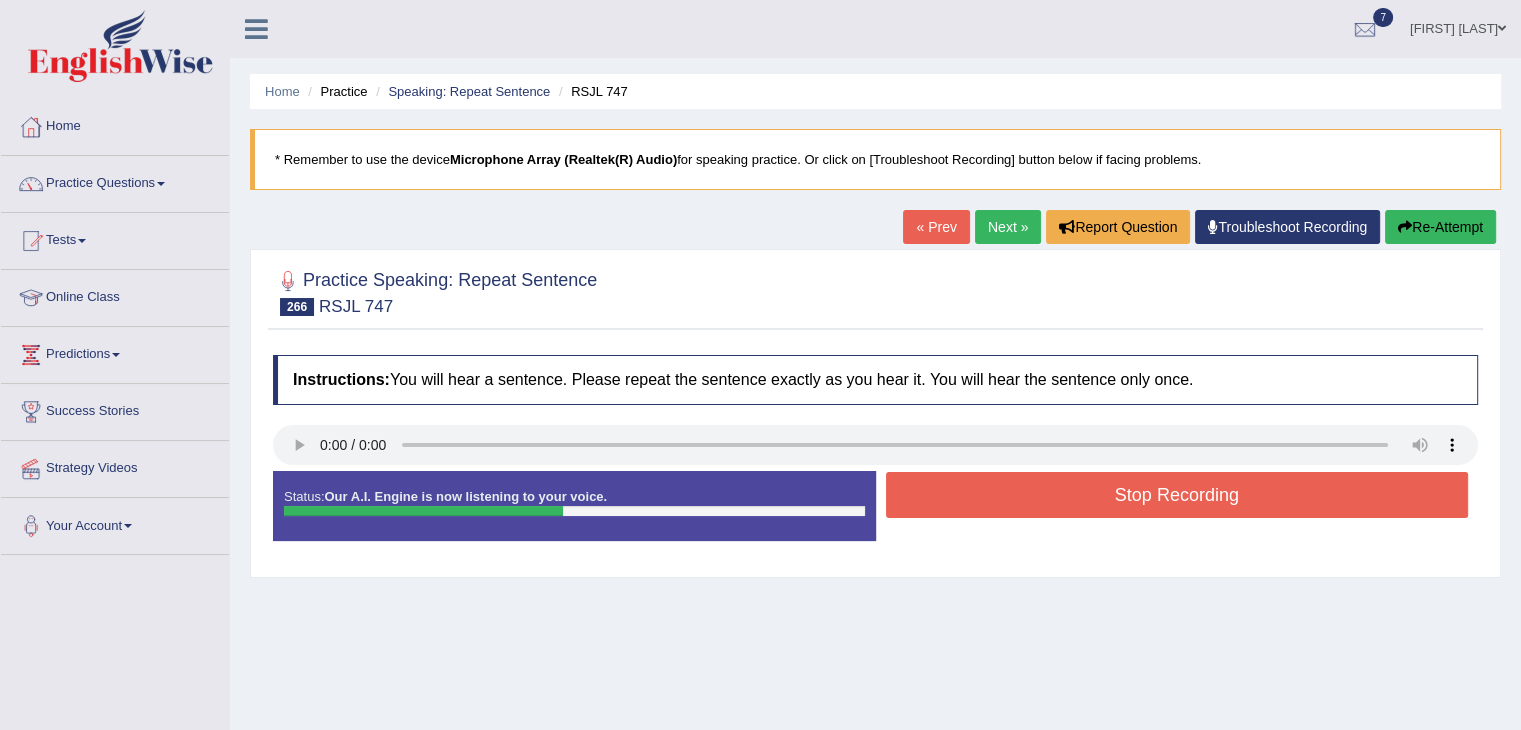 click on "Stop Recording" at bounding box center (1177, 495) 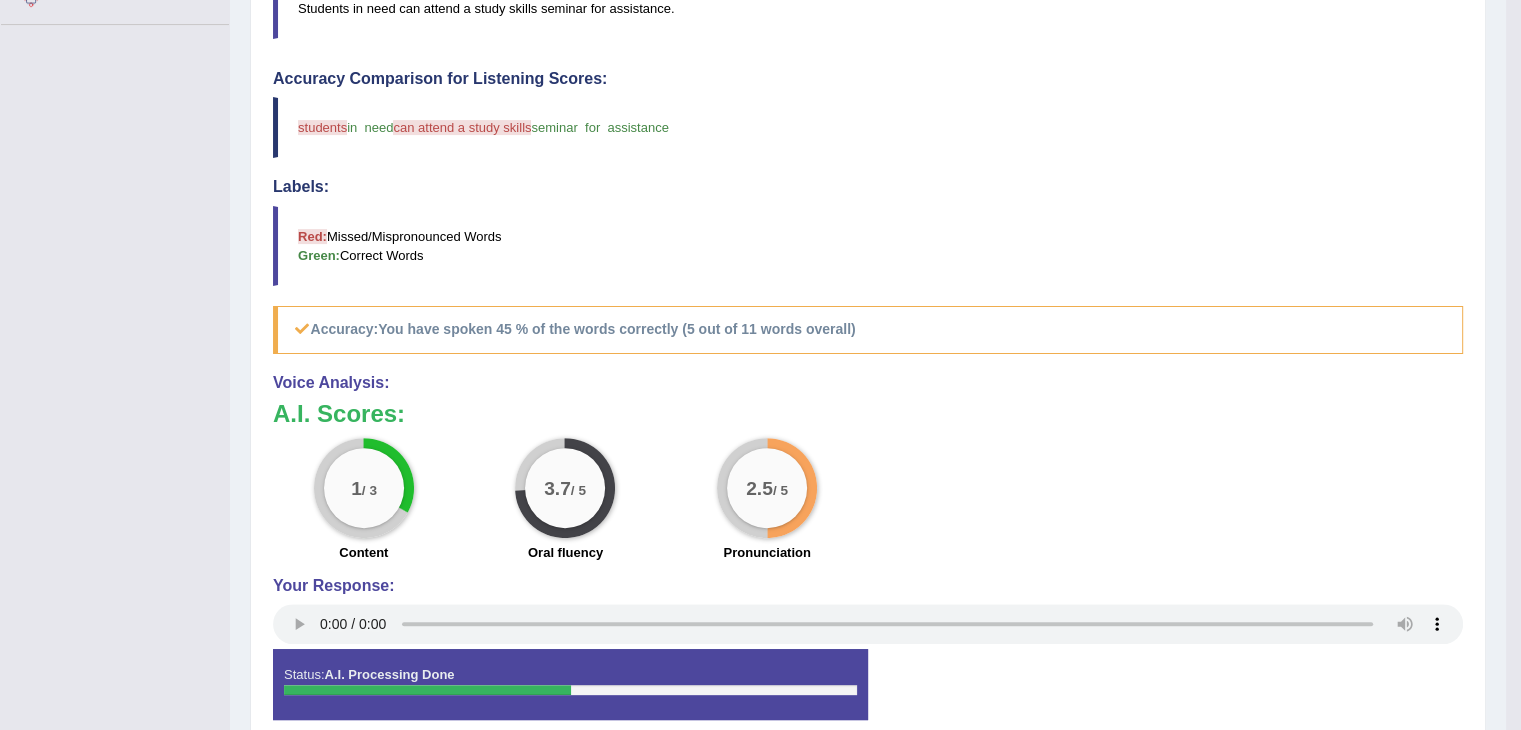 scroll, scrollTop: 531, scrollLeft: 0, axis: vertical 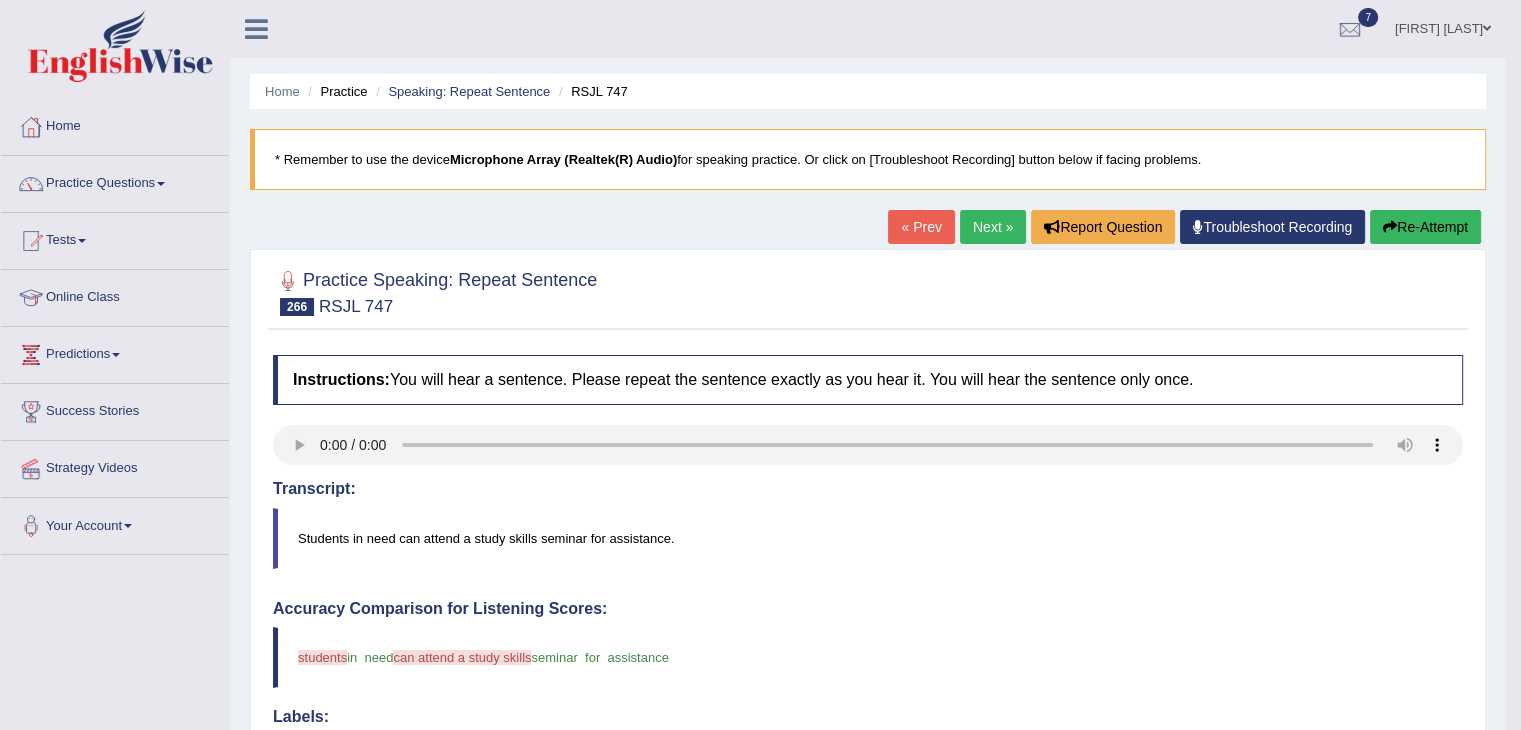 click on "Next »" at bounding box center [993, 227] 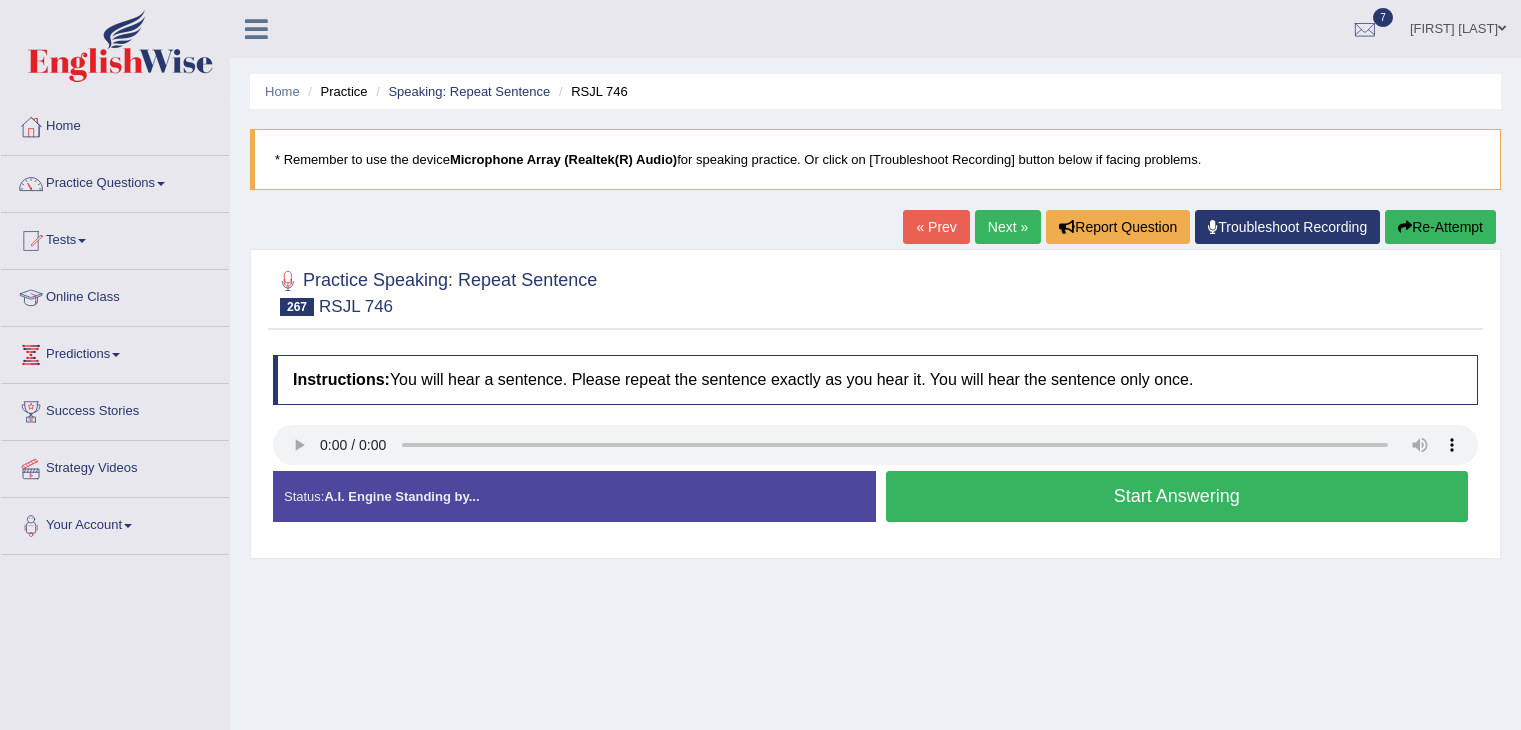 scroll, scrollTop: 0, scrollLeft: 0, axis: both 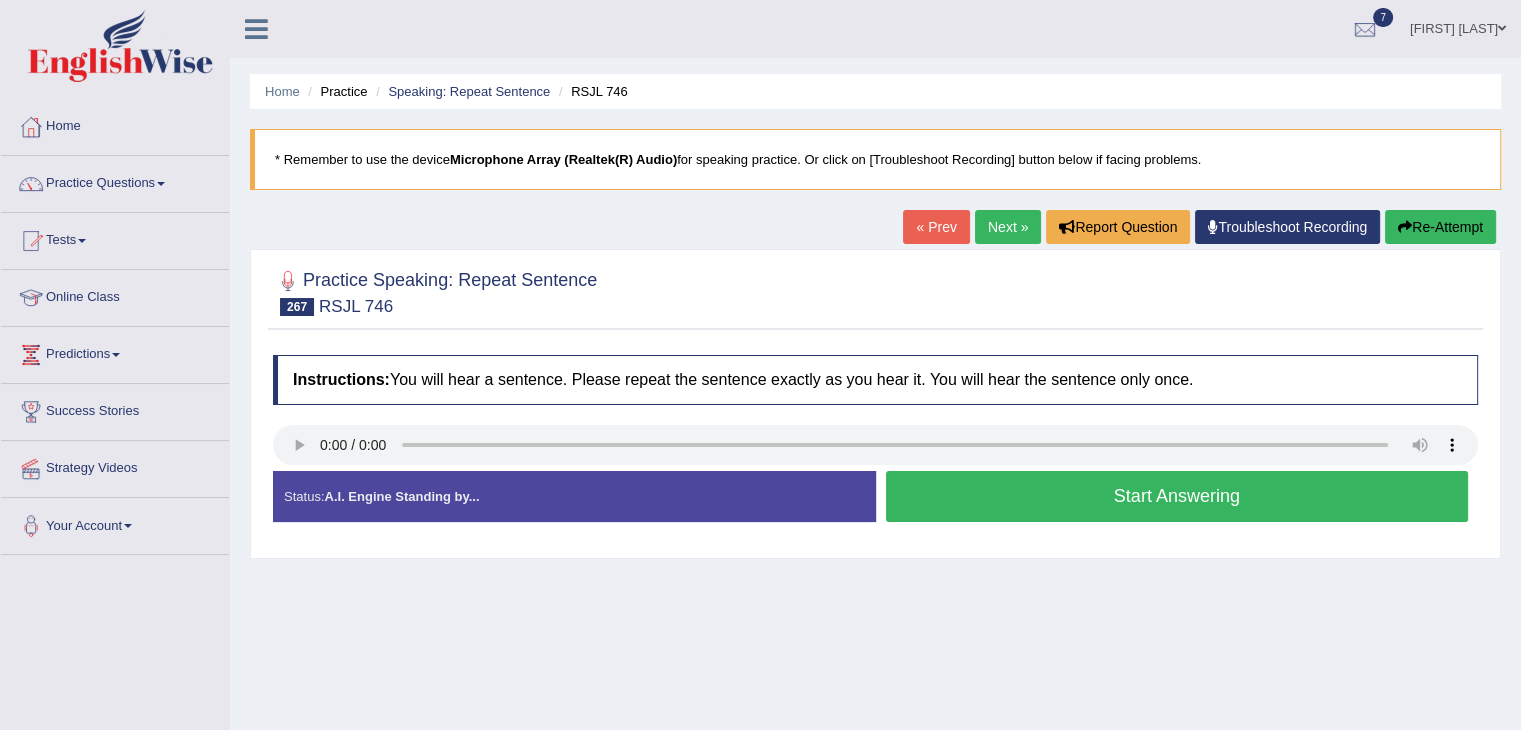click on "Start Answering" at bounding box center [1177, 496] 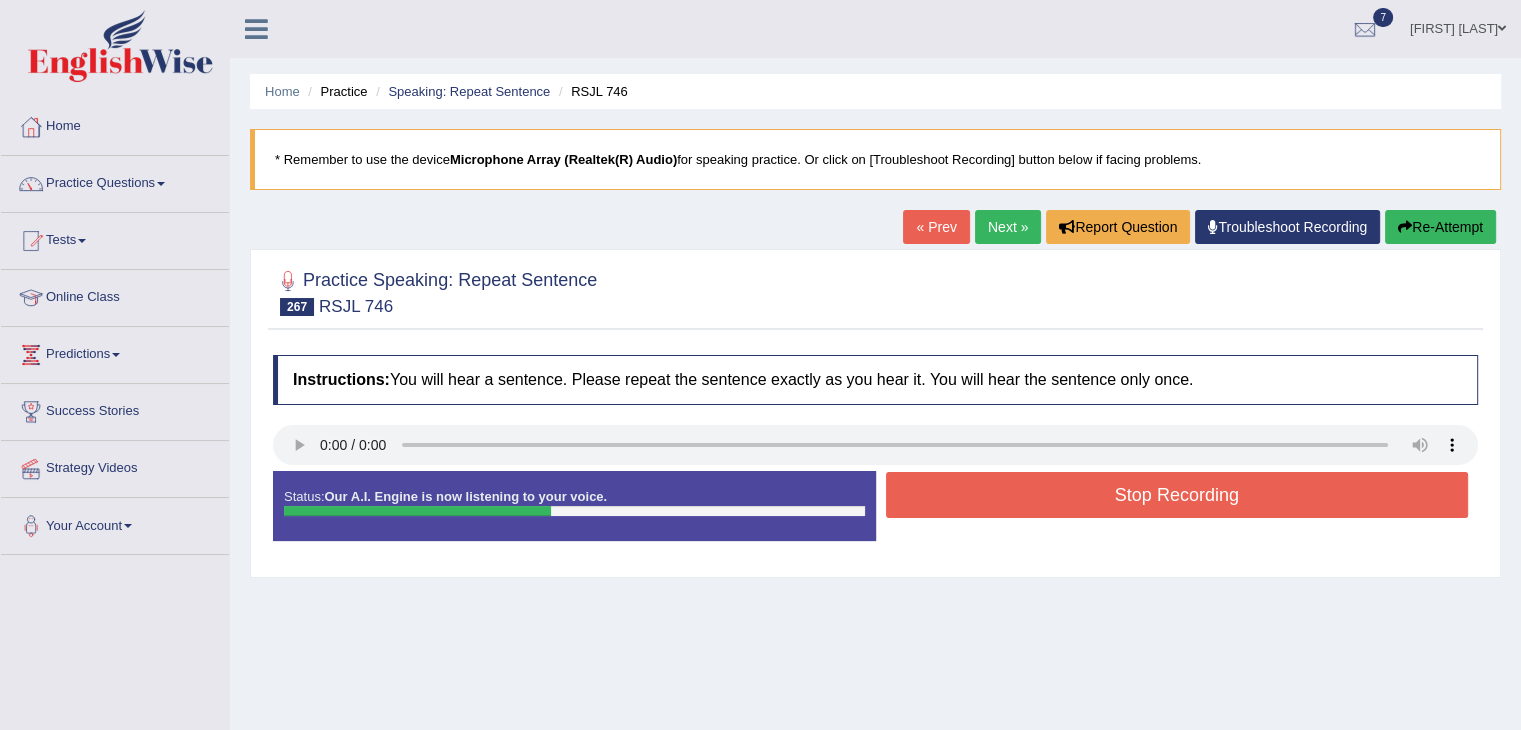 click on "Stop Recording" at bounding box center [1177, 495] 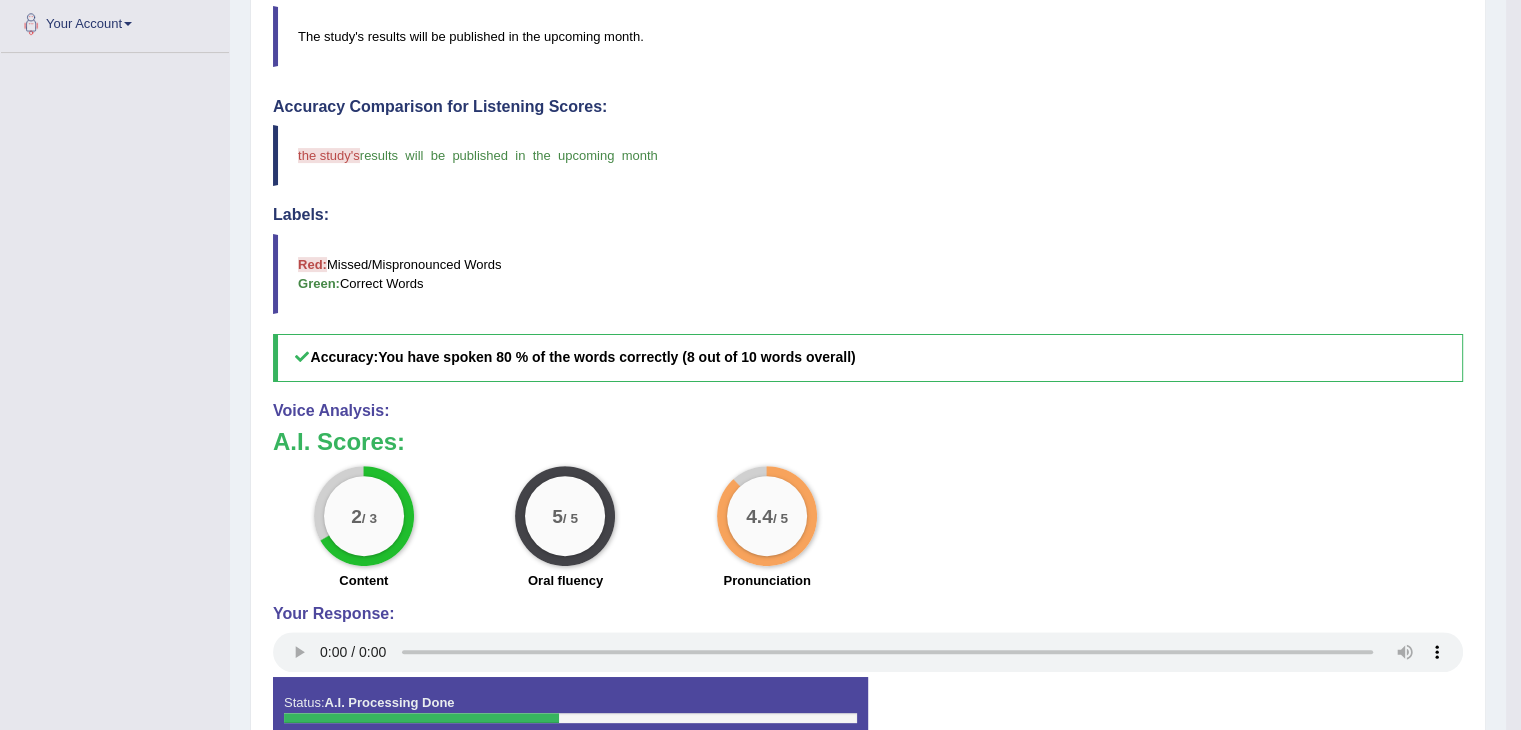scroll, scrollTop: 504, scrollLeft: 0, axis: vertical 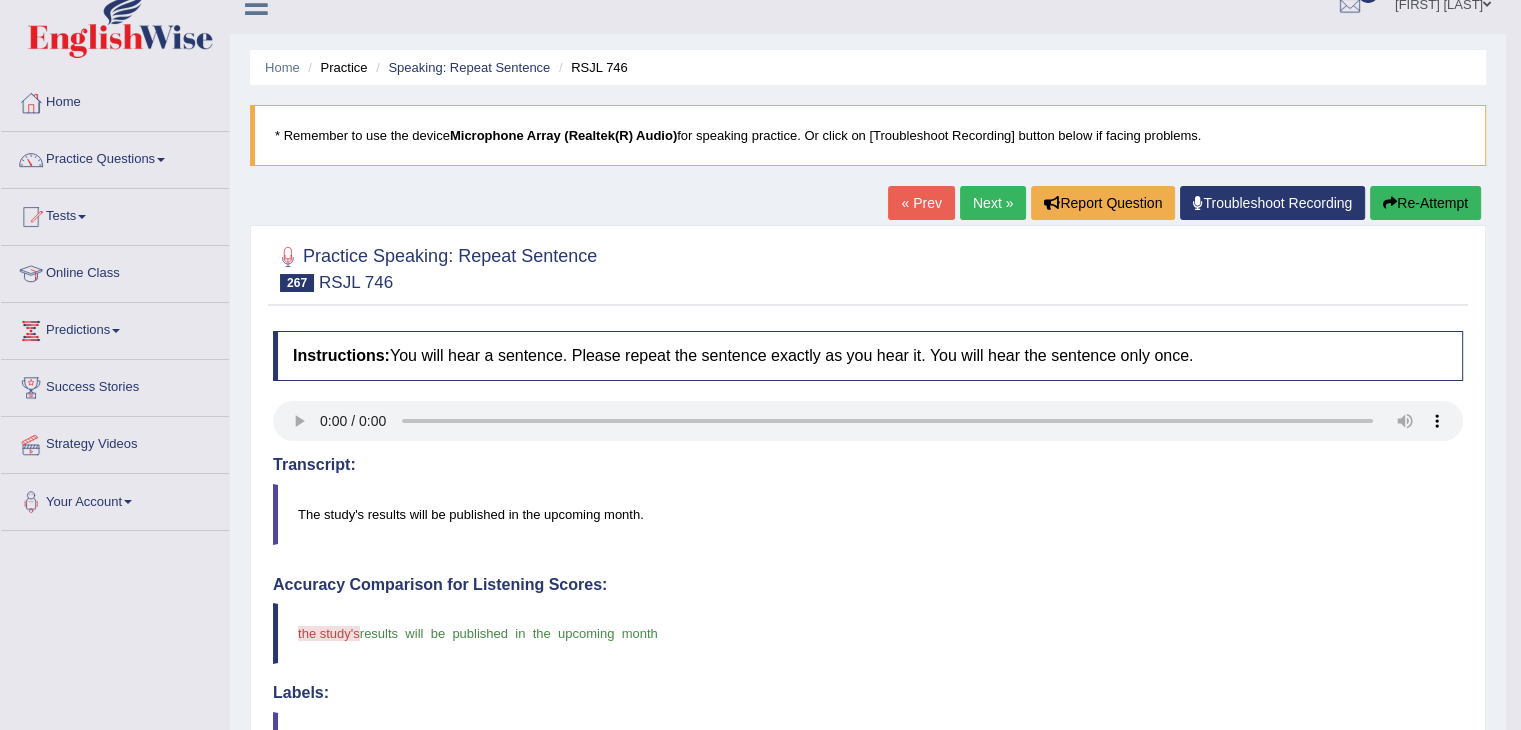 click on "Next »" at bounding box center (993, 203) 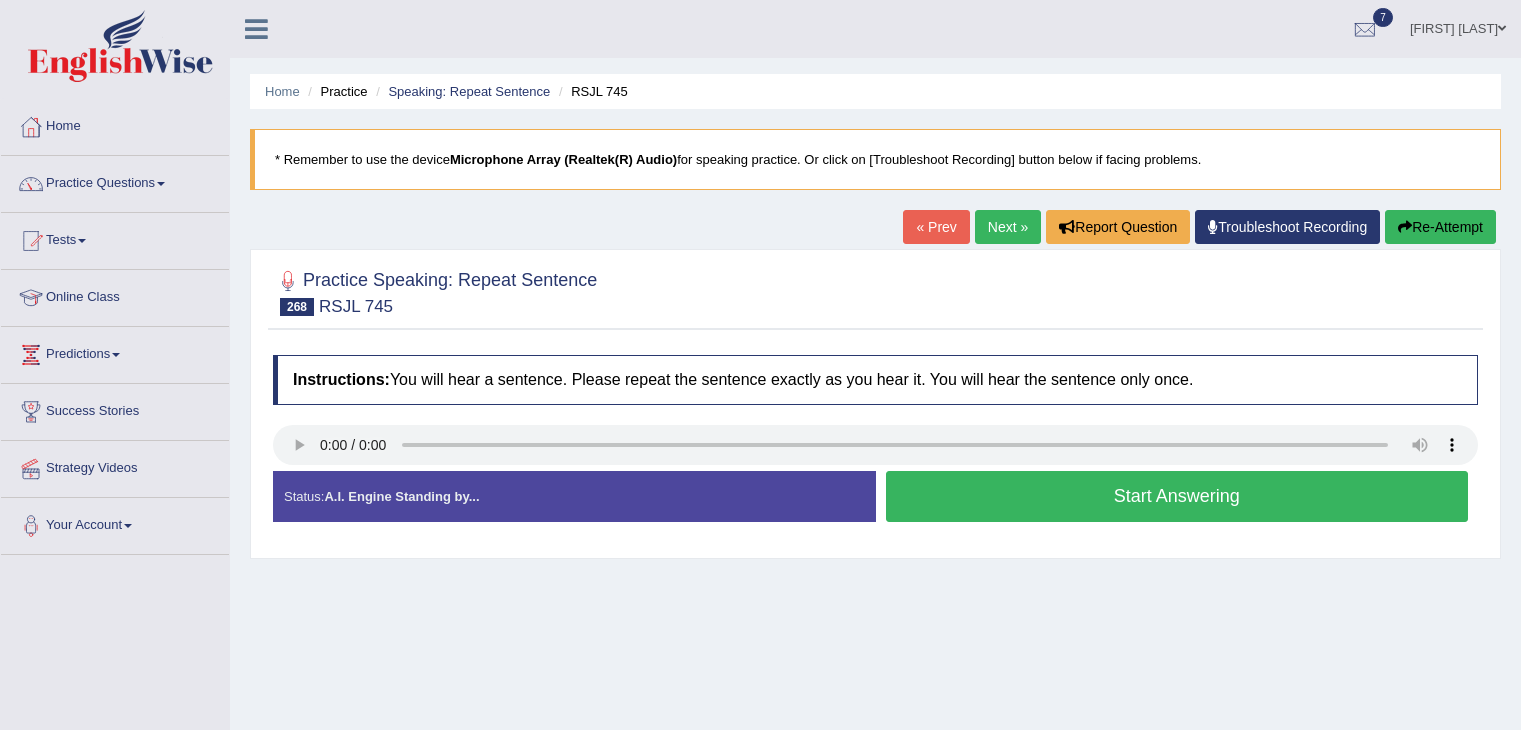 scroll, scrollTop: 0, scrollLeft: 0, axis: both 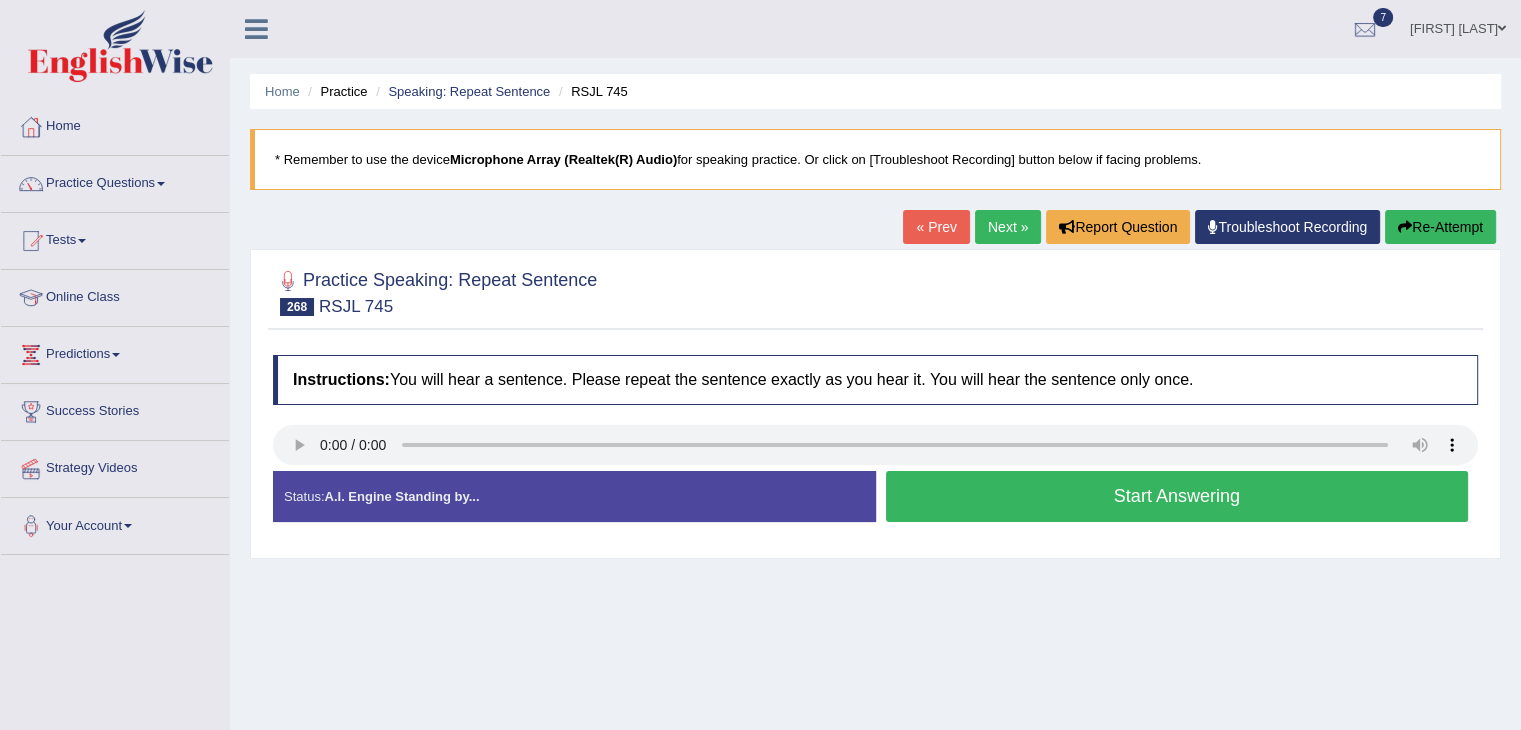 click on "Start Answering" at bounding box center [1177, 496] 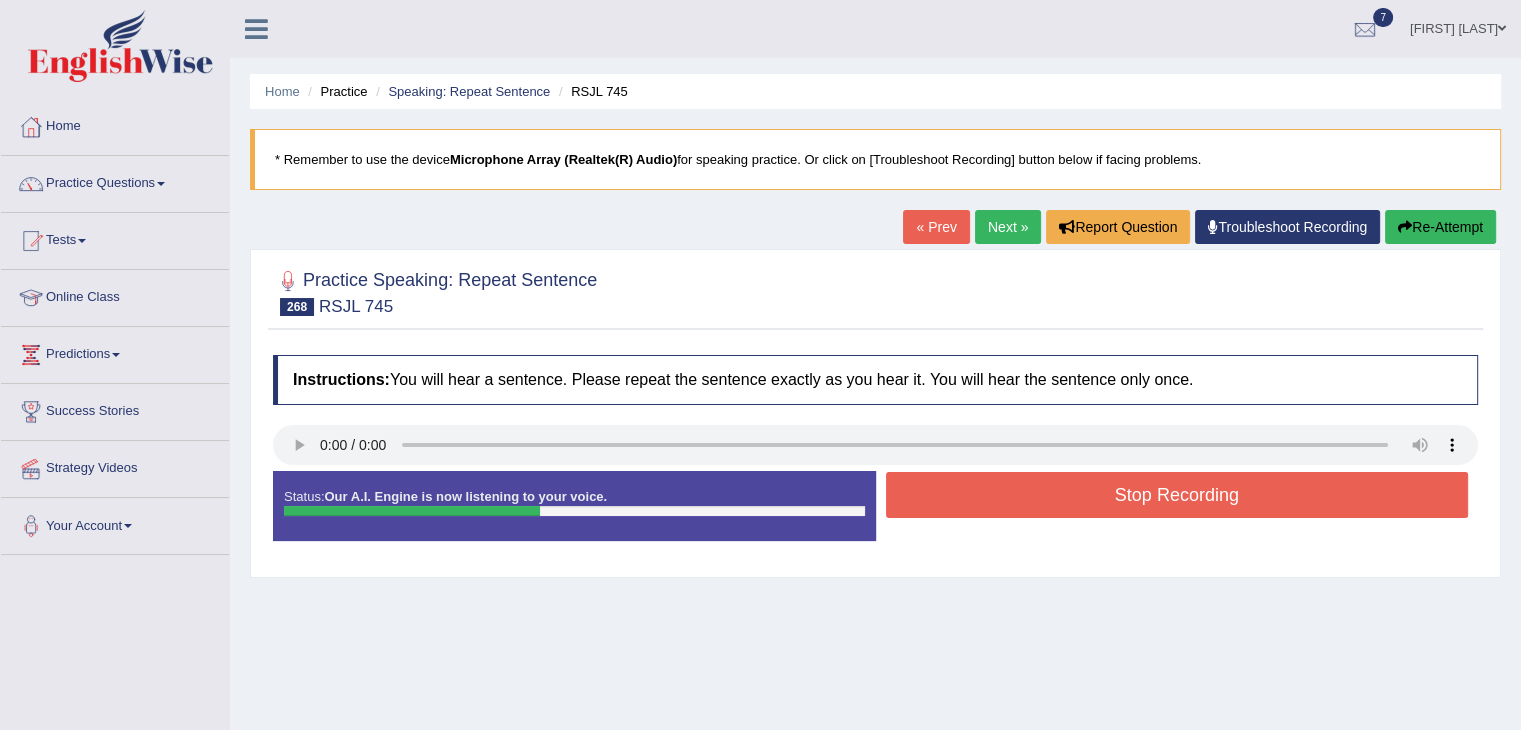 click on "Stop Recording" at bounding box center [1177, 495] 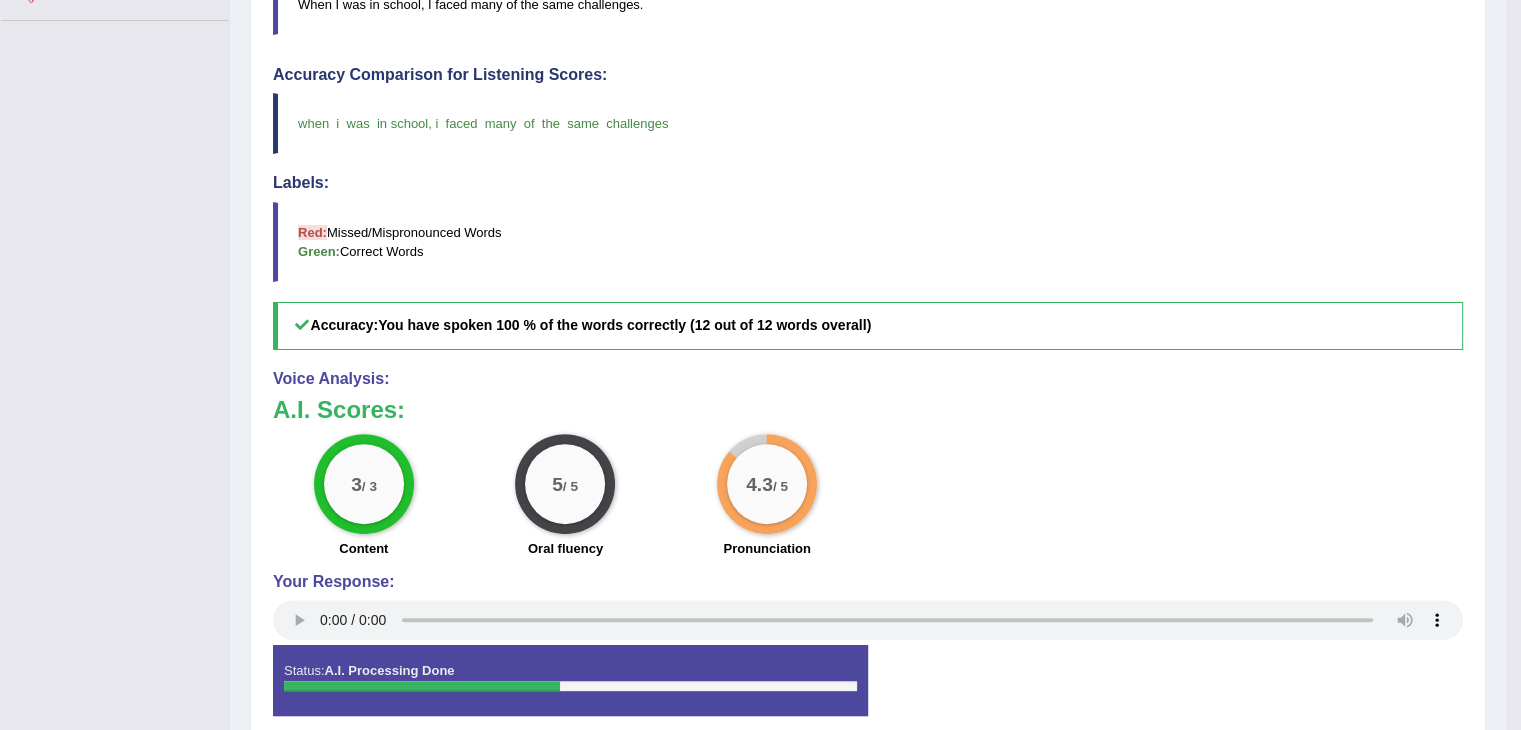 scroll, scrollTop: 535, scrollLeft: 0, axis: vertical 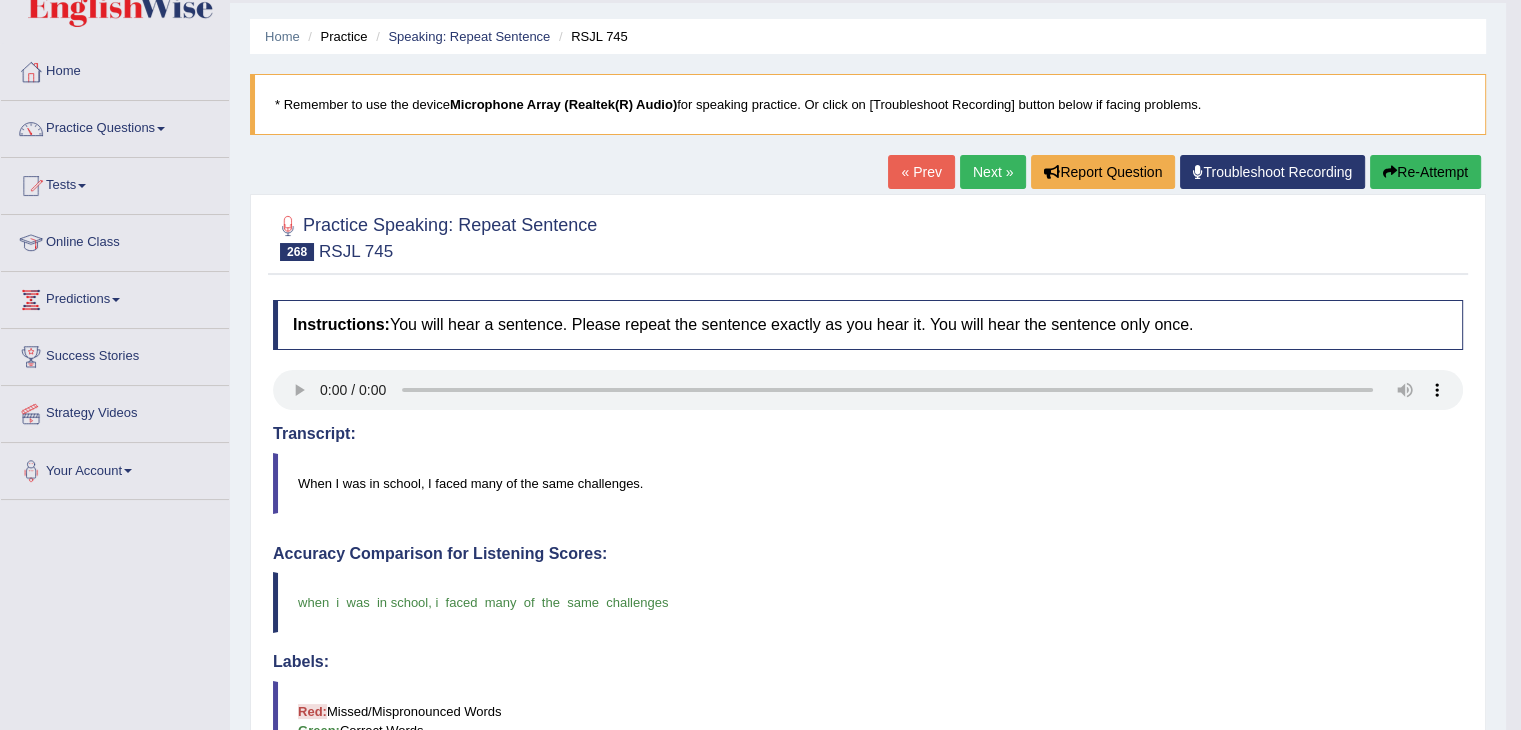 click on "Next »" at bounding box center (993, 172) 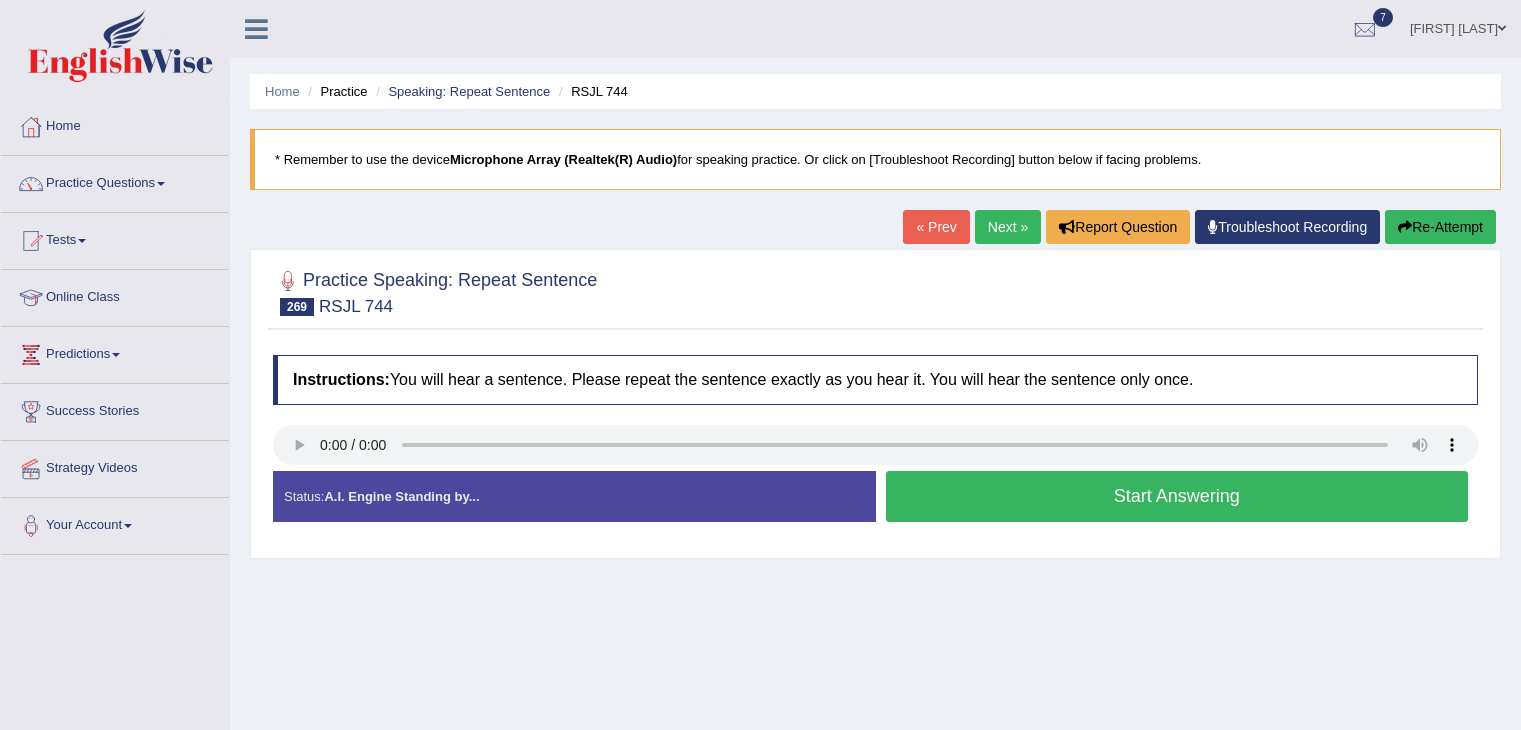 scroll, scrollTop: 0, scrollLeft: 0, axis: both 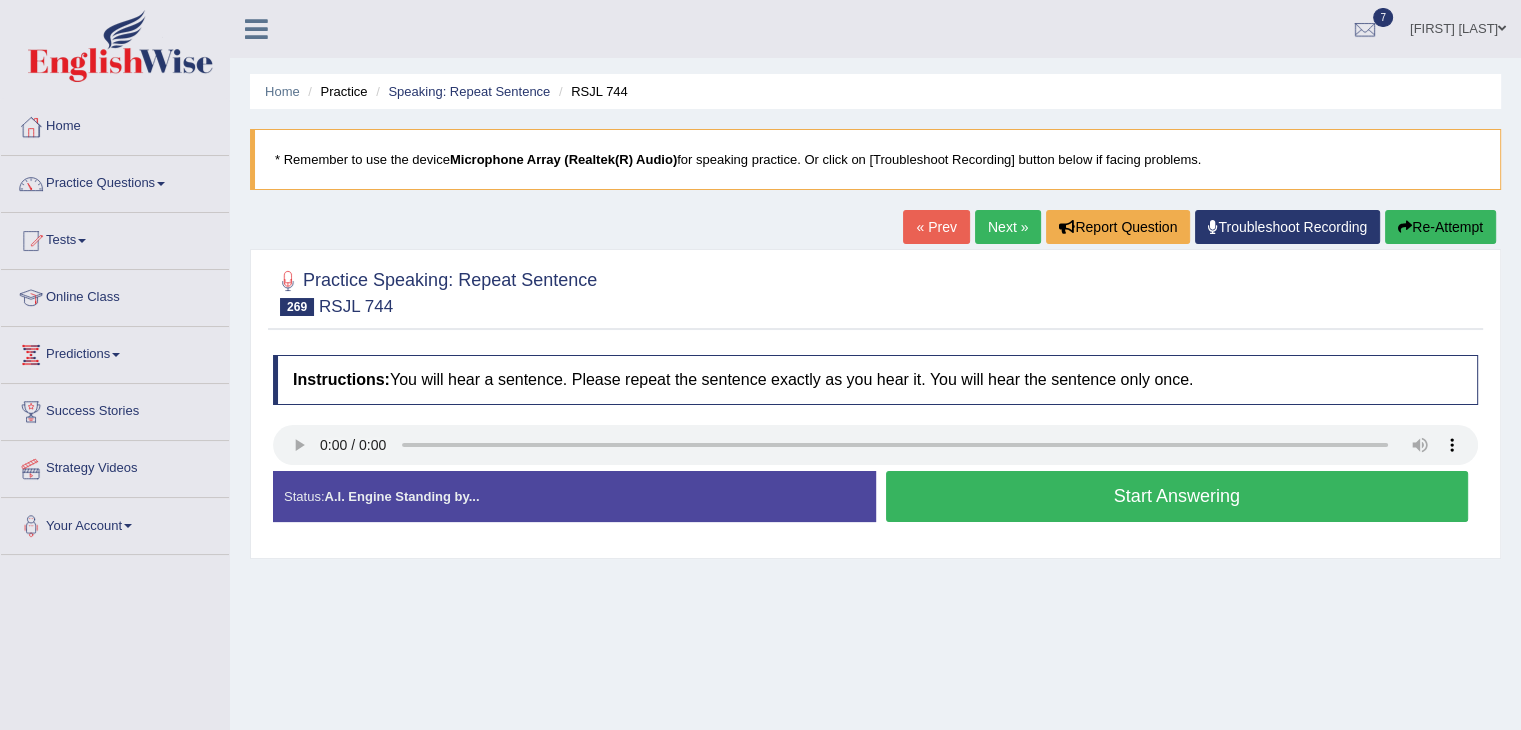 click on "Start Answering" at bounding box center (1177, 496) 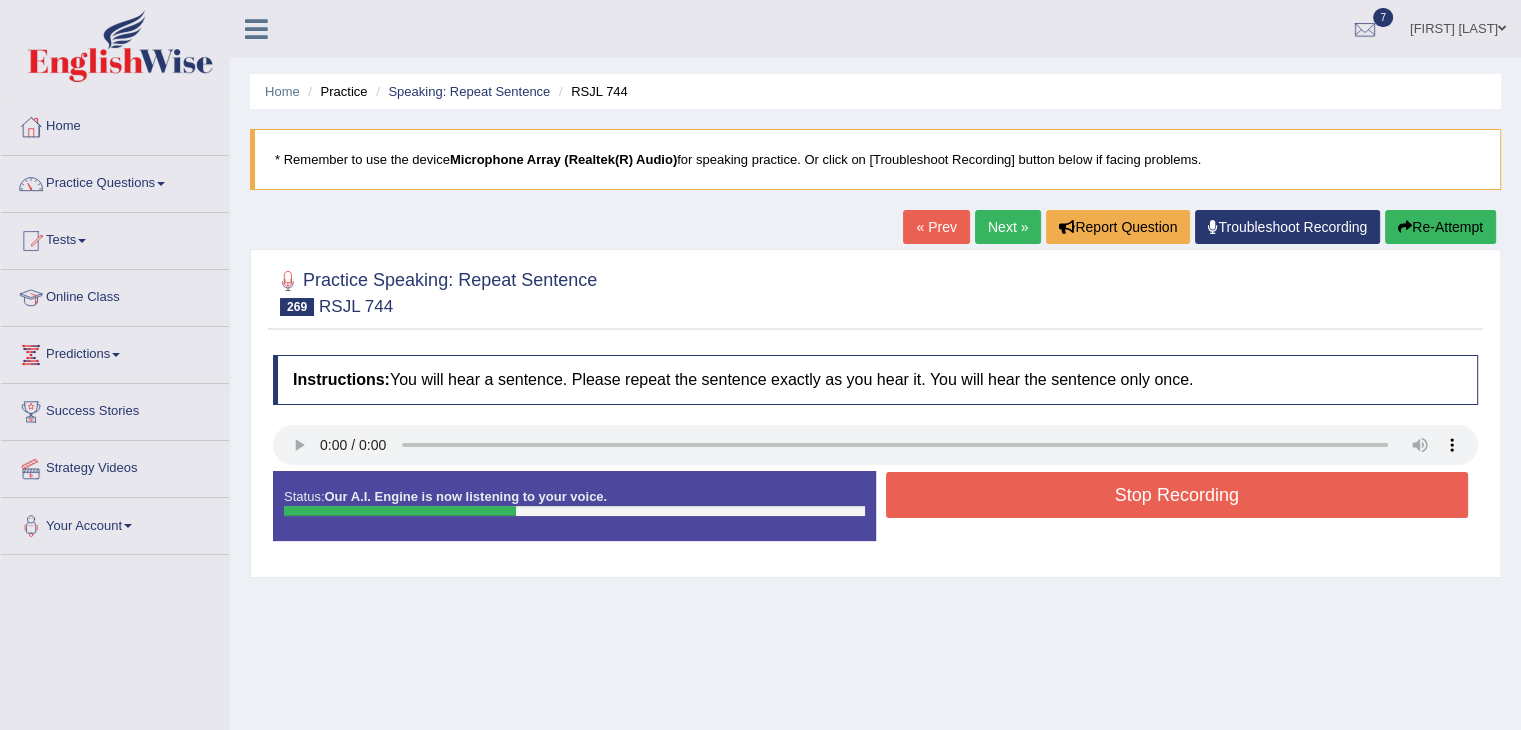 click on "Stop Recording" at bounding box center (1177, 495) 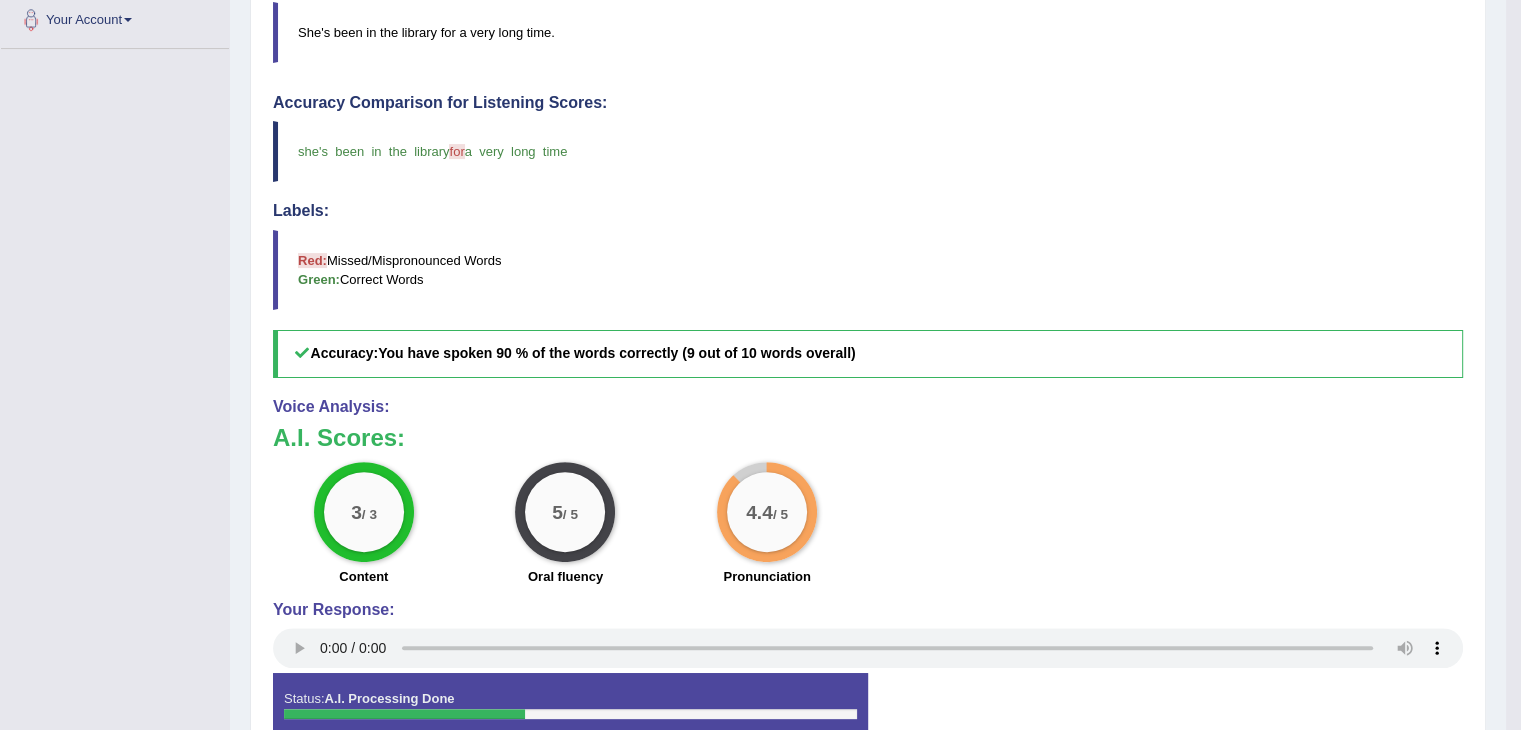 scroll, scrollTop: 518, scrollLeft: 0, axis: vertical 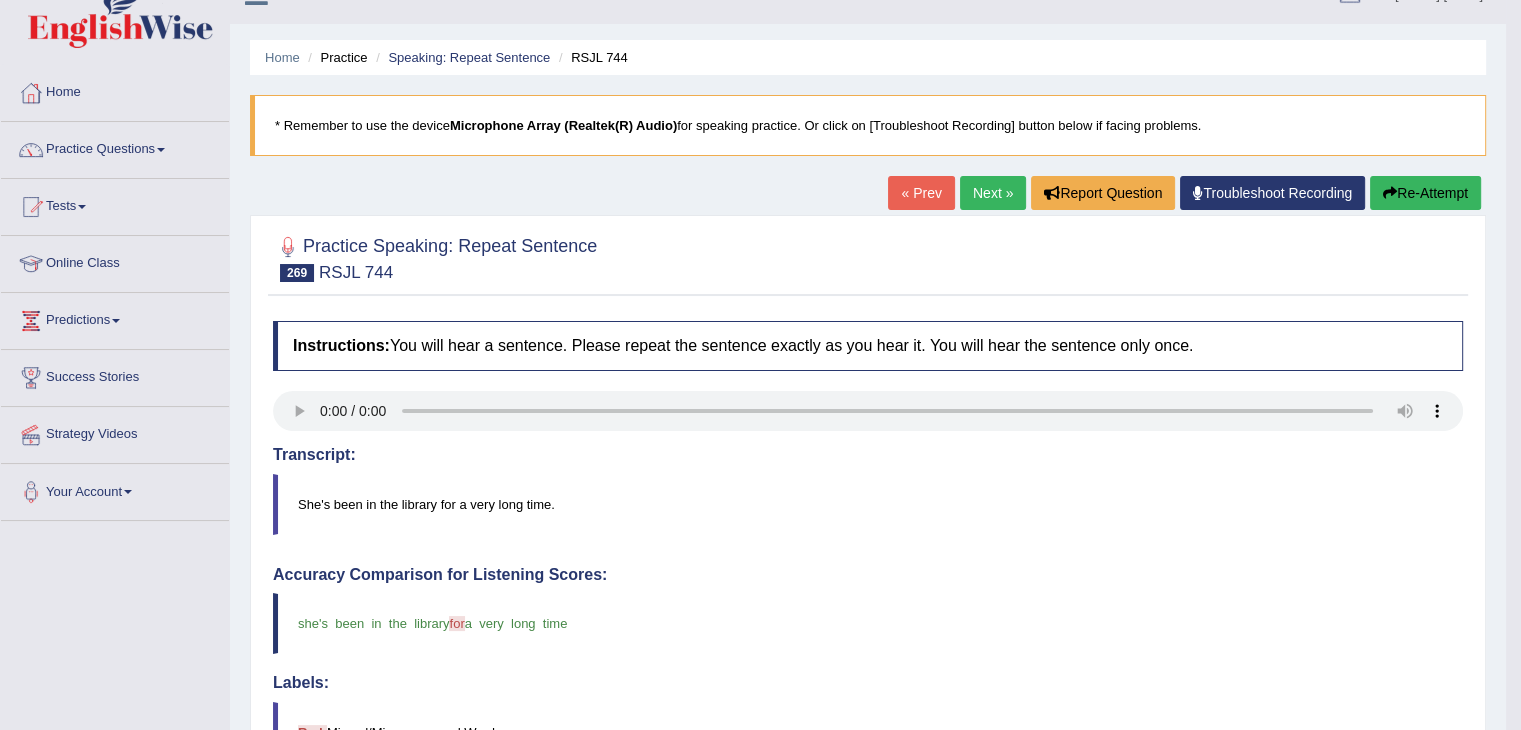 click on "Next »" at bounding box center [993, 193] 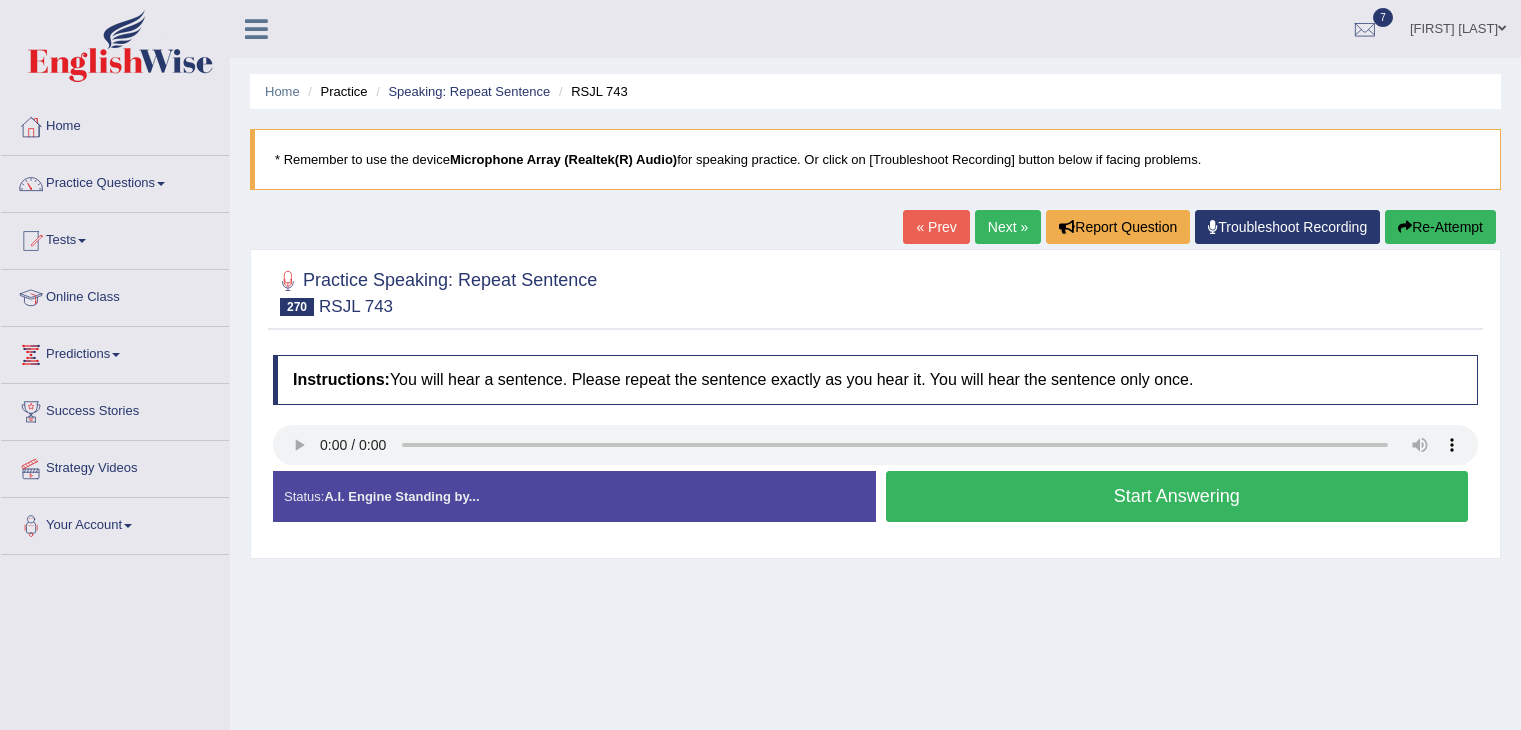 scroll, scrollTop: 0, scrollLeft: 0, axis: both 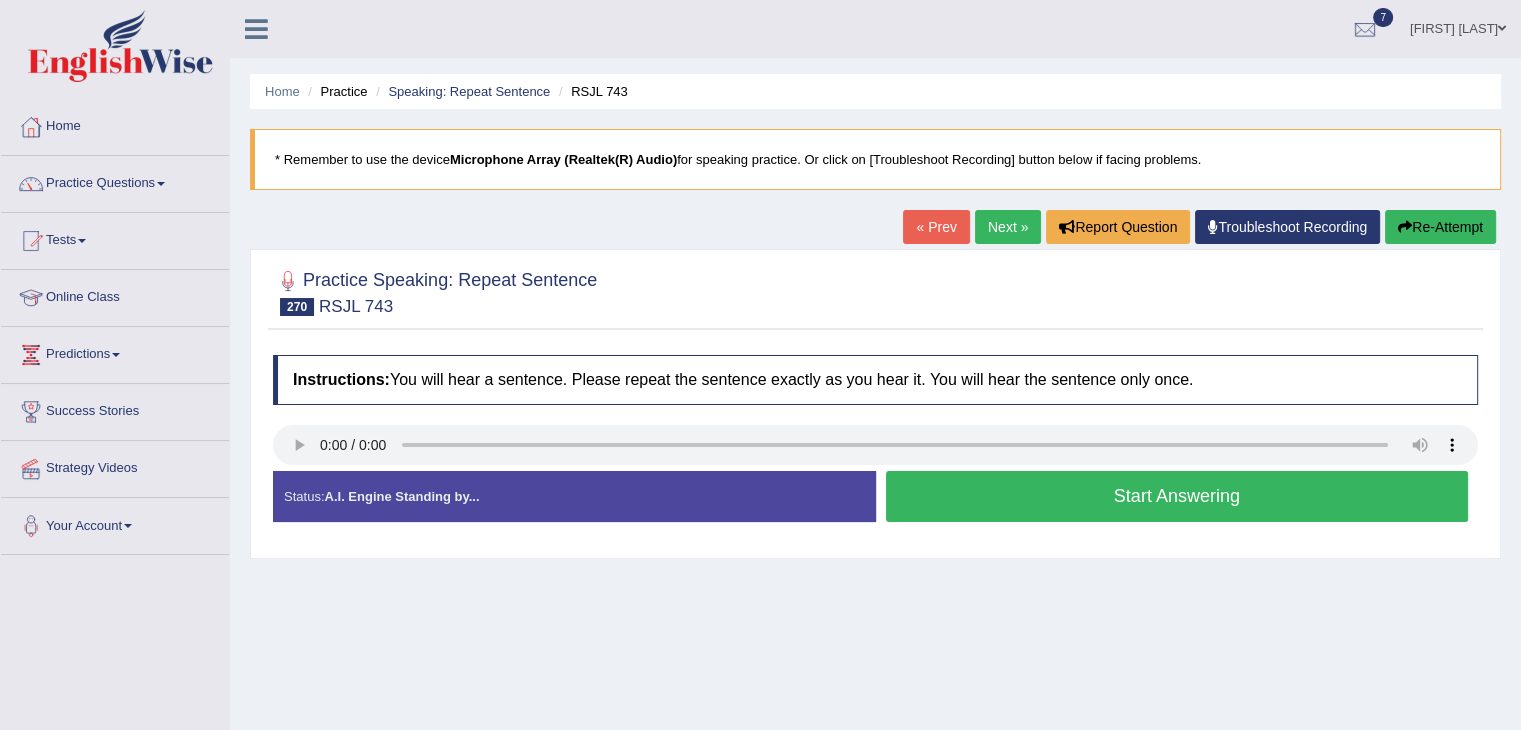 click on "Start Answering" at bounding box center [1177, 496] 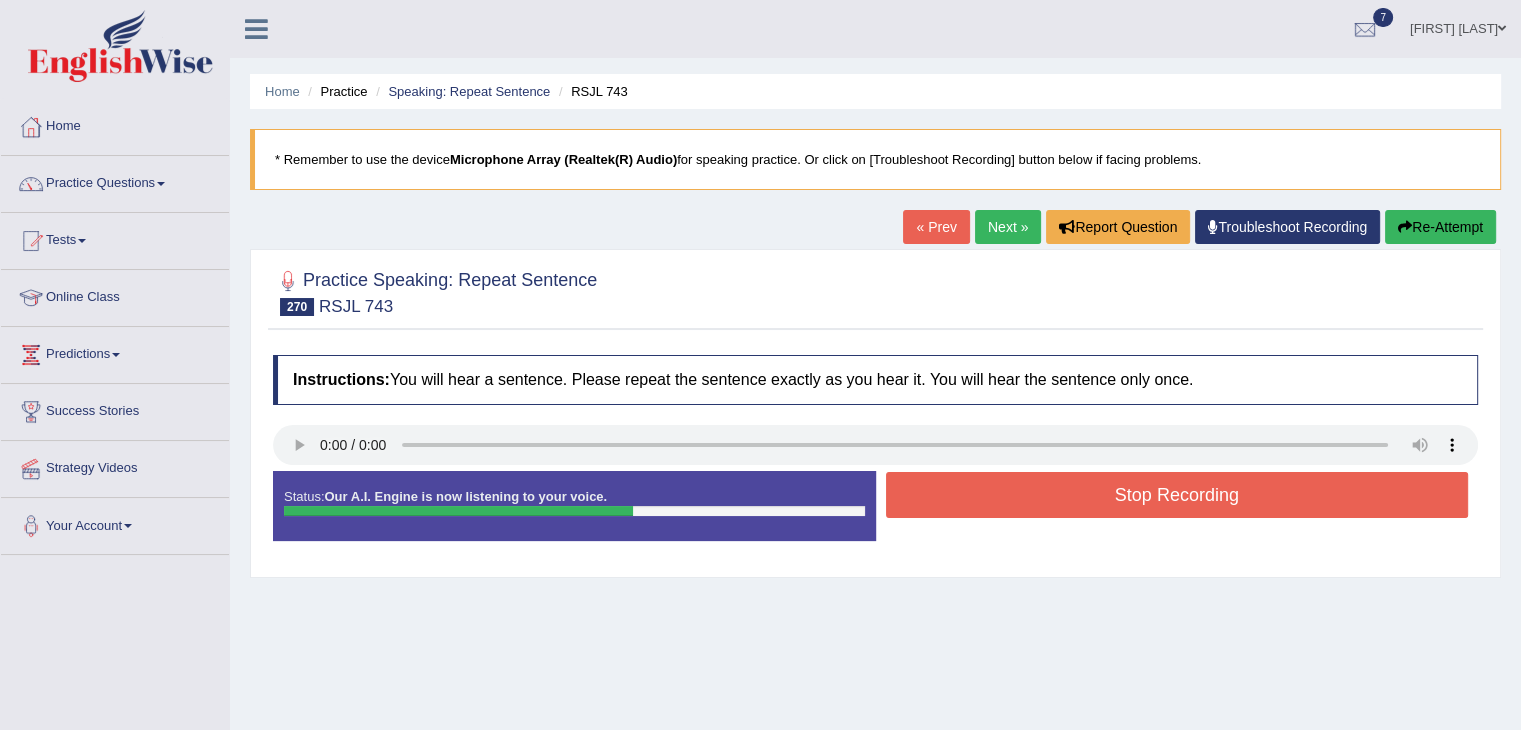 click on "Stop Recording" at bounding box center [1177, 495] 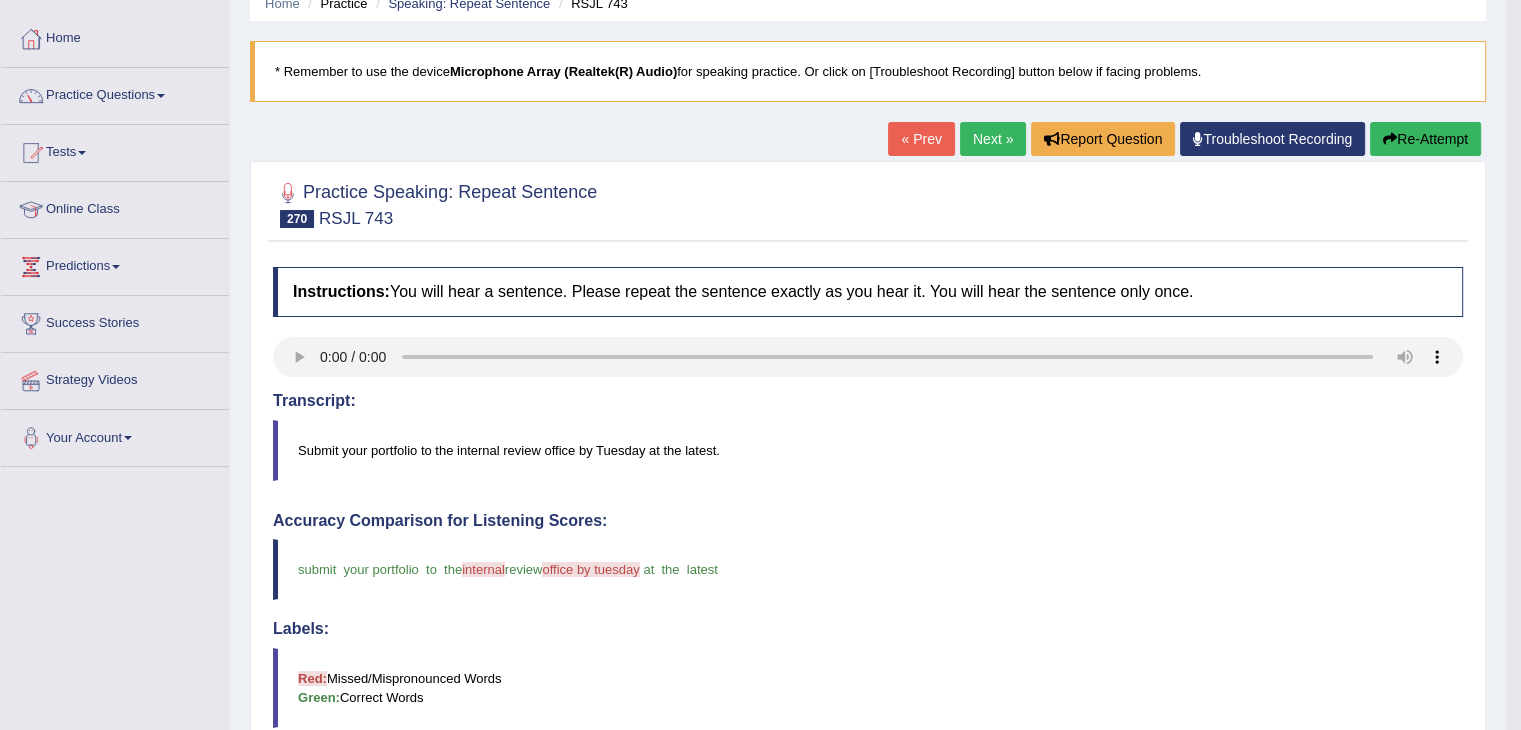 scroll, scrollTop: 84, scrollLeft: 0, axis: vertical 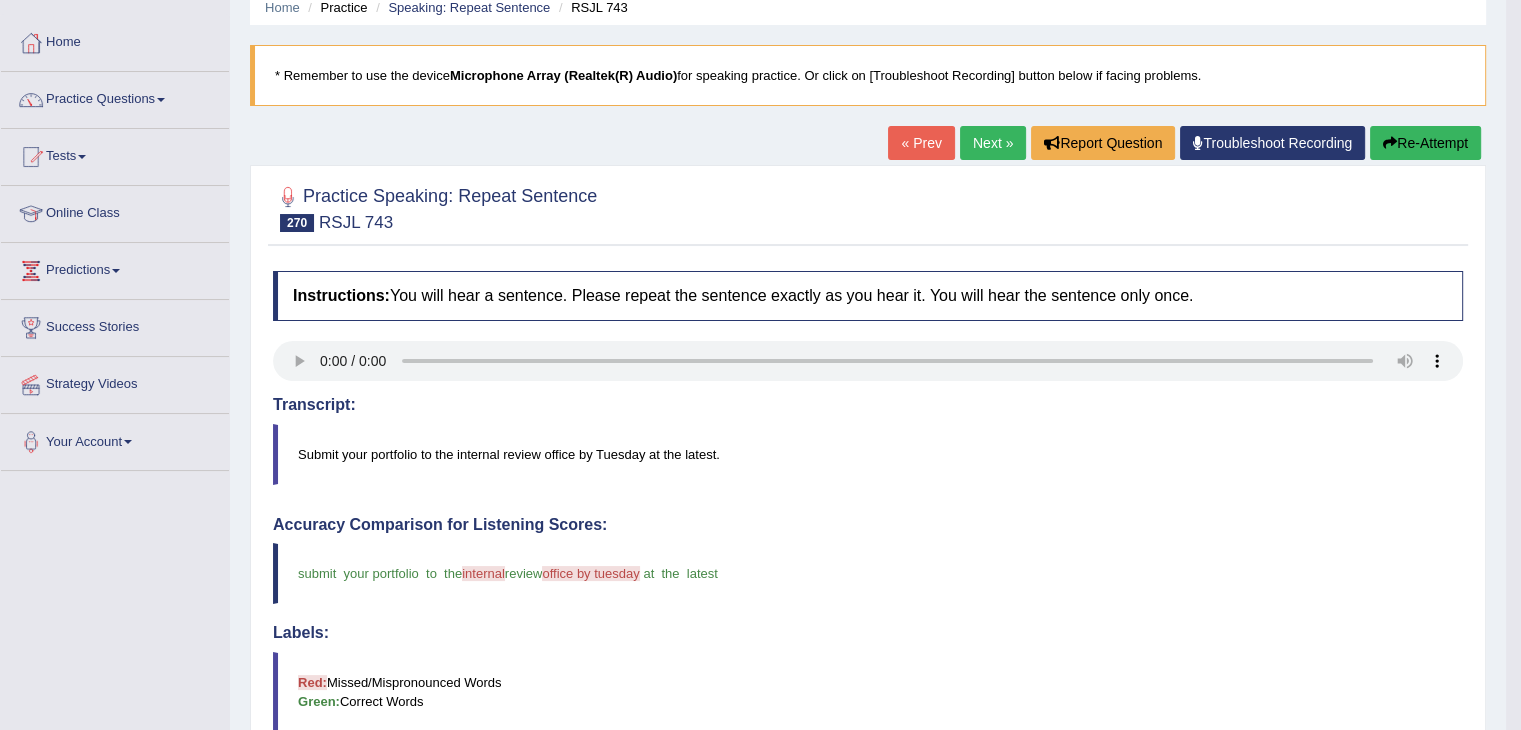click on "Next »" at bounding box center [993, 143] 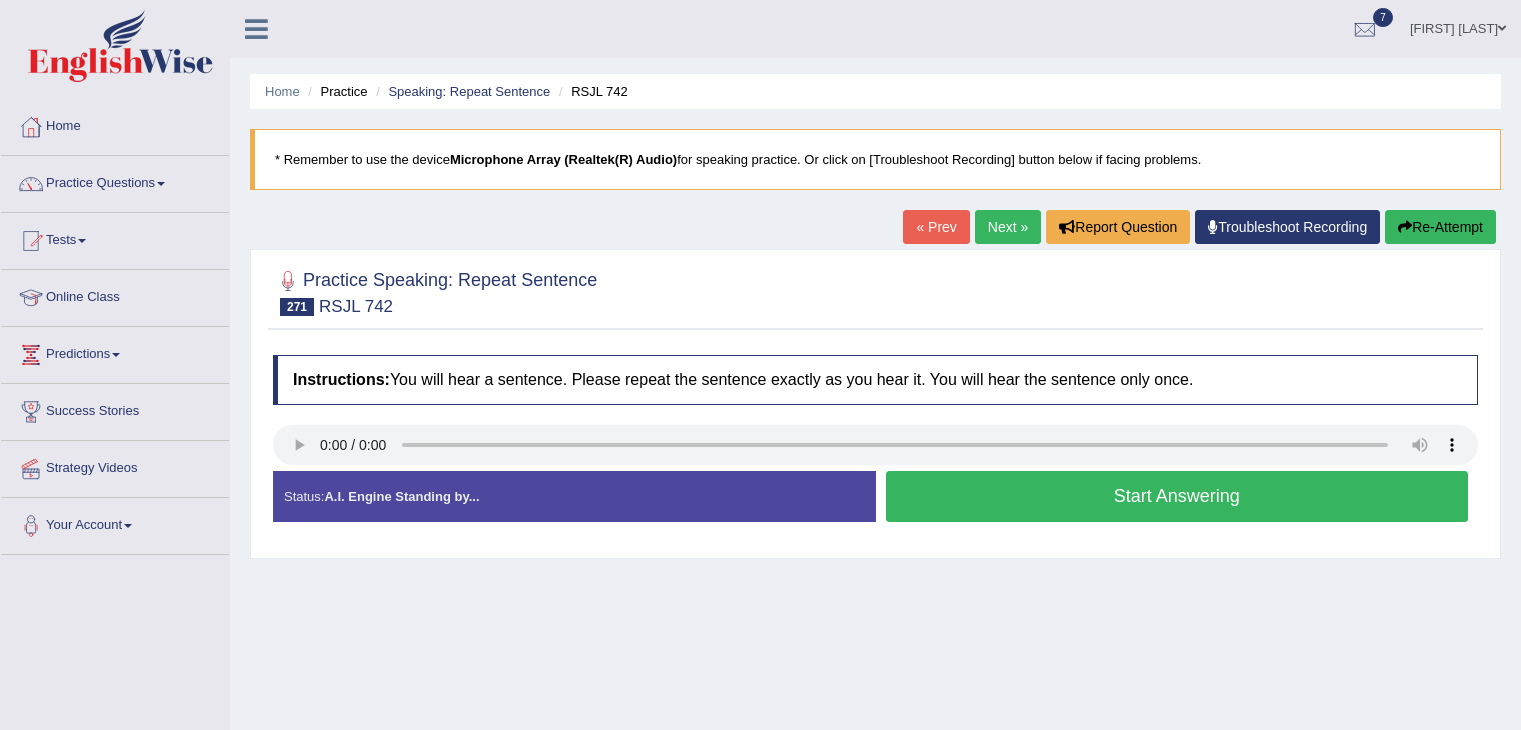 scroll, scrollTop: 0, scrollLeft: 0, axis: both 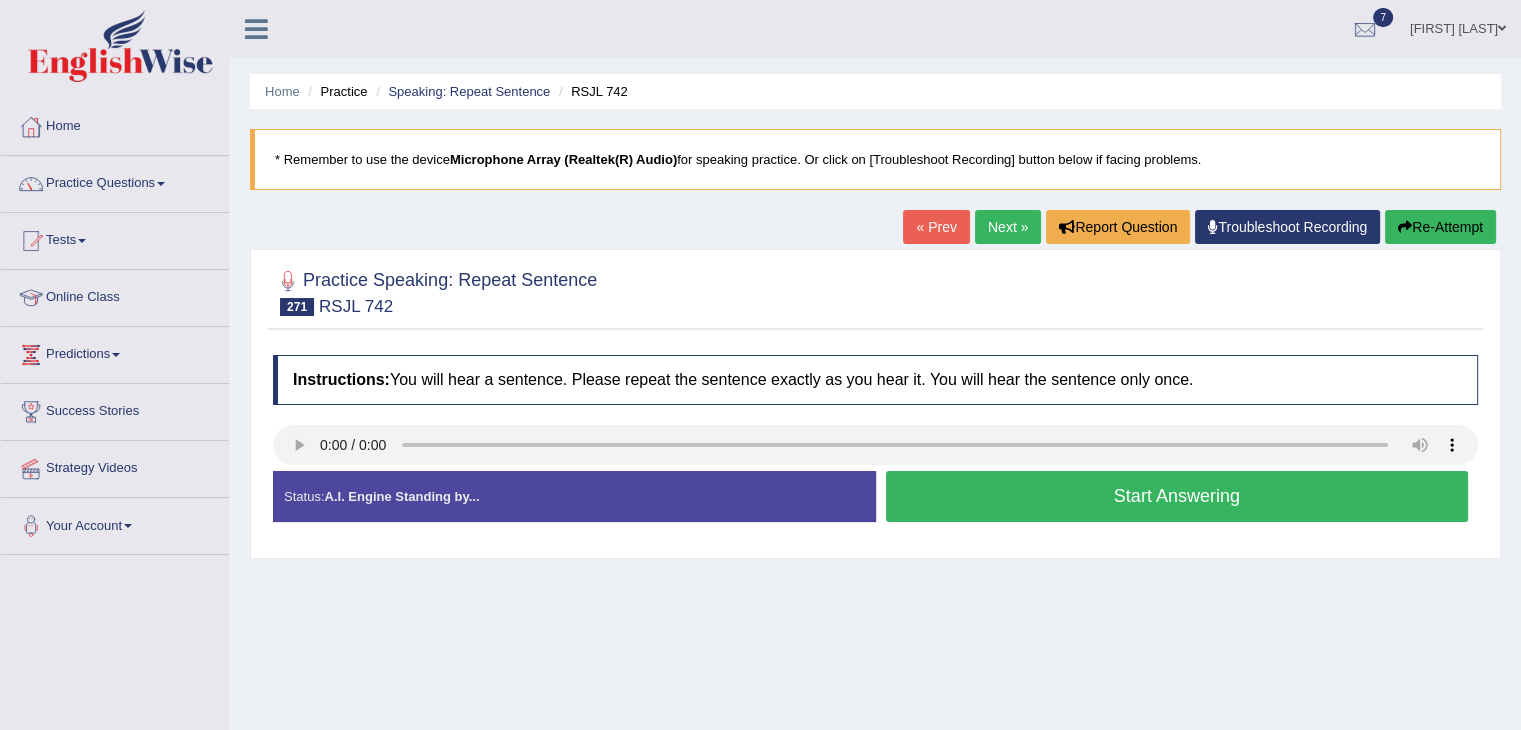 click on "Start Answering" at bounding box center (1177, 496) 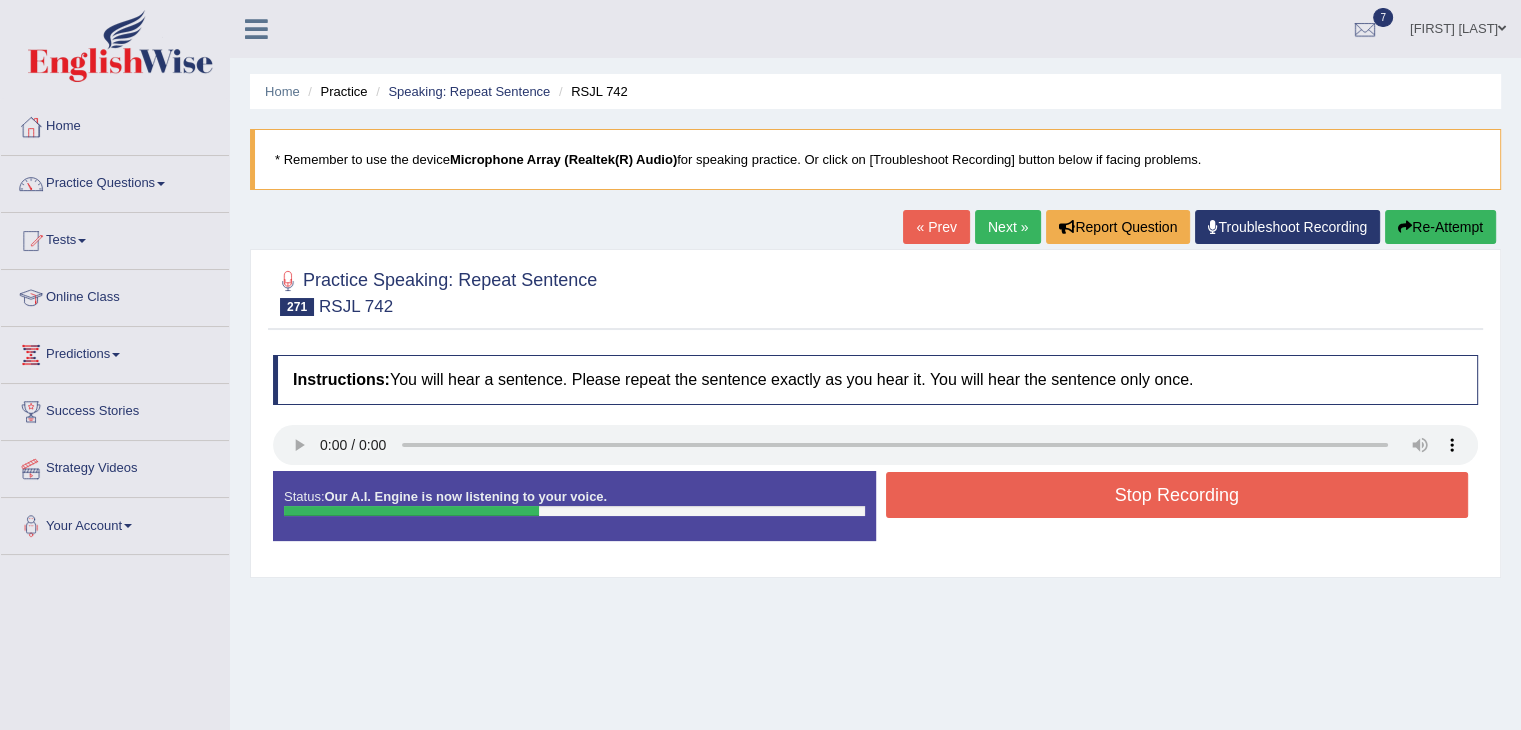 click on "Stop Recording" at bounding box center (1177, 495) 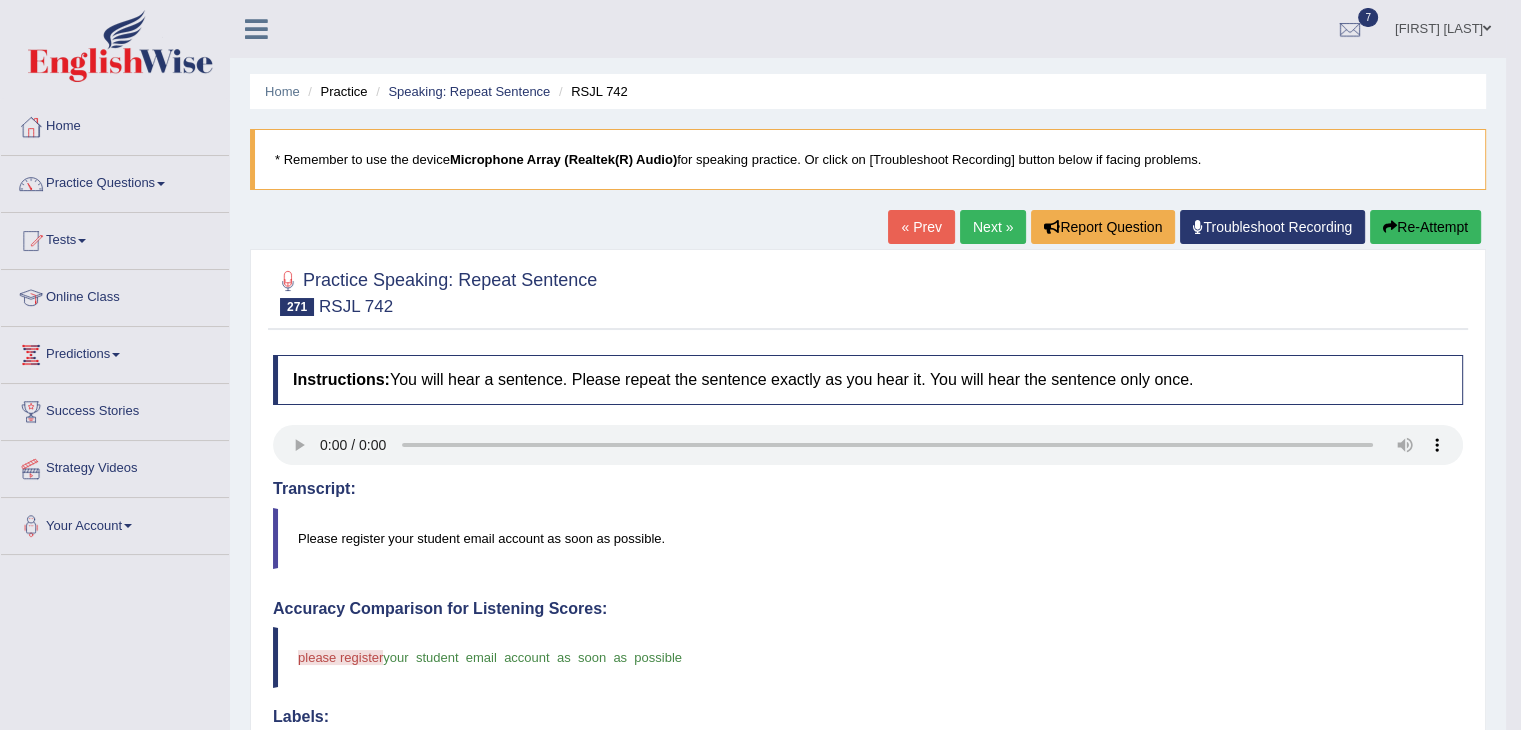 scroll, scrollTop: 2, scrollLeft: 0, axis: vertical 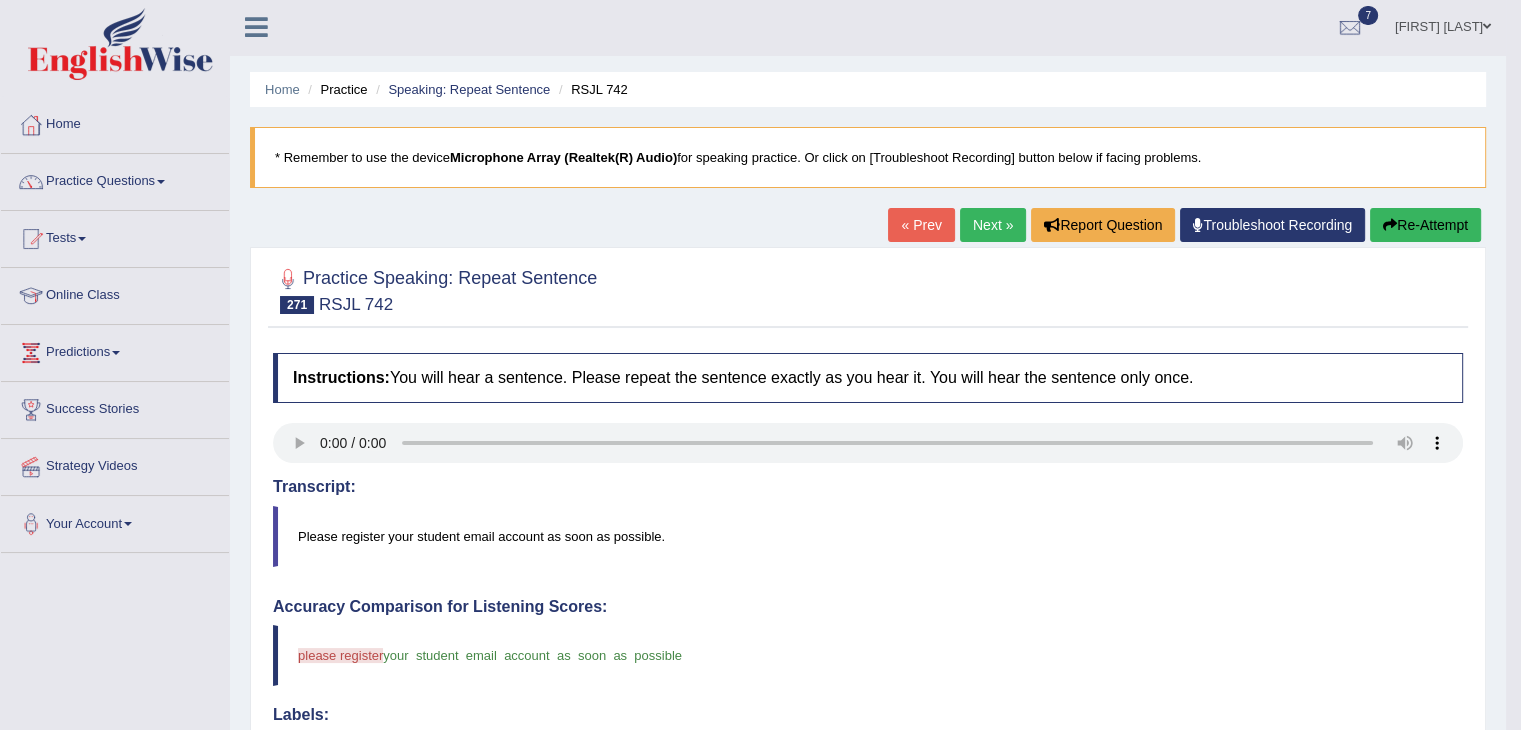 click on "Next »" at bounding box center (993, 225) 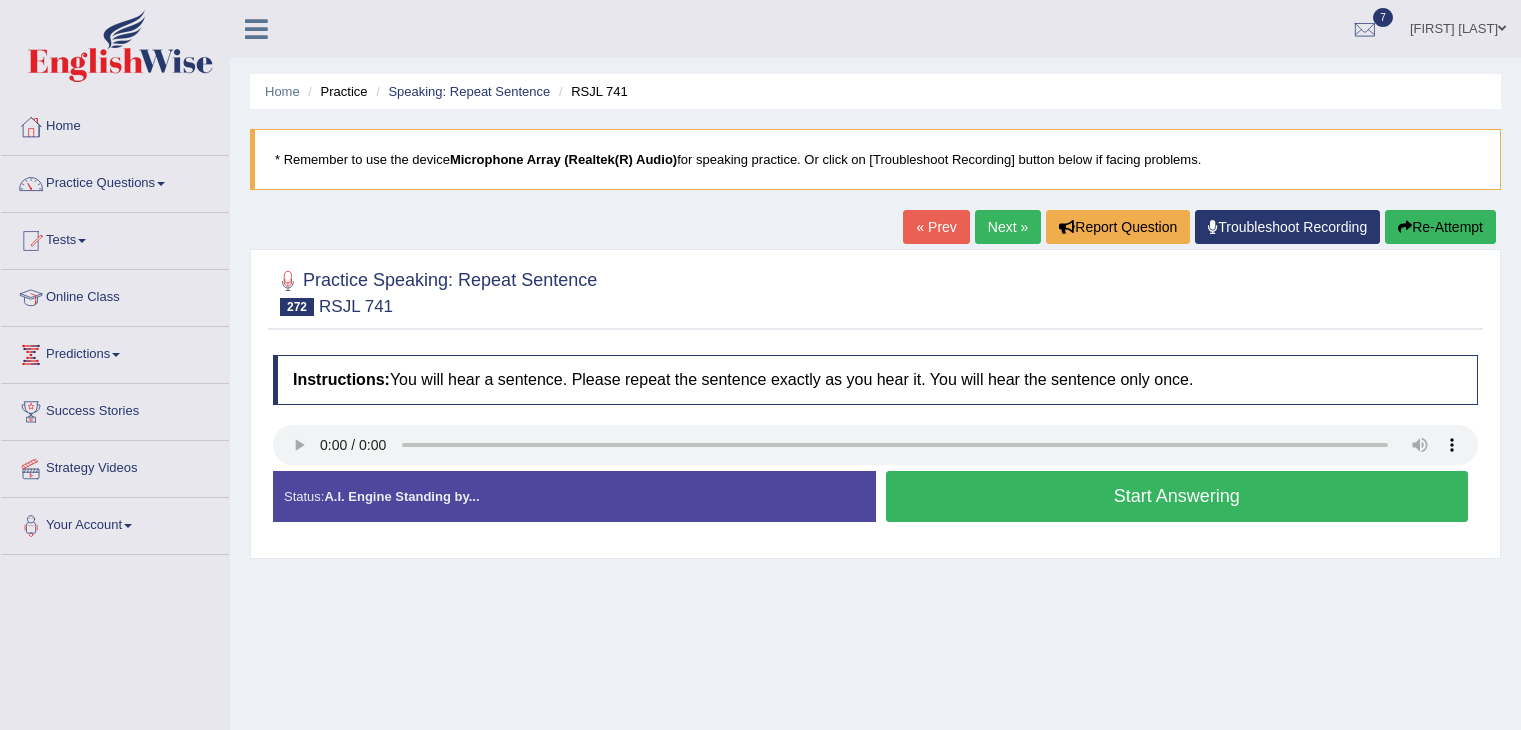 scroll, scrollTop: 0, scrollLeft: 0, axis: both 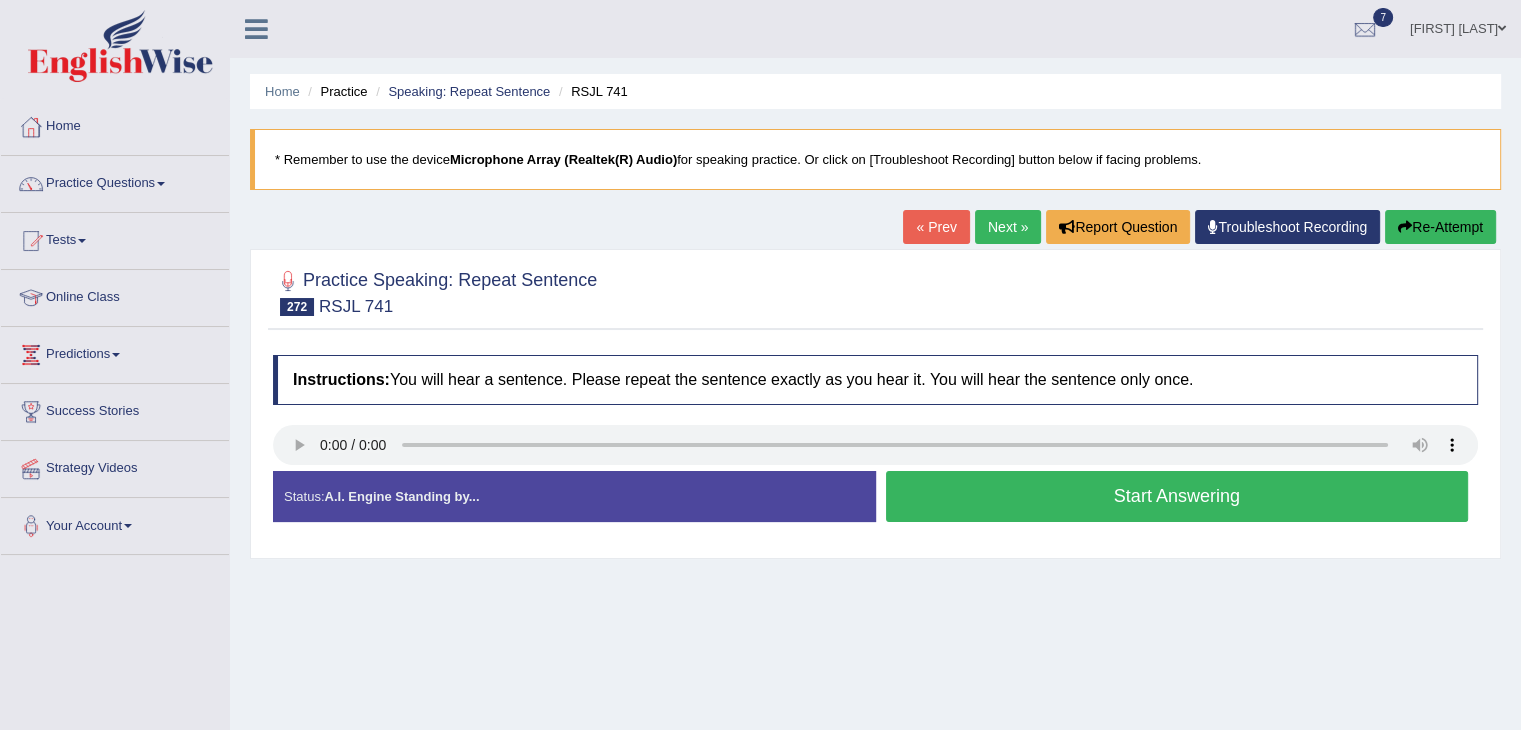 click on "Start Answering" at bounding box center [1177, 496] 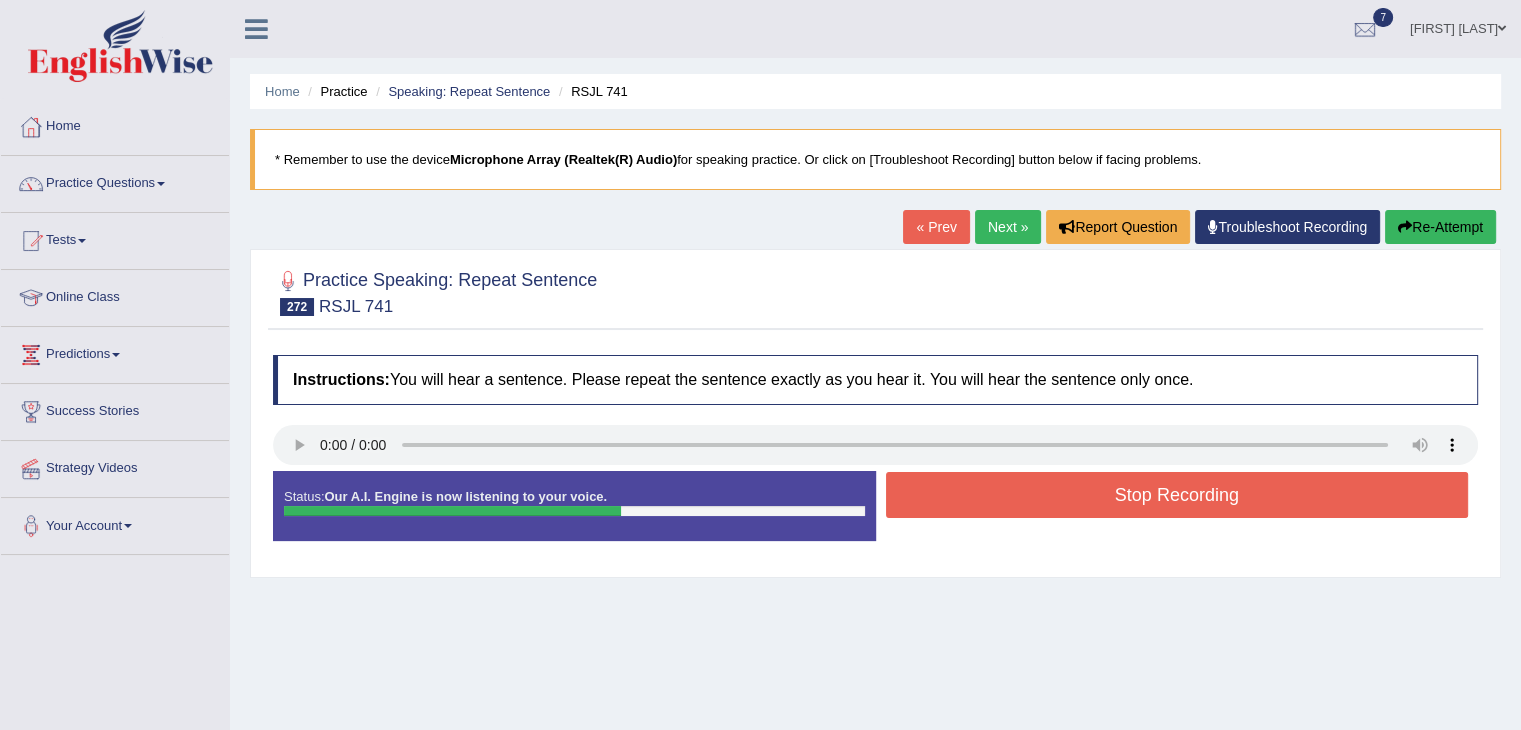 click on "Stop Recording" at bounding box center (1177, 495) 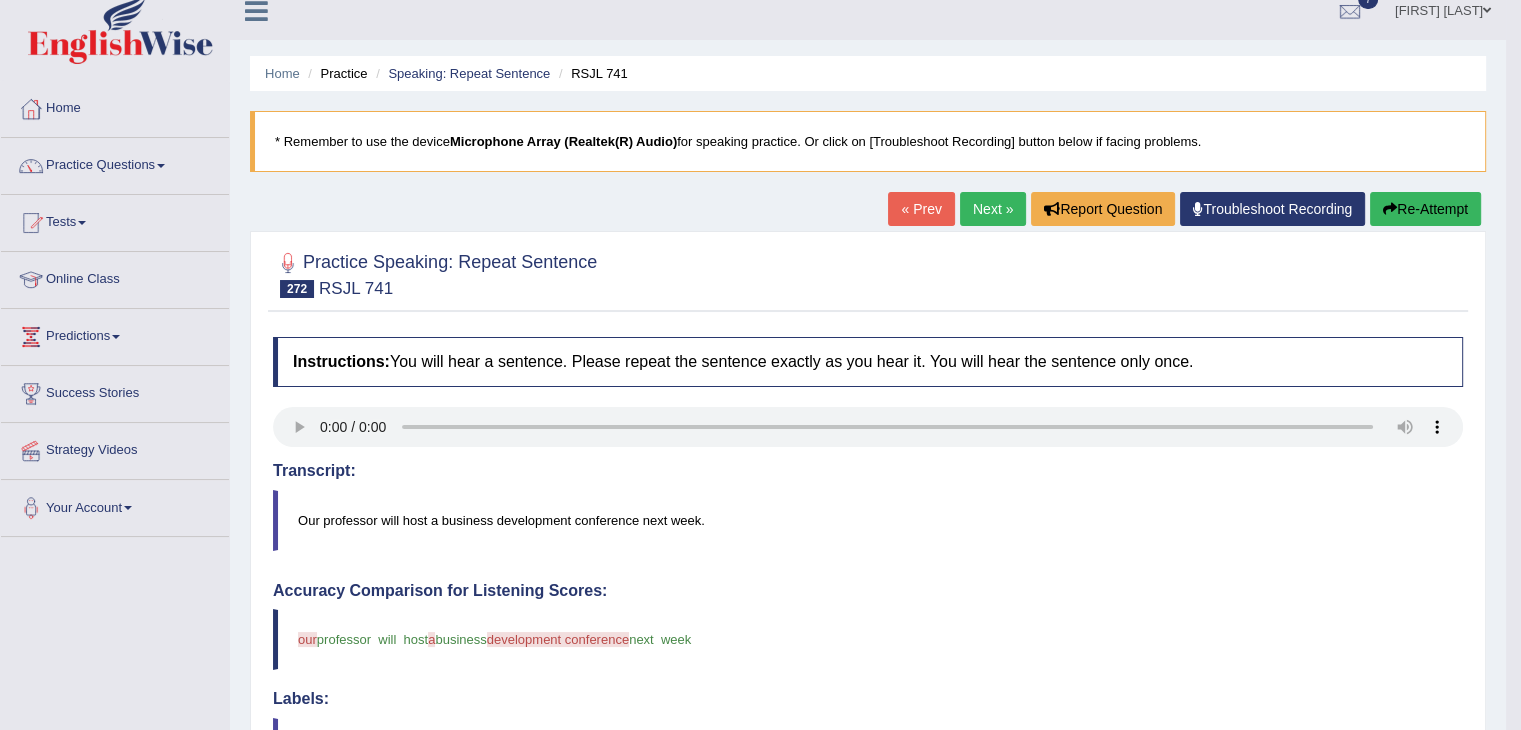 scroll, scrollTop: 0, scrollLeft: 0, axis: both 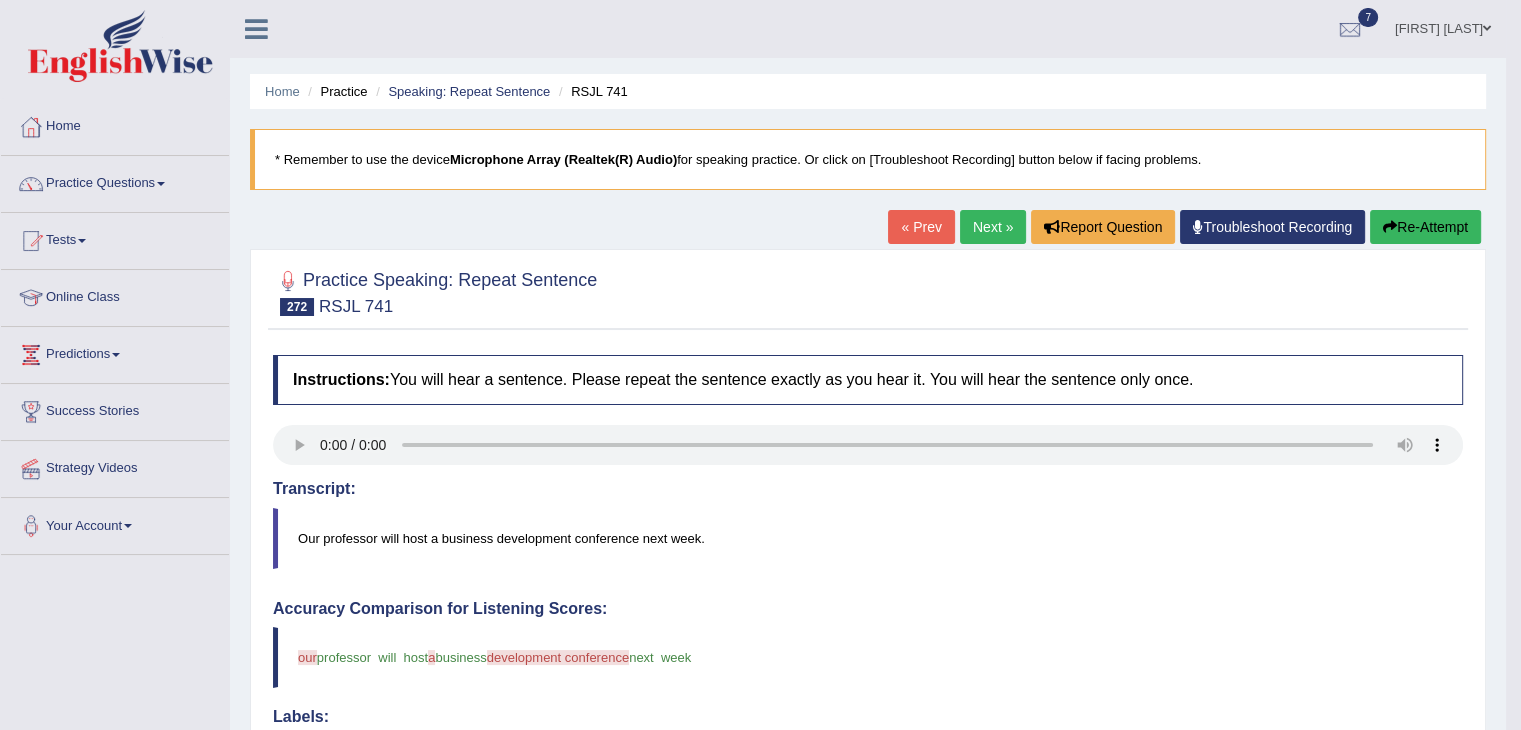 click on "Next »" at bounding box center (993, 227) 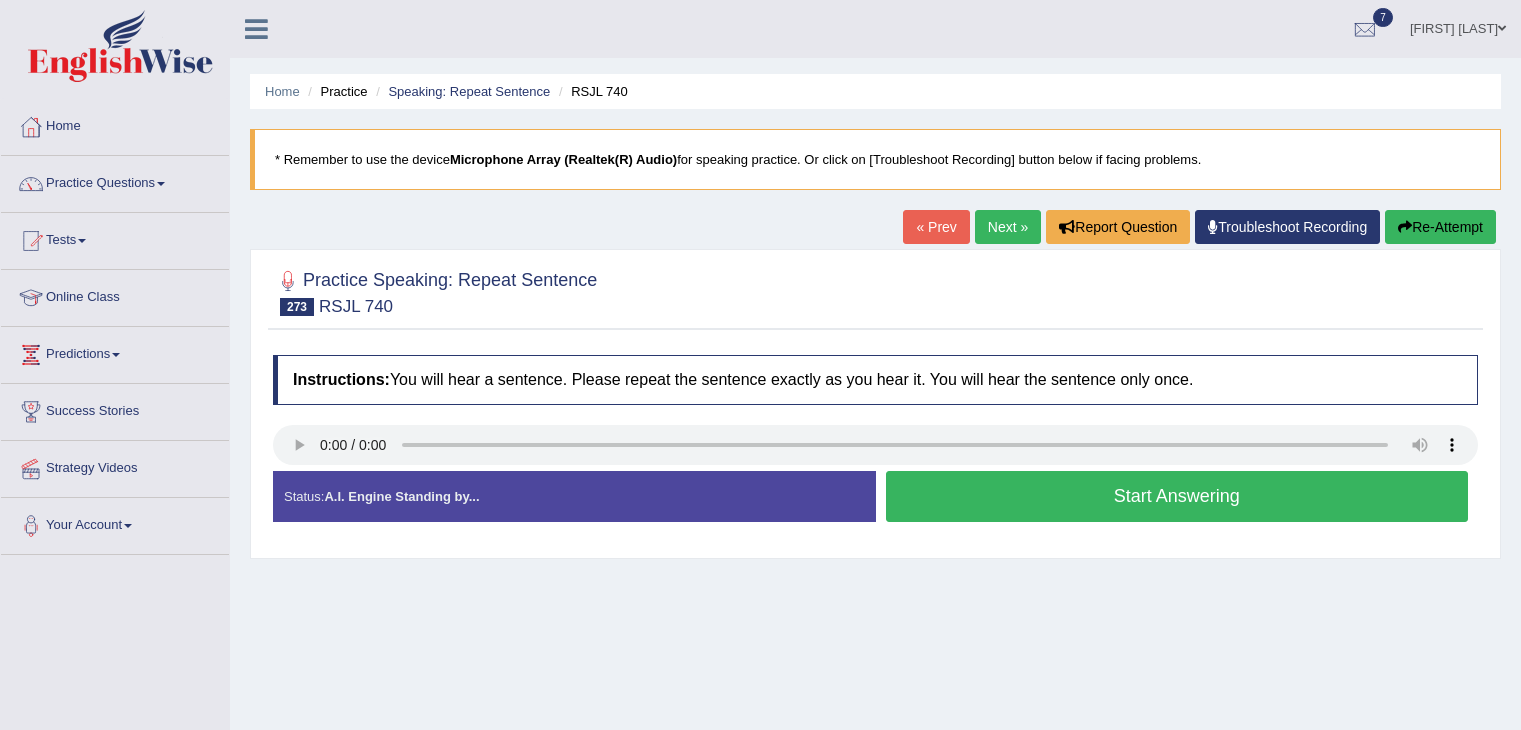 scroll, scrollTop: 0, scrollLeft: 0, axis: both 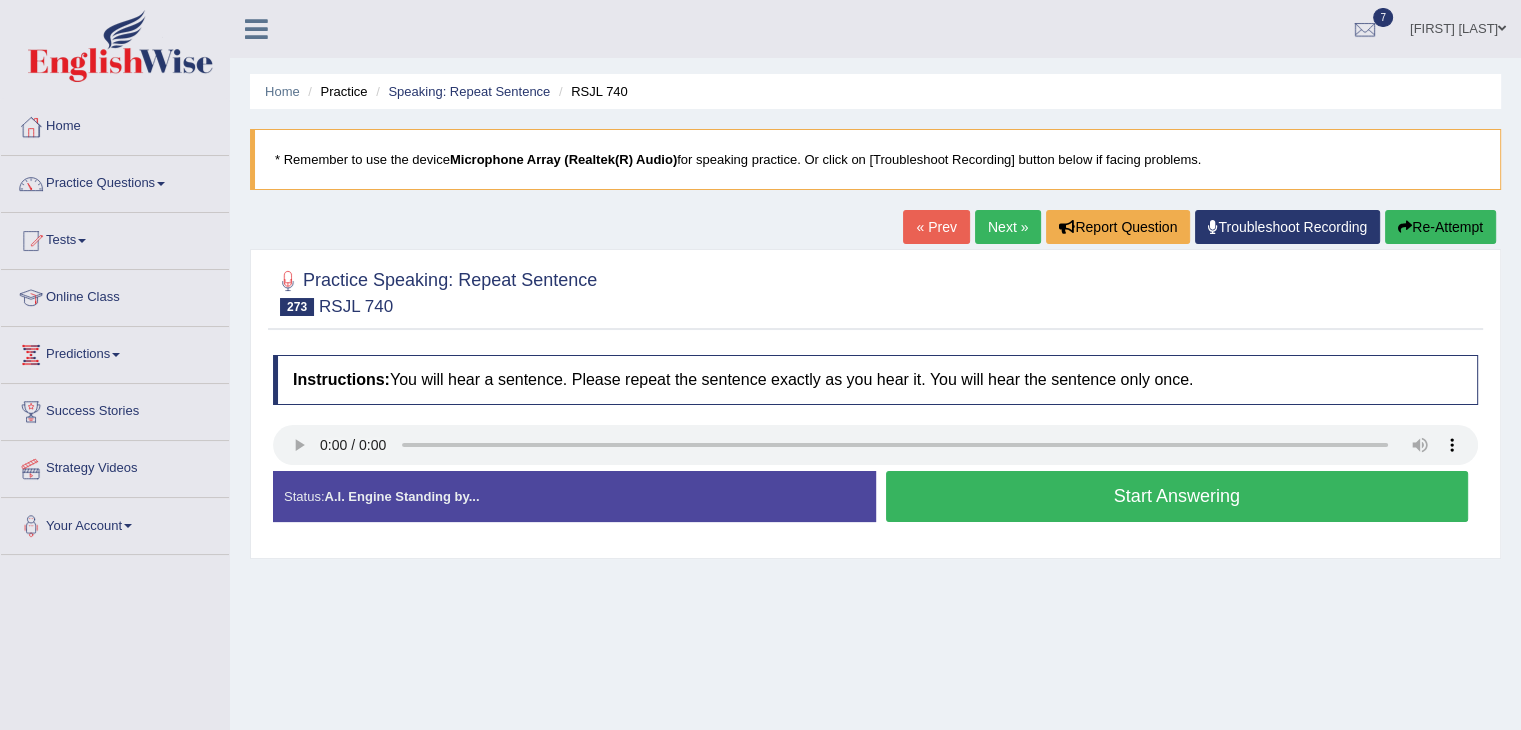 click on "Start Answering" at bounding box center (1177, 496) 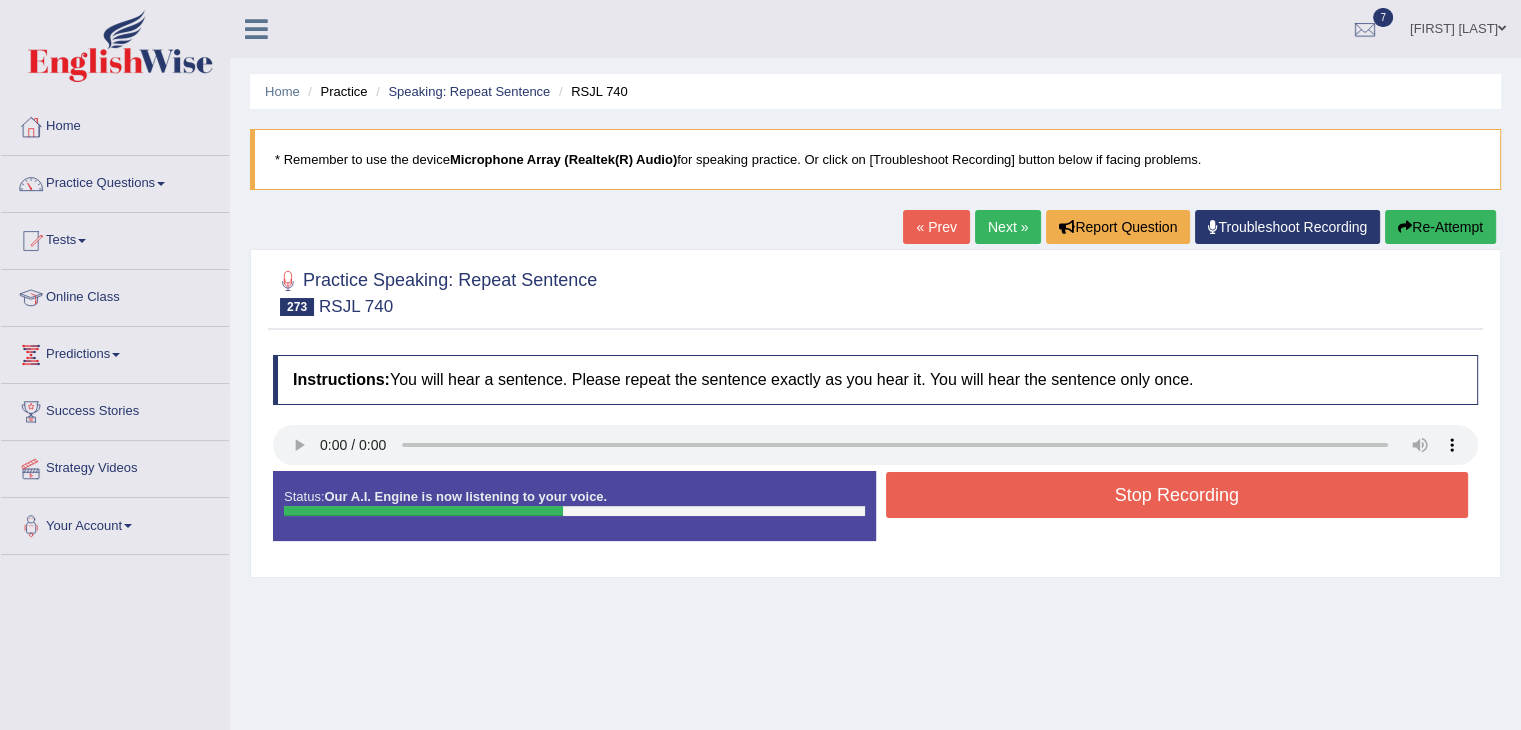 click on "Stop Recording" at bounding box center (1177, 495) 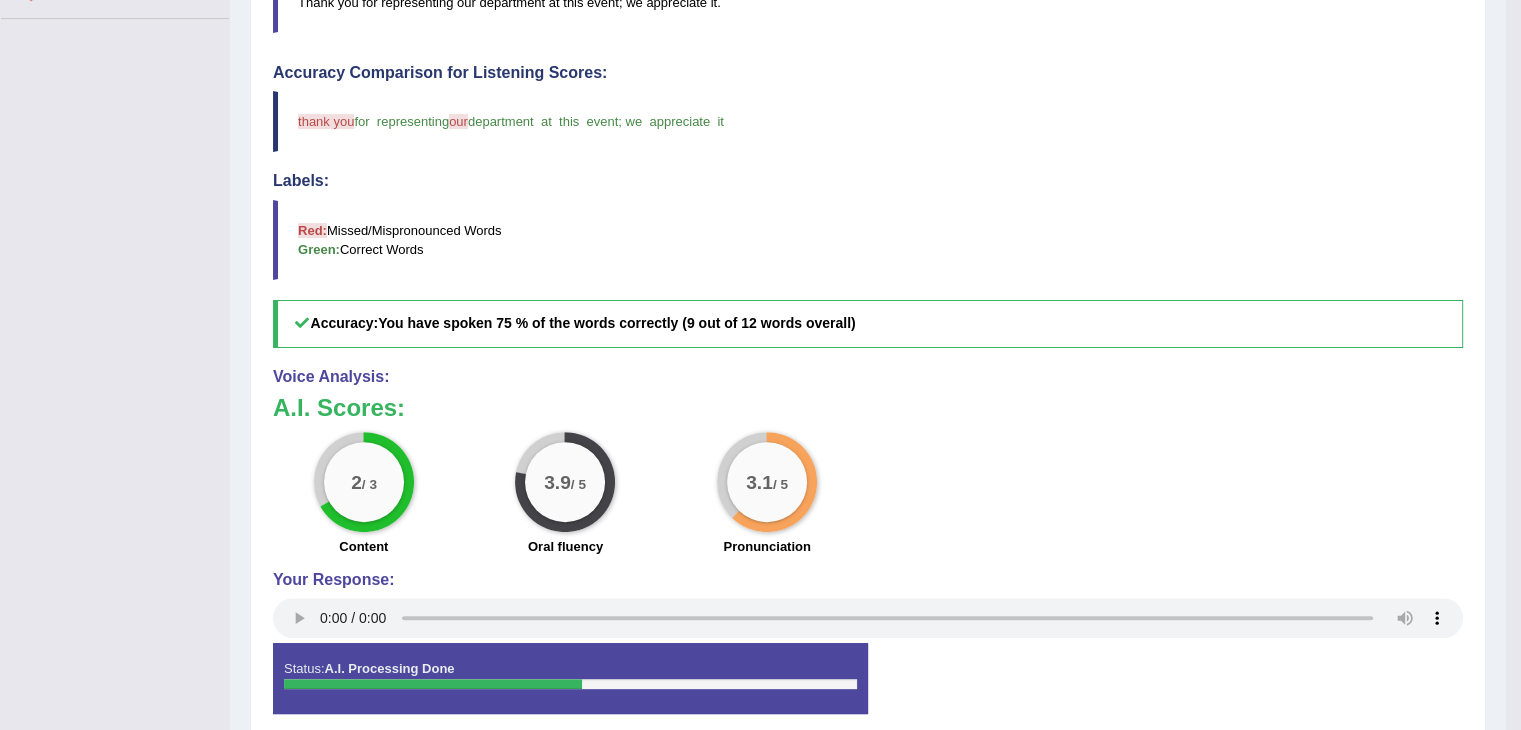 scroll, scrollTop: 538, scrollLeft: 0, axis: vertical 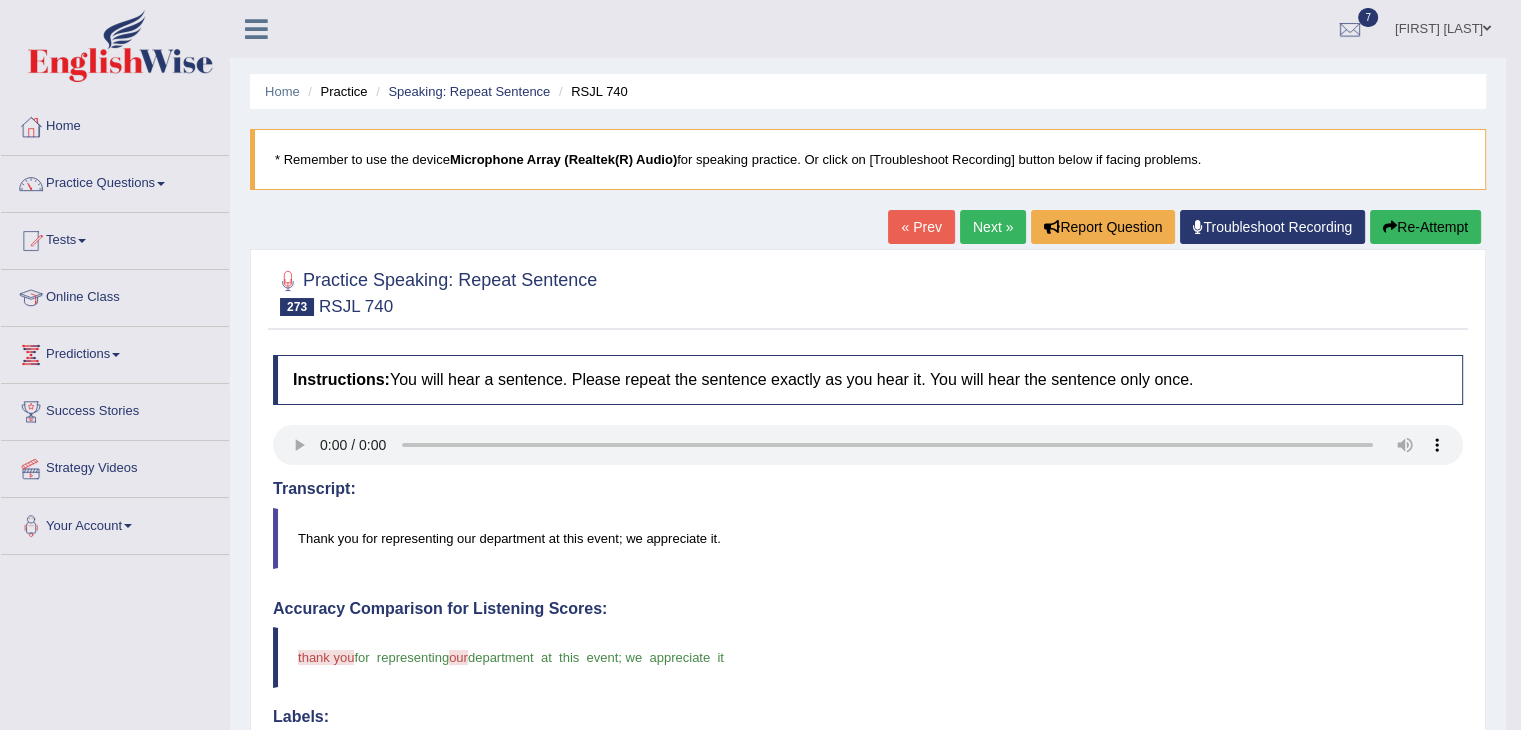 click on "Next »" at bounding box center (993, 227) 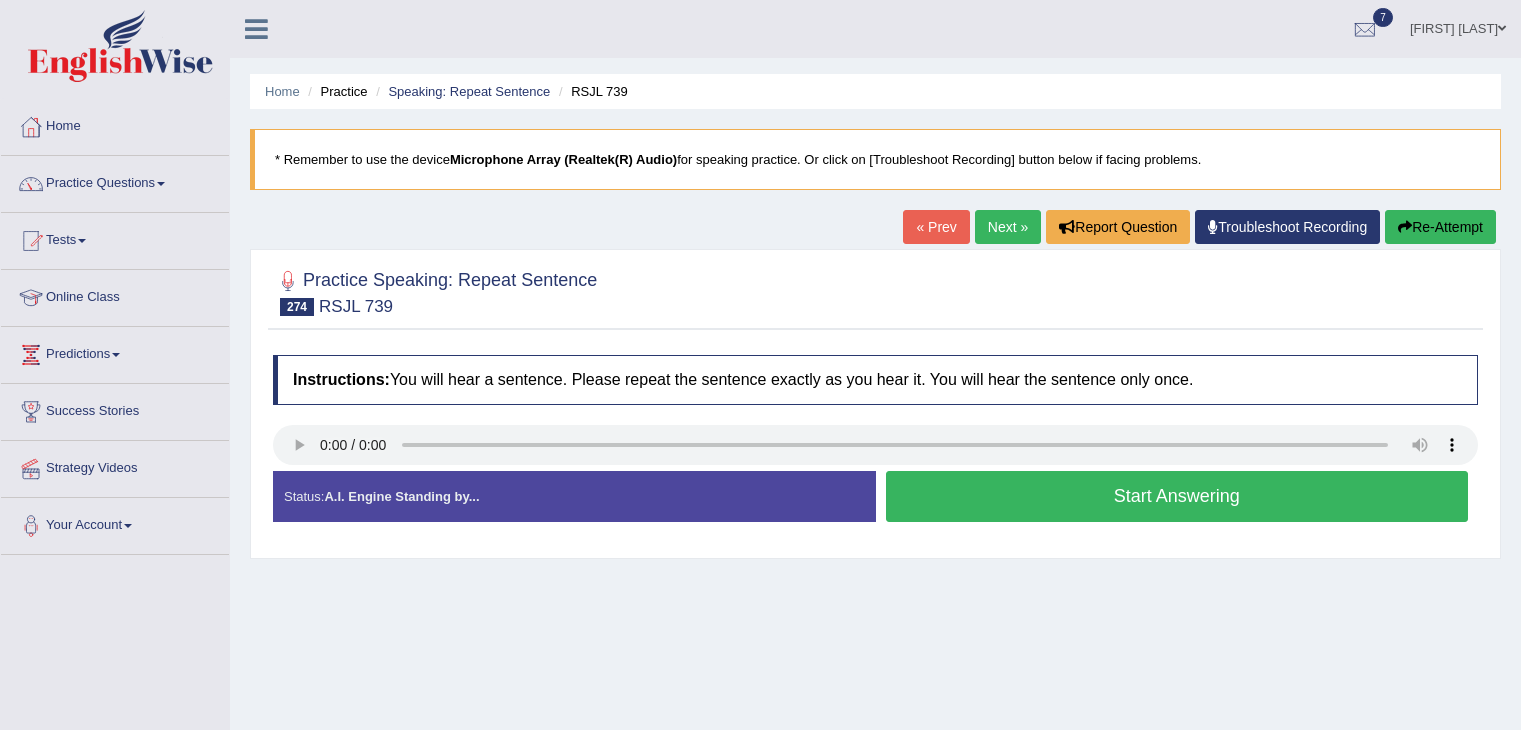 scroll, scrollTop: 0, scrollLeft: 0, axis: both 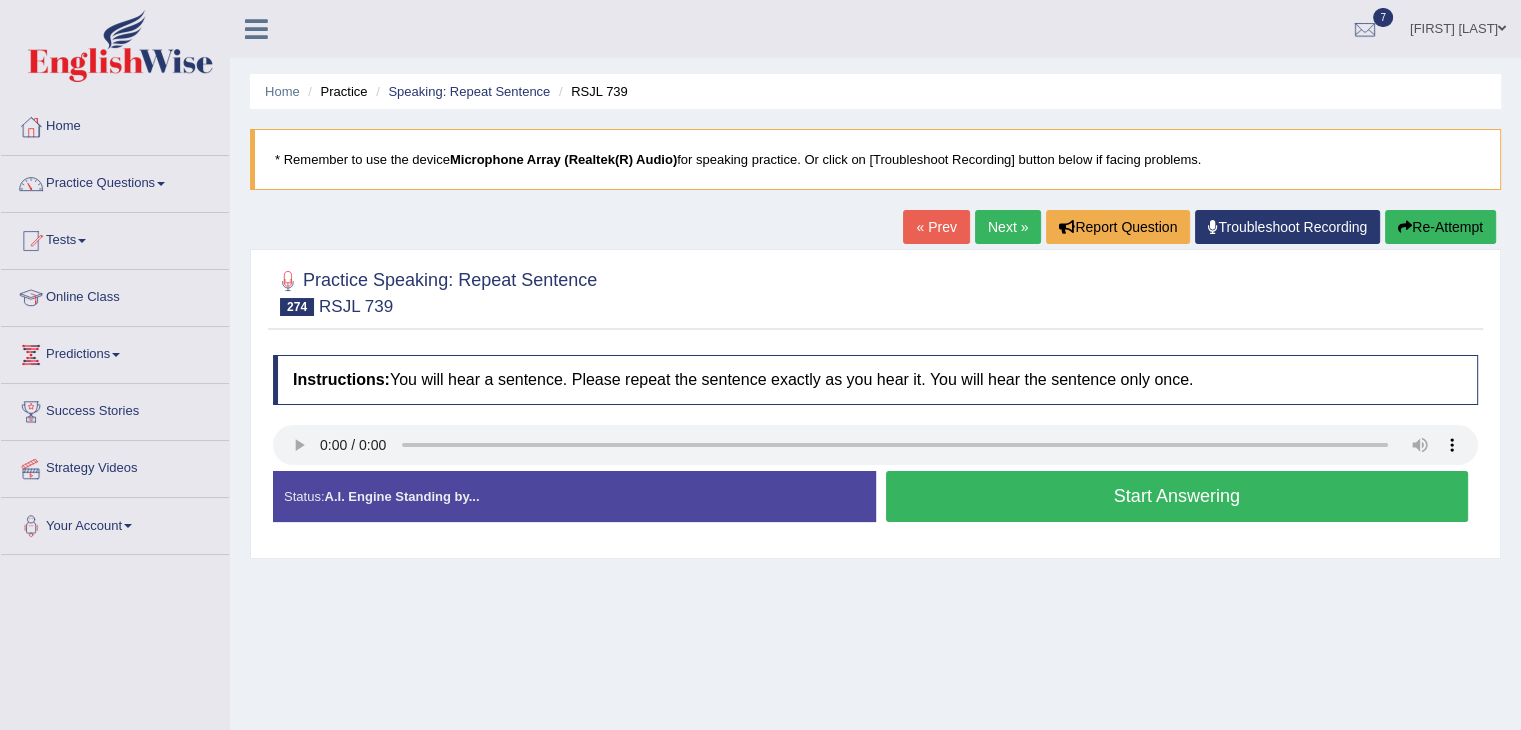 click on "Start Answering" at bounding box center (1177, 496) 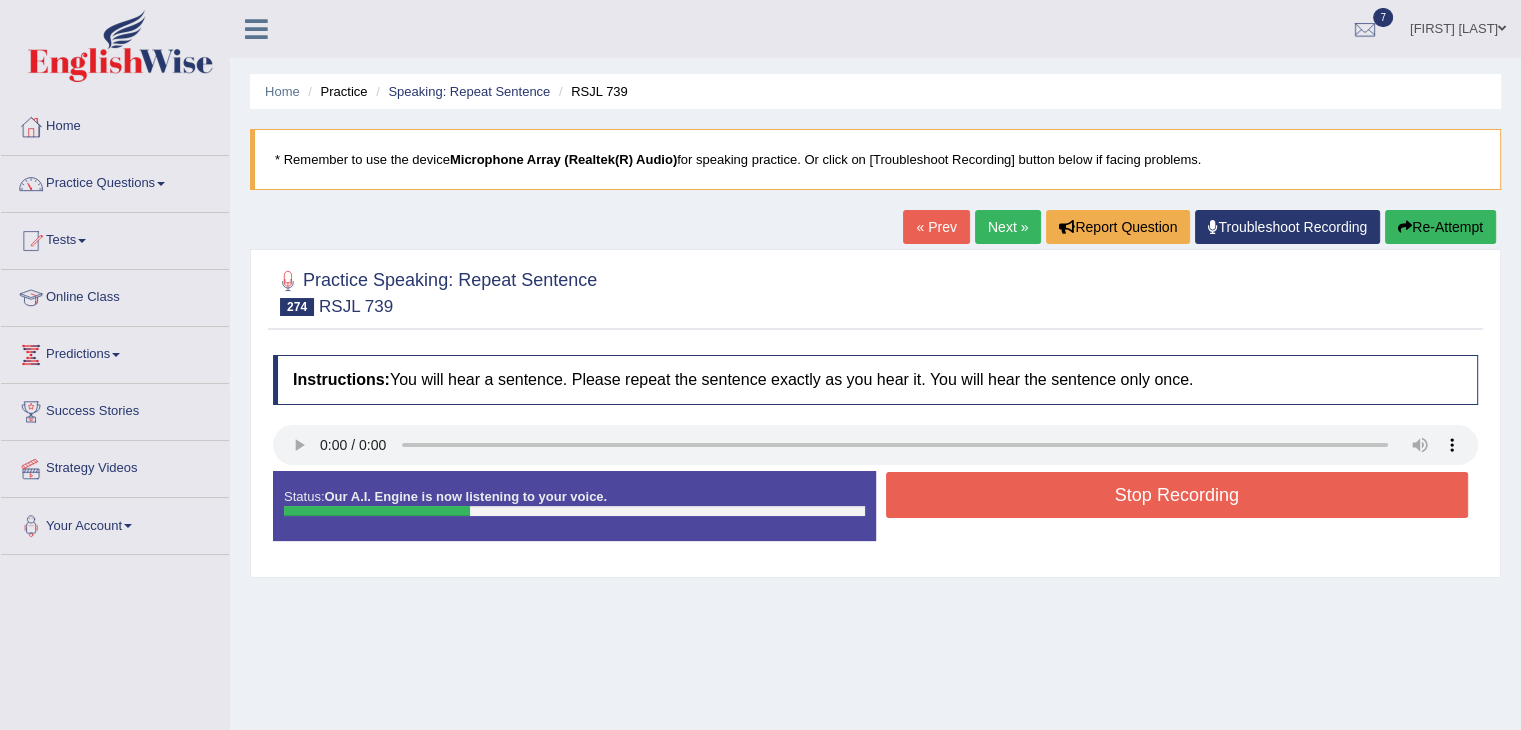 click on "Stop Recording" at bounding box center (1177, 495) 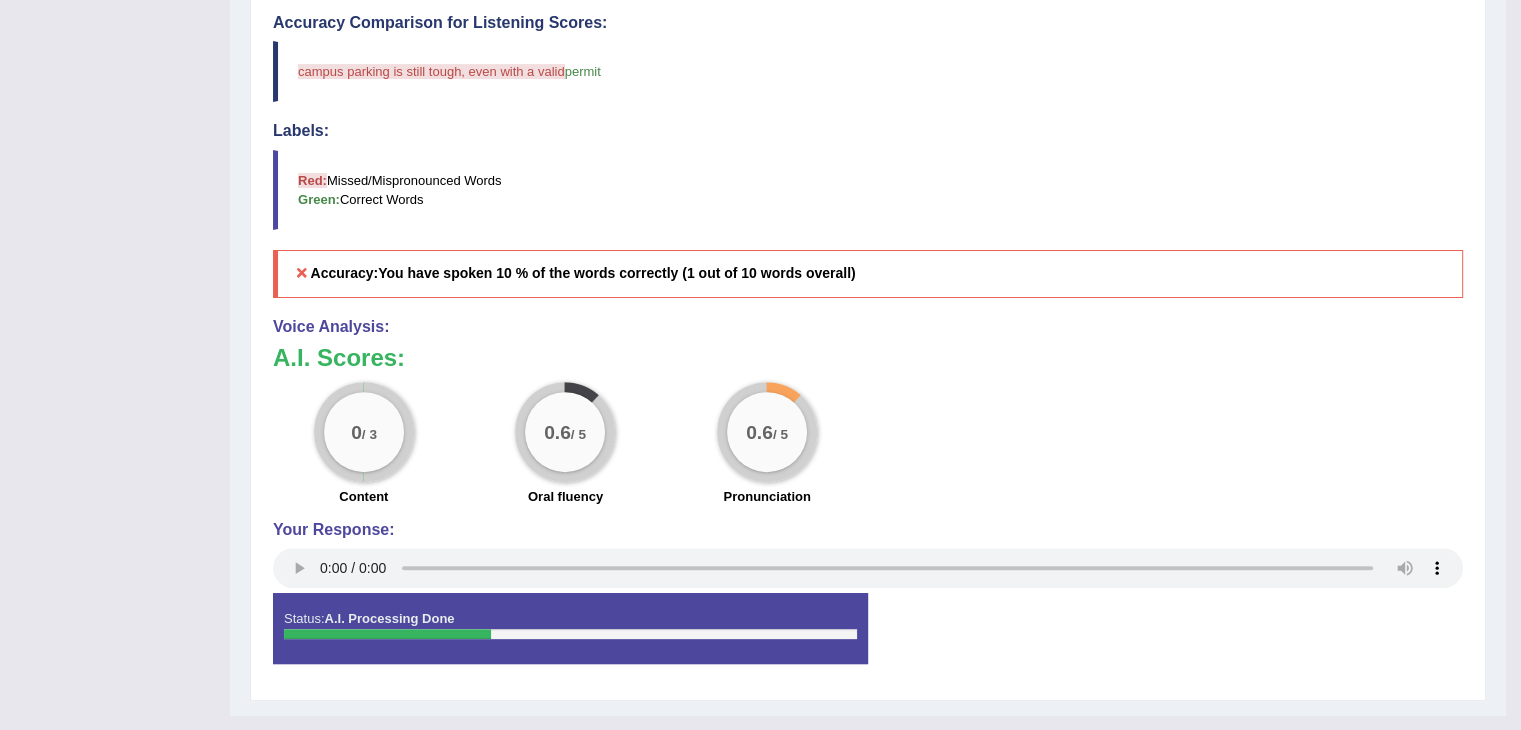 scroll, scrollTop: 588, scrollLeft: 0, axis: vertical 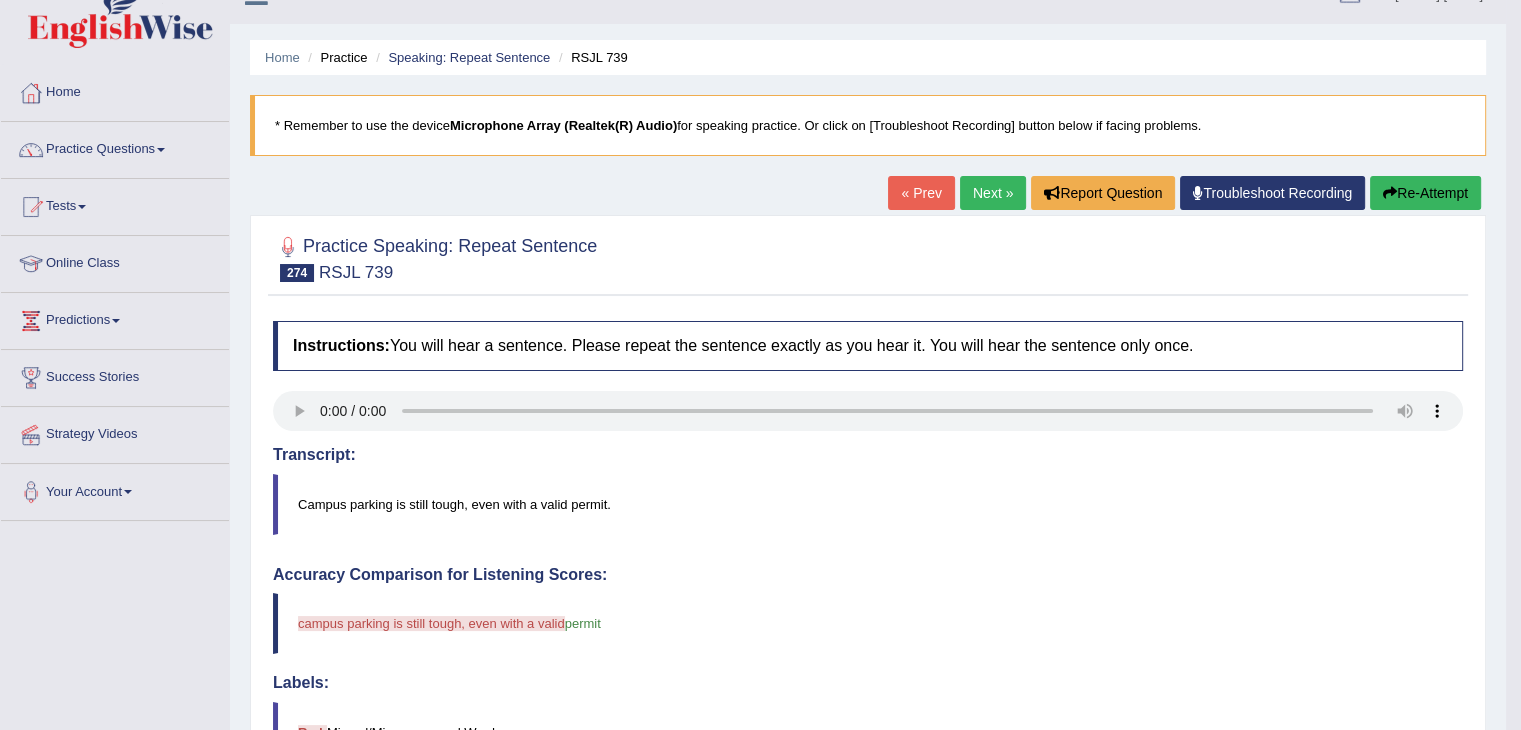 click on "Re-Attempt" at bounding box center (1425, 193) 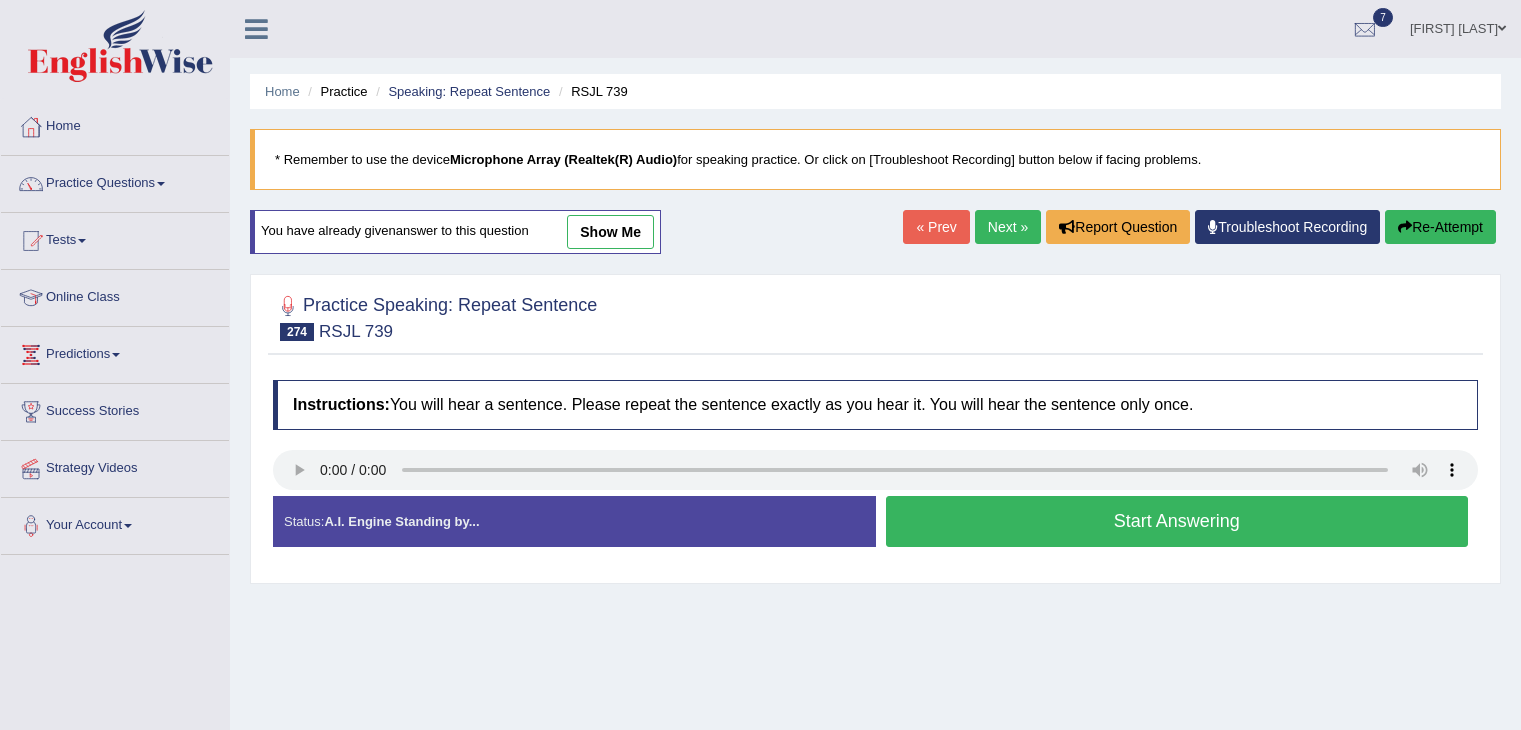 scroll, scrollTop: 34, scrollLeft: 0, axis: vertical 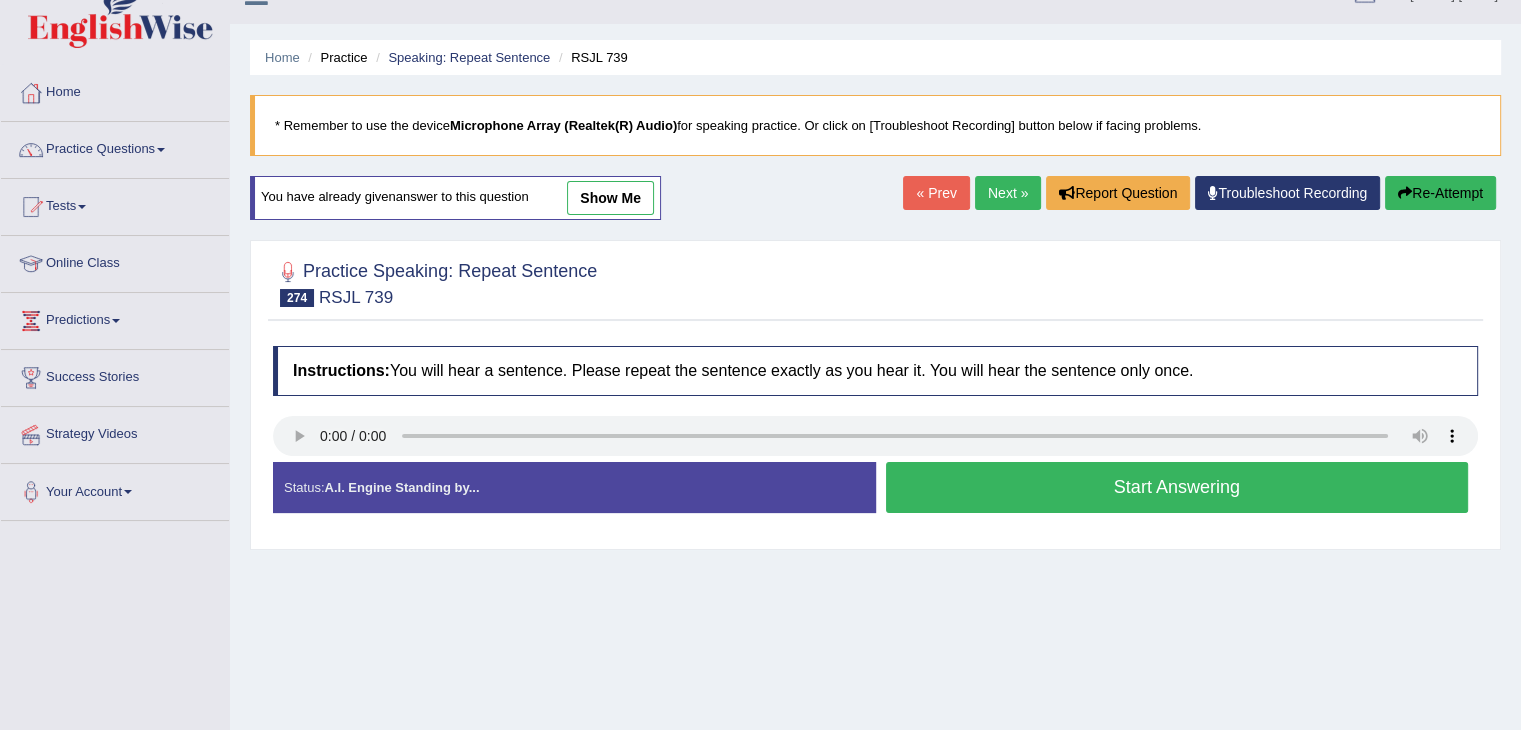 click on "Start Answering" at bounding box center [1177, 487] 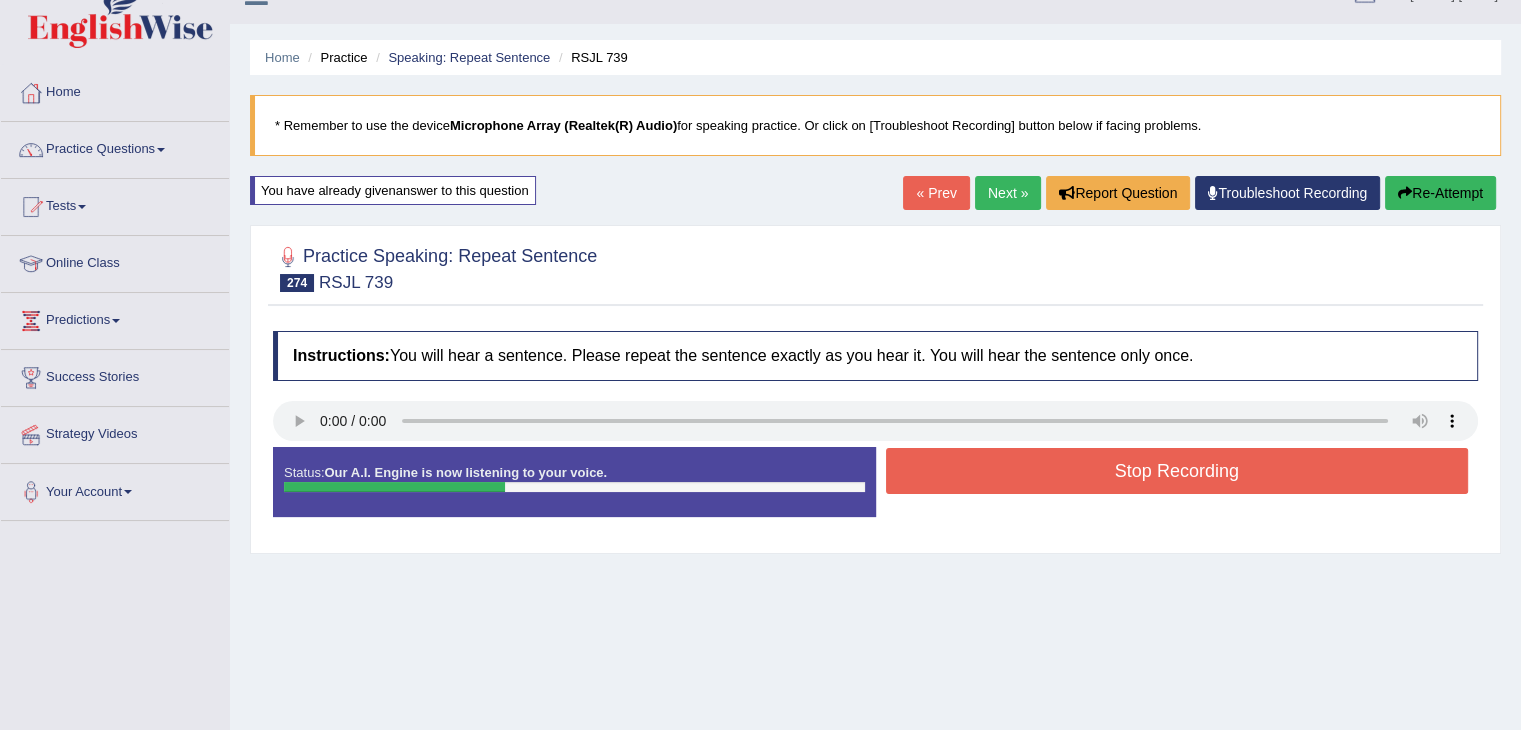 click on "Stop Recording" at bounding box center [1177, 471] 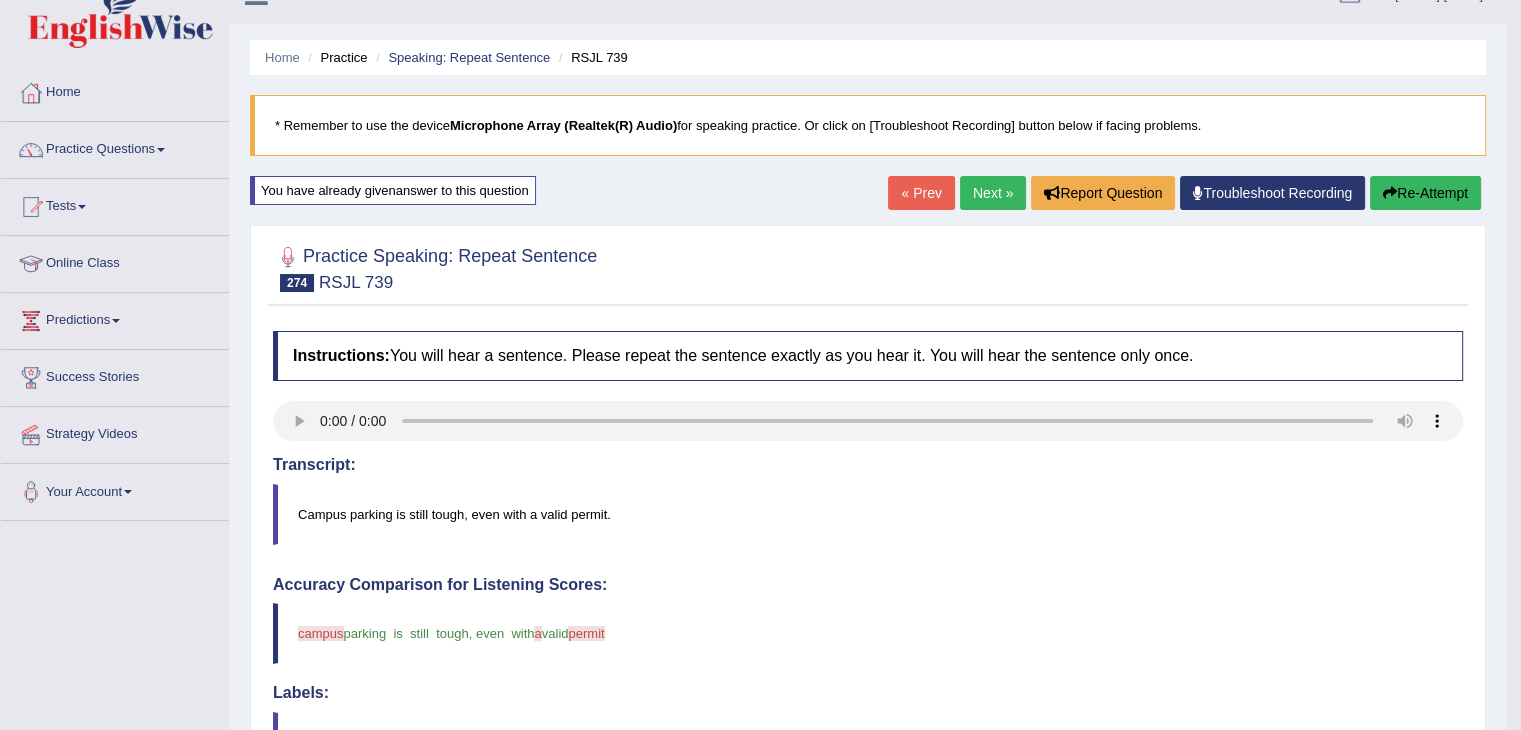 scroll, scrollTop: 7, scrollLeft: 0, axis: vertical 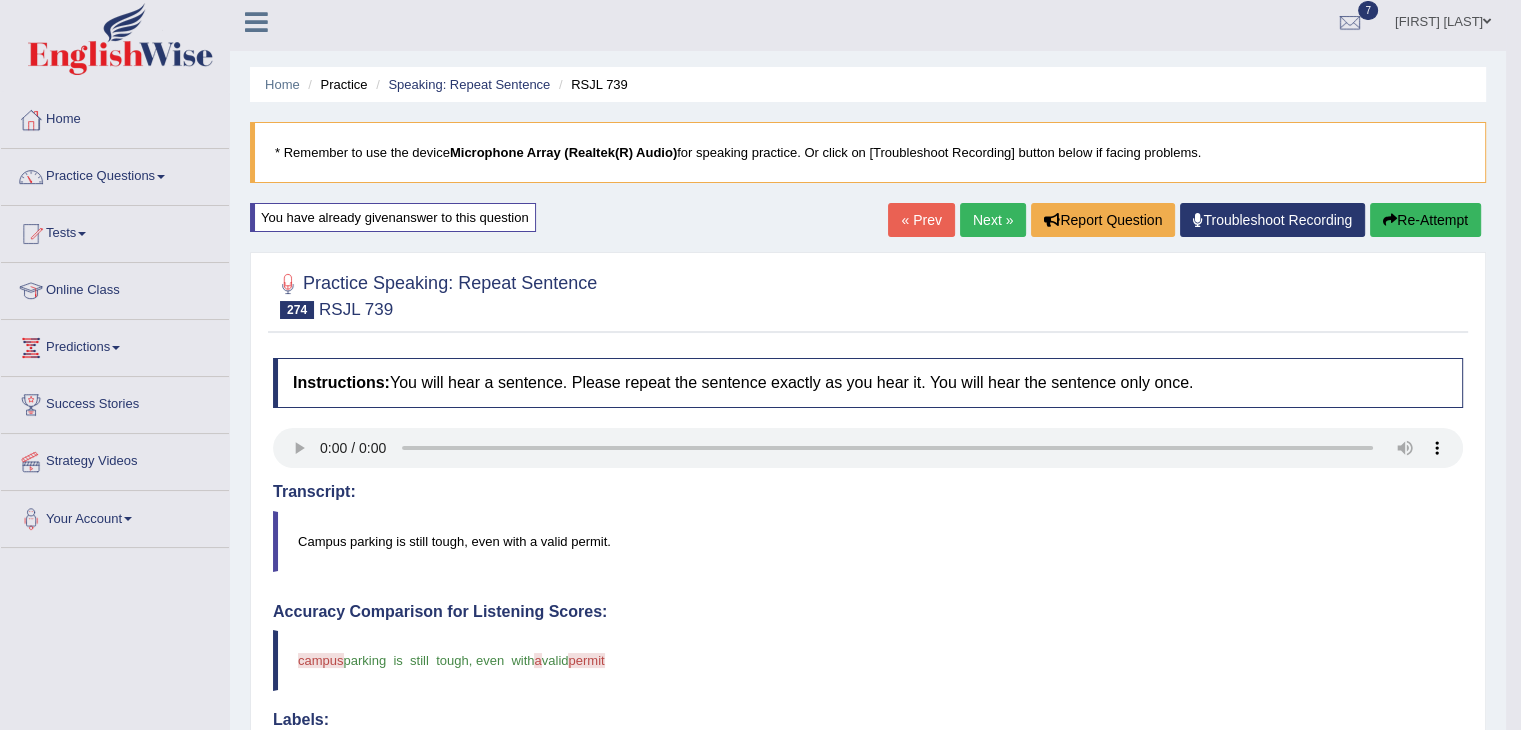 click on "Re-Attempt" at bounding box center [1425, 220] 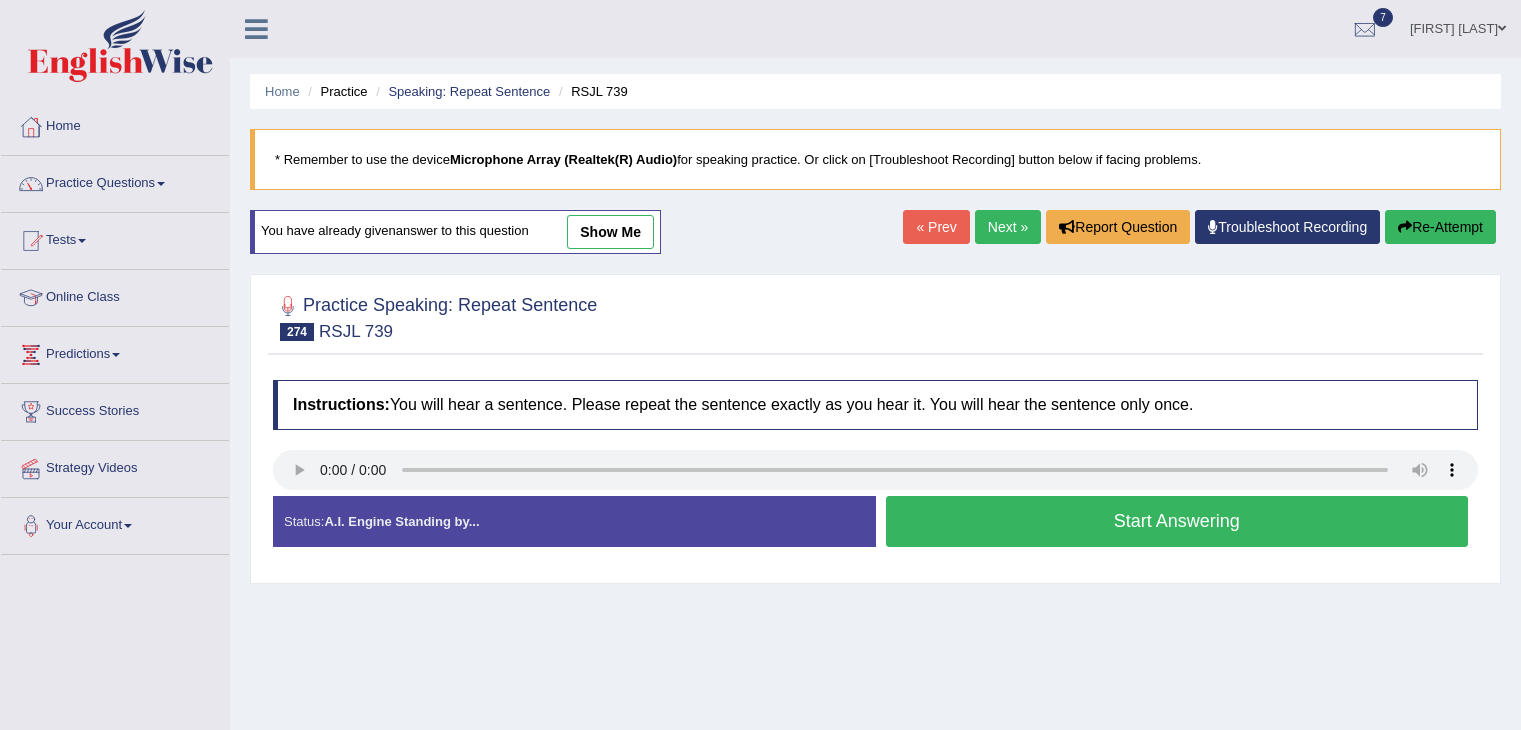 scroll, scrollTop: 7, scrollLeft: 0, axis: vertical 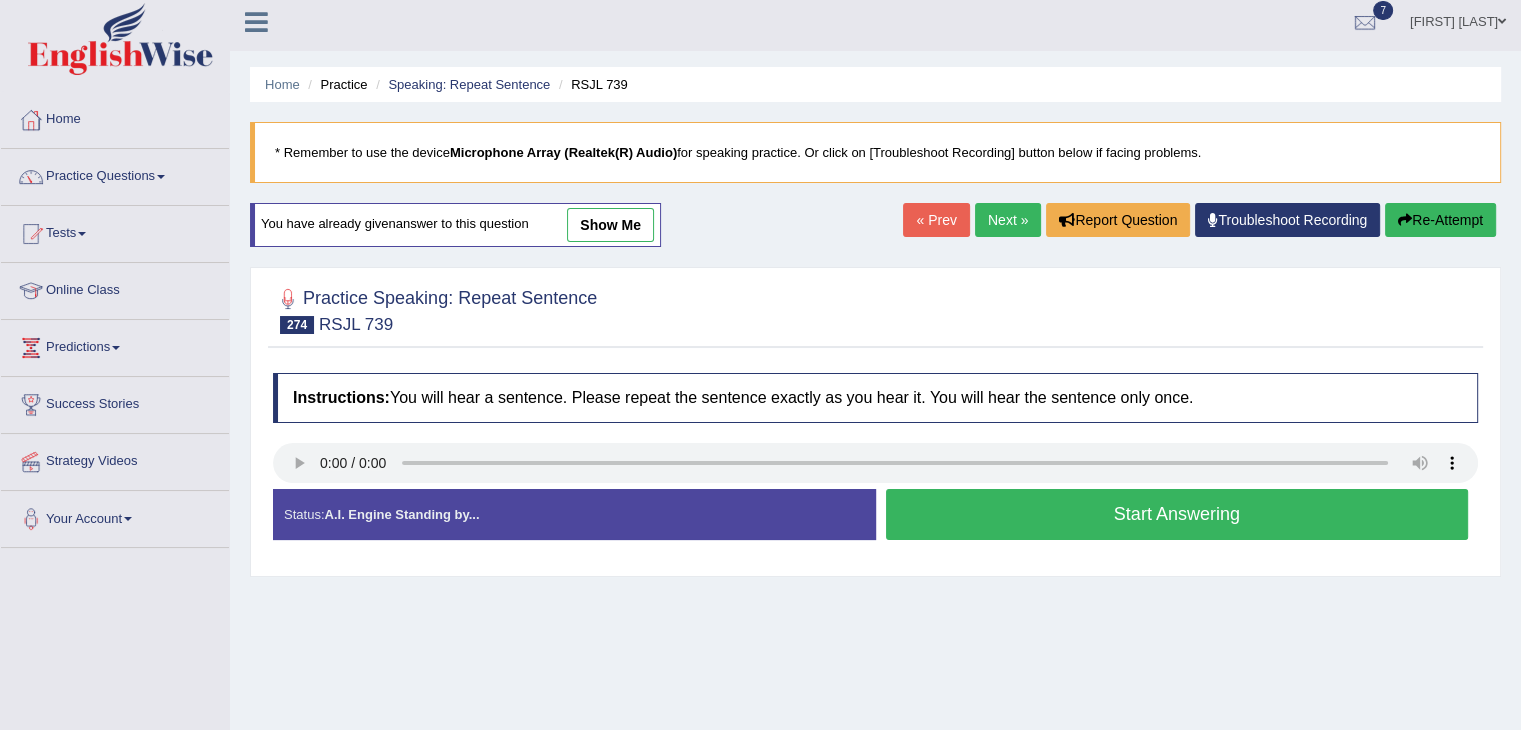 click on "Start Answering" at bounding box center (1177, 514) 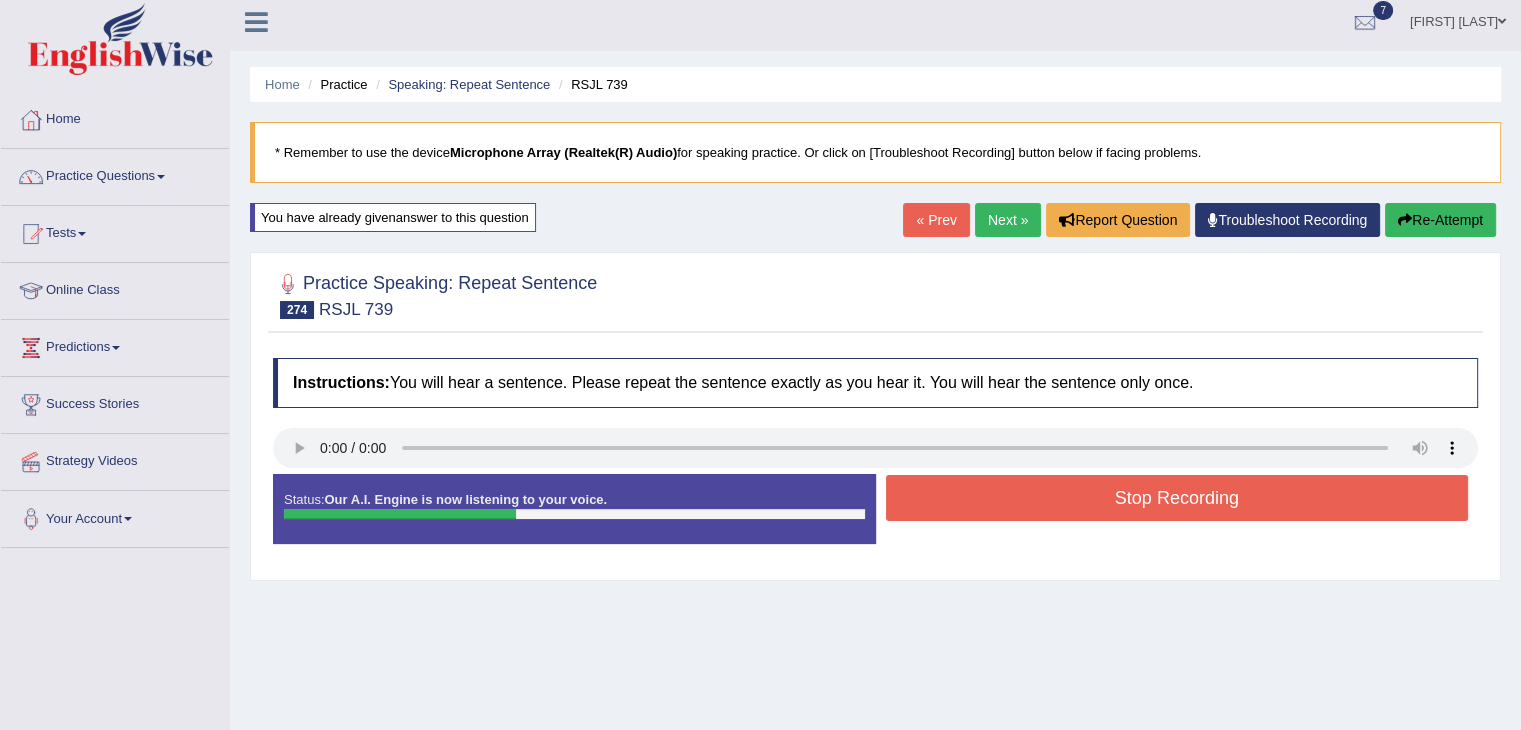 click on "Stop Recording" at bounding box center (1177, 498) 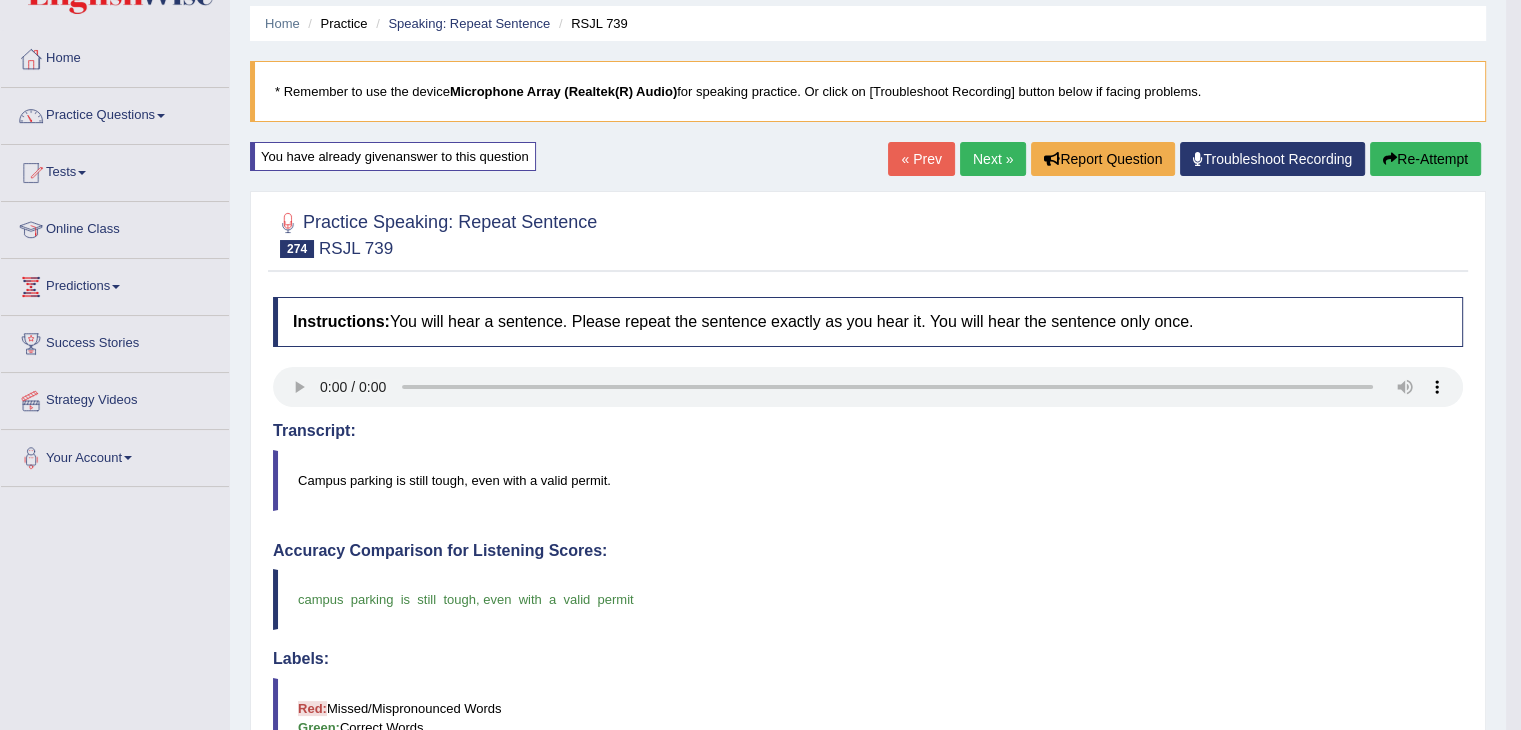 scroll, scrollTop: 67, scrollLeft: 0, axis: vertical 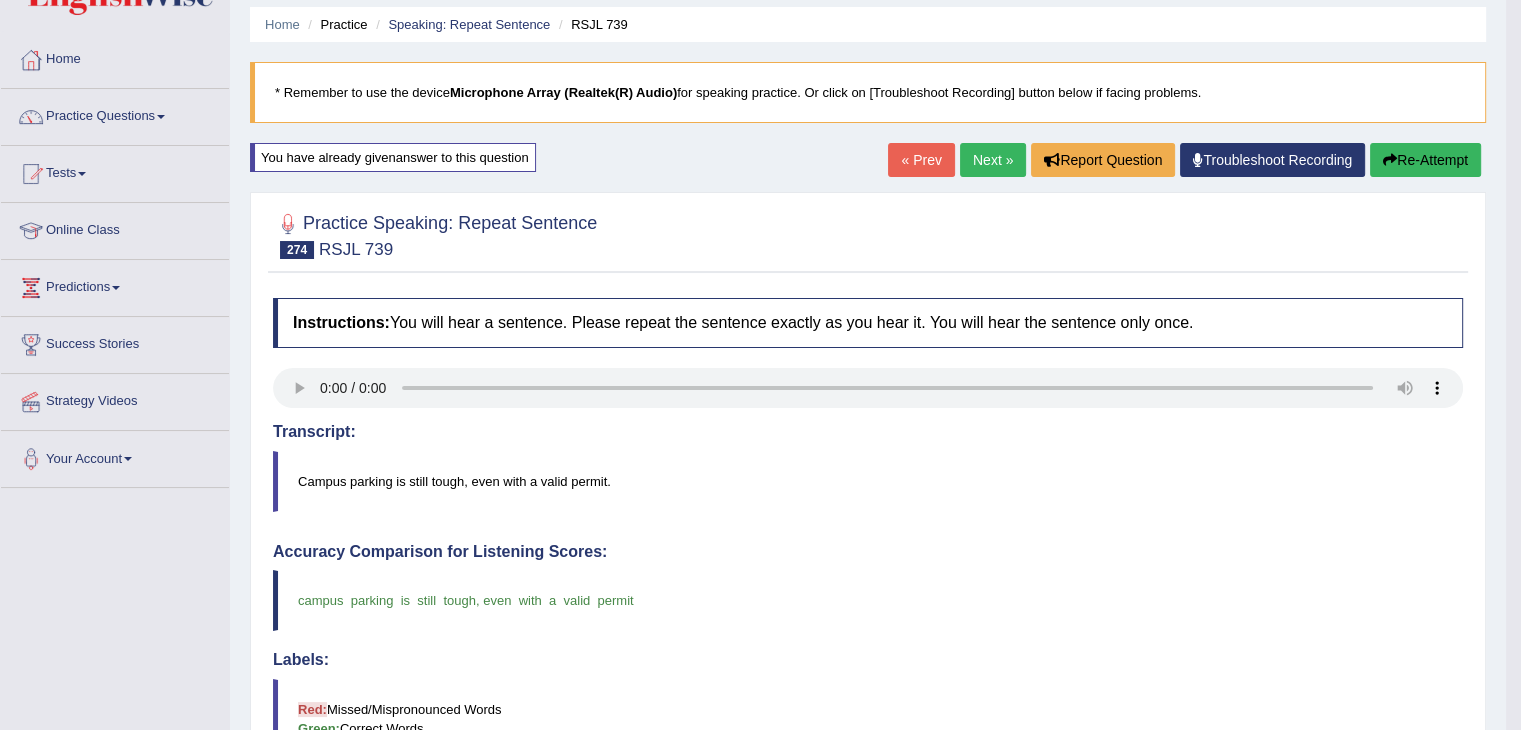 click on "Next »" at bounding box center [993, 160] 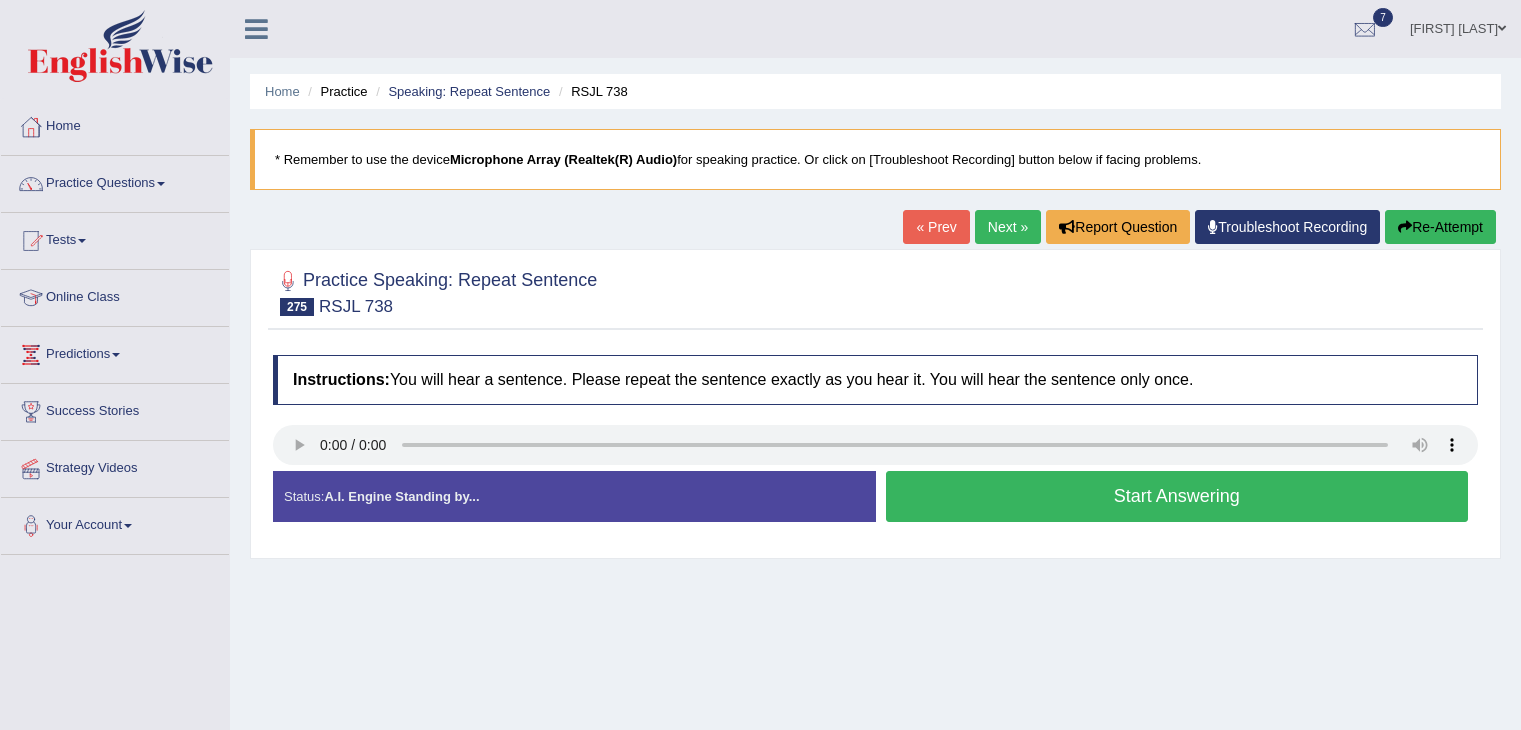 scroll, scrollTop: 0, scrollLeft: 0, axis: both 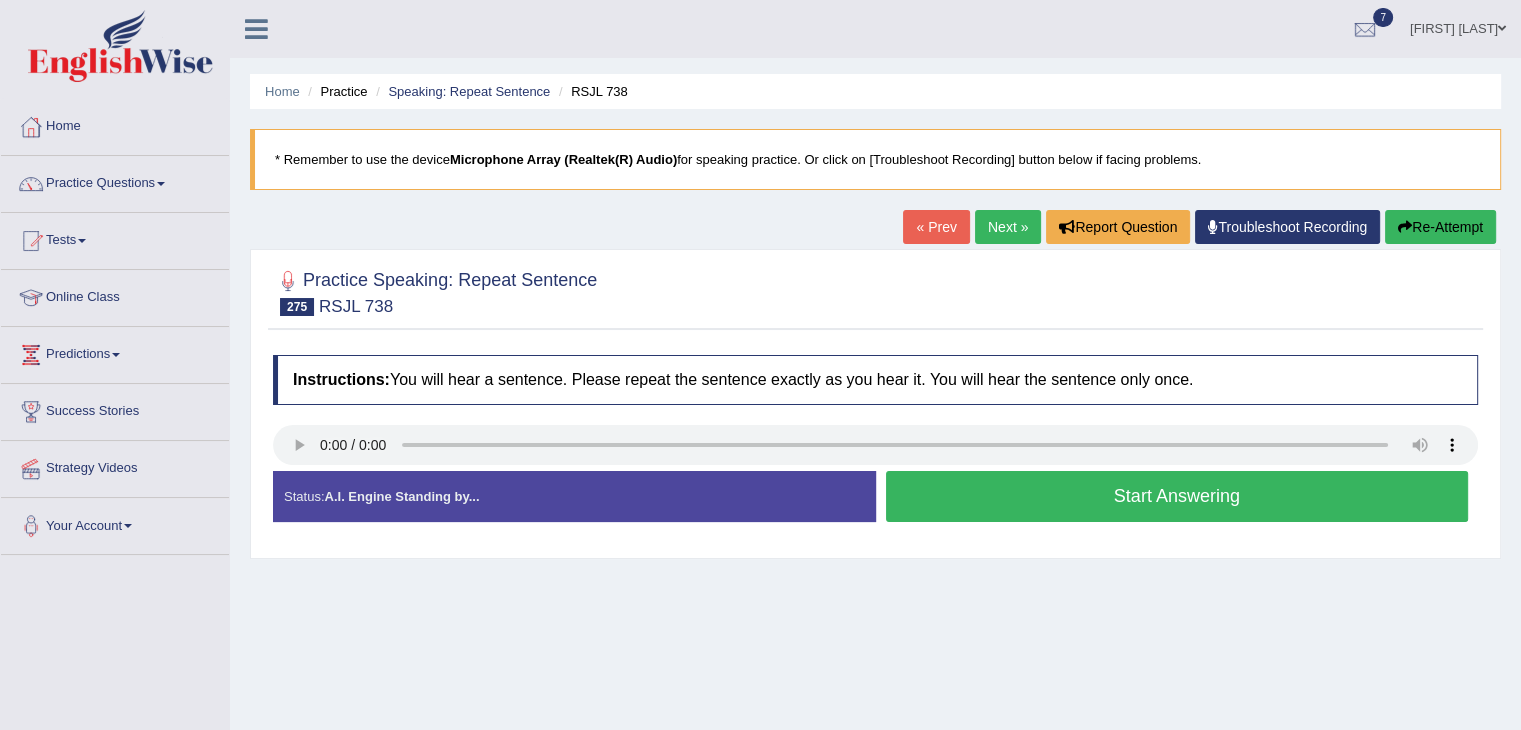 click on "Start Answering" at bounding box center [1177, 496] 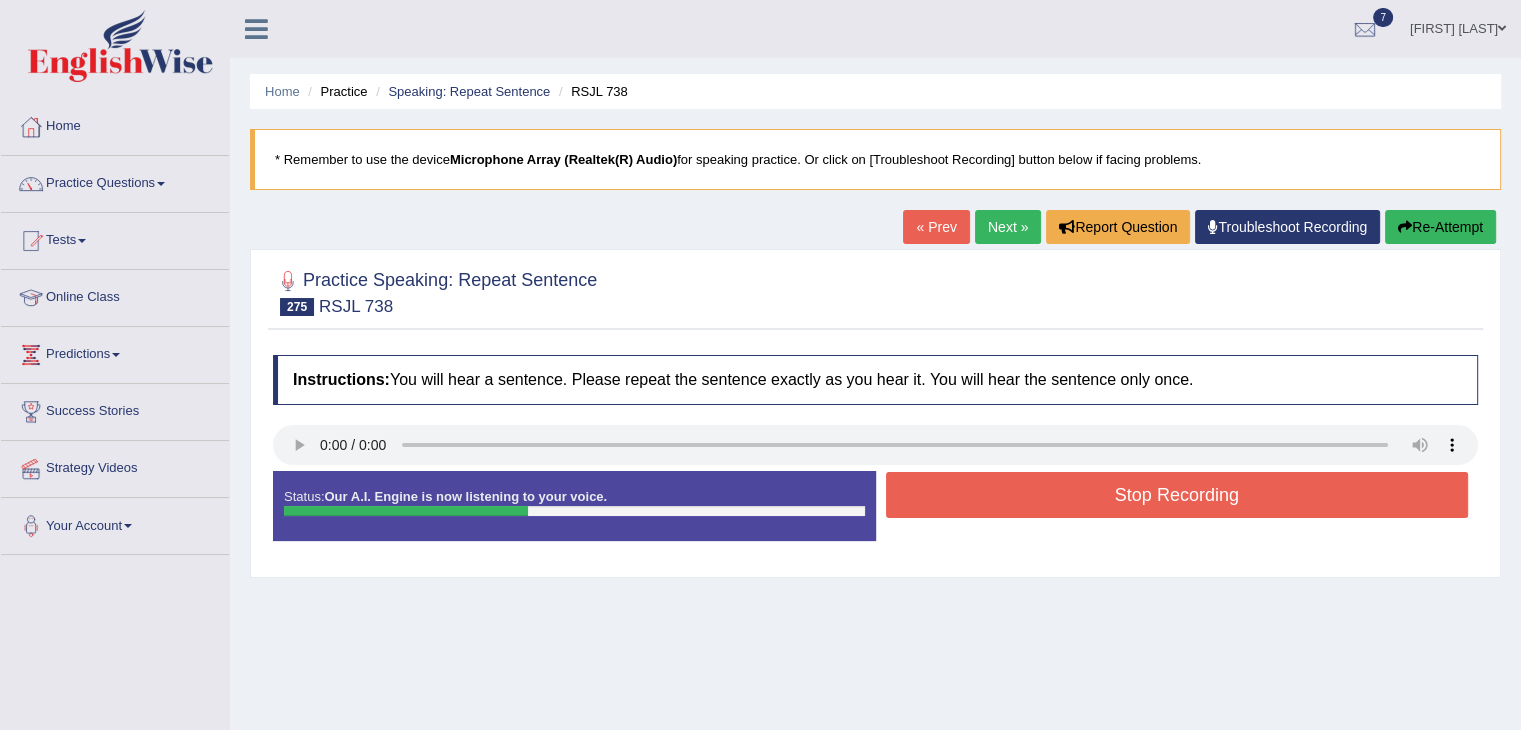 click on "Stop Recording" at bounding box center (1177, 495) 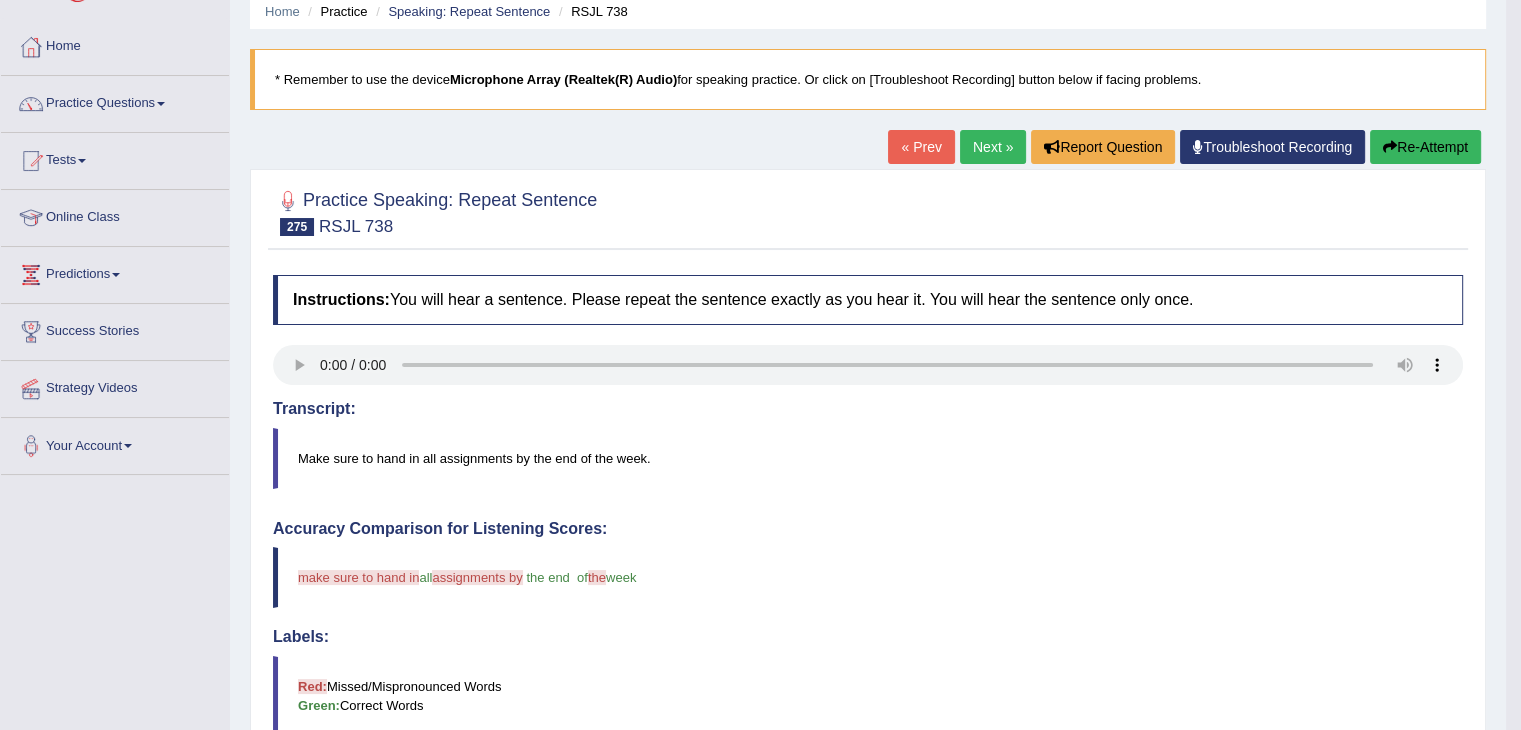 scroll, scrollTop: 76, scrollLeft: 0, axis: vertical 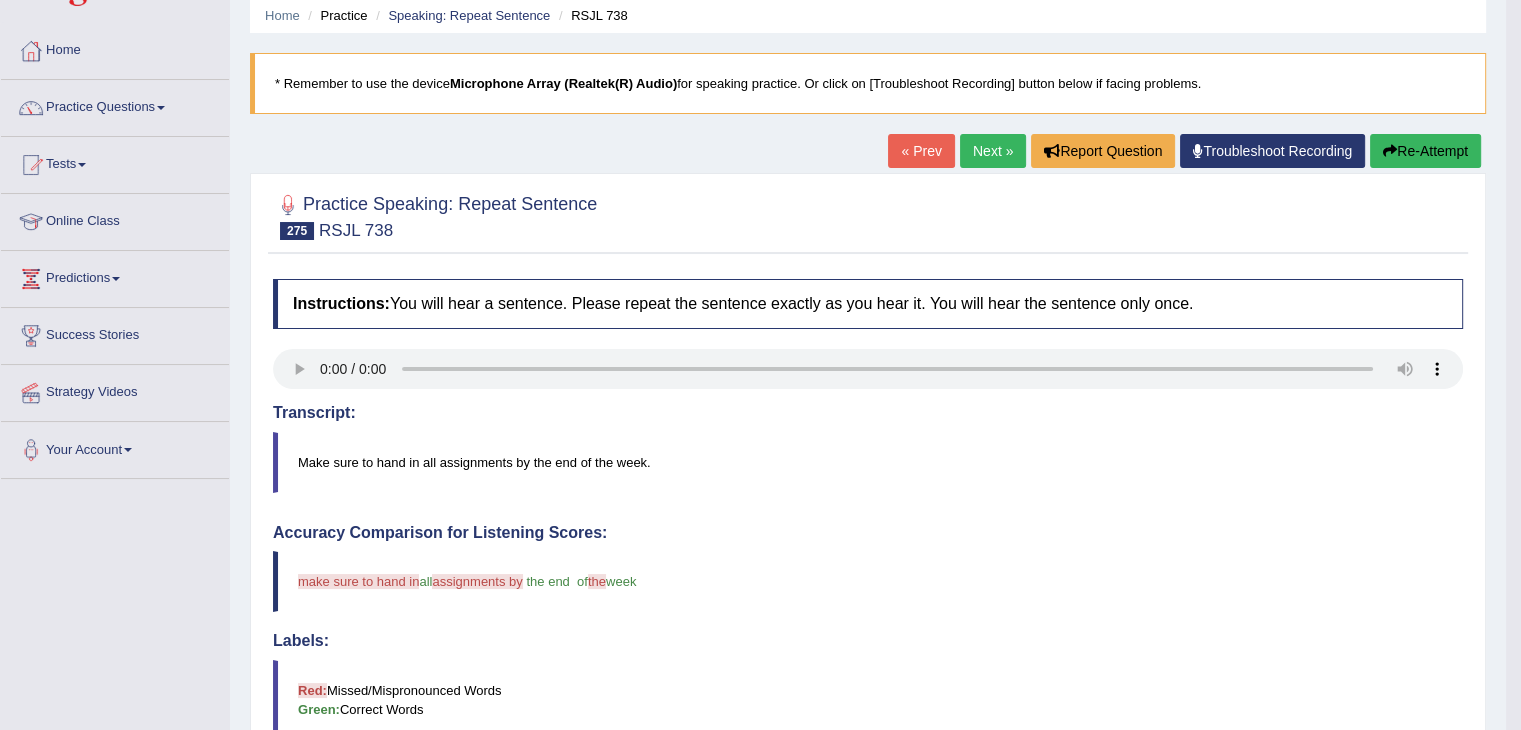 click on "Re-Attempt" at bounding box center [1425, 151] 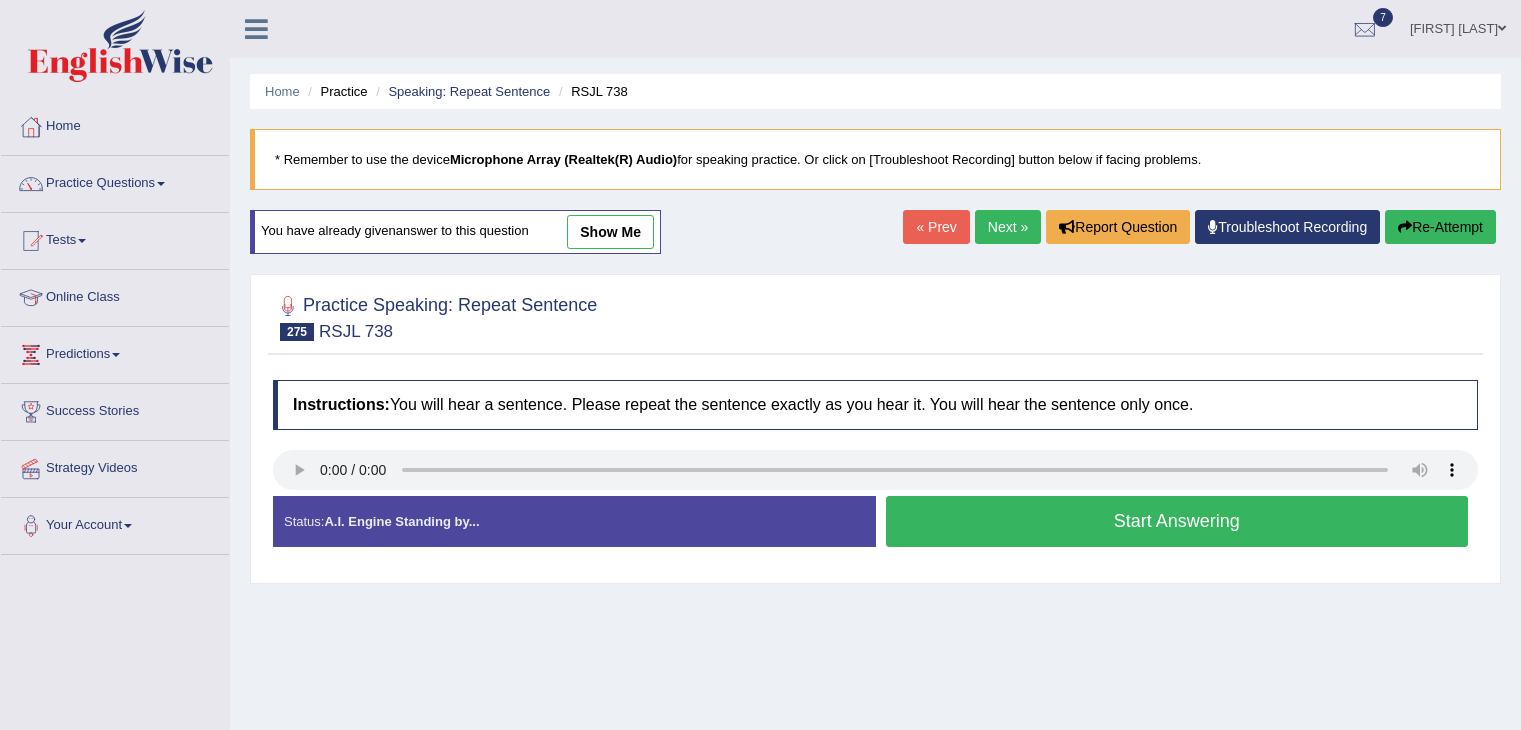 scroll, scrollTop: 76, scrollLeft: 0, axis: vertical 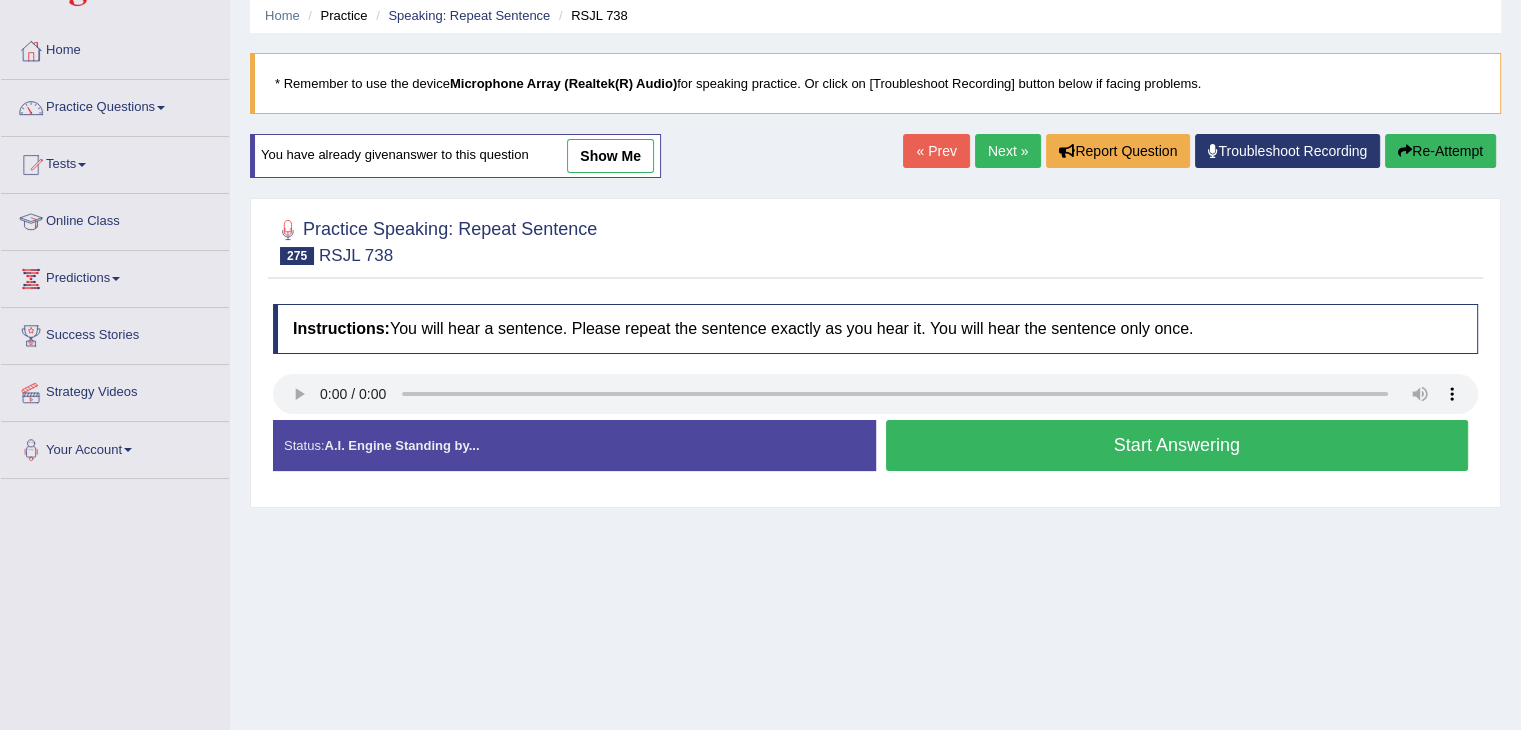 click on "Start Answering" at bounding box center (1177, 445) 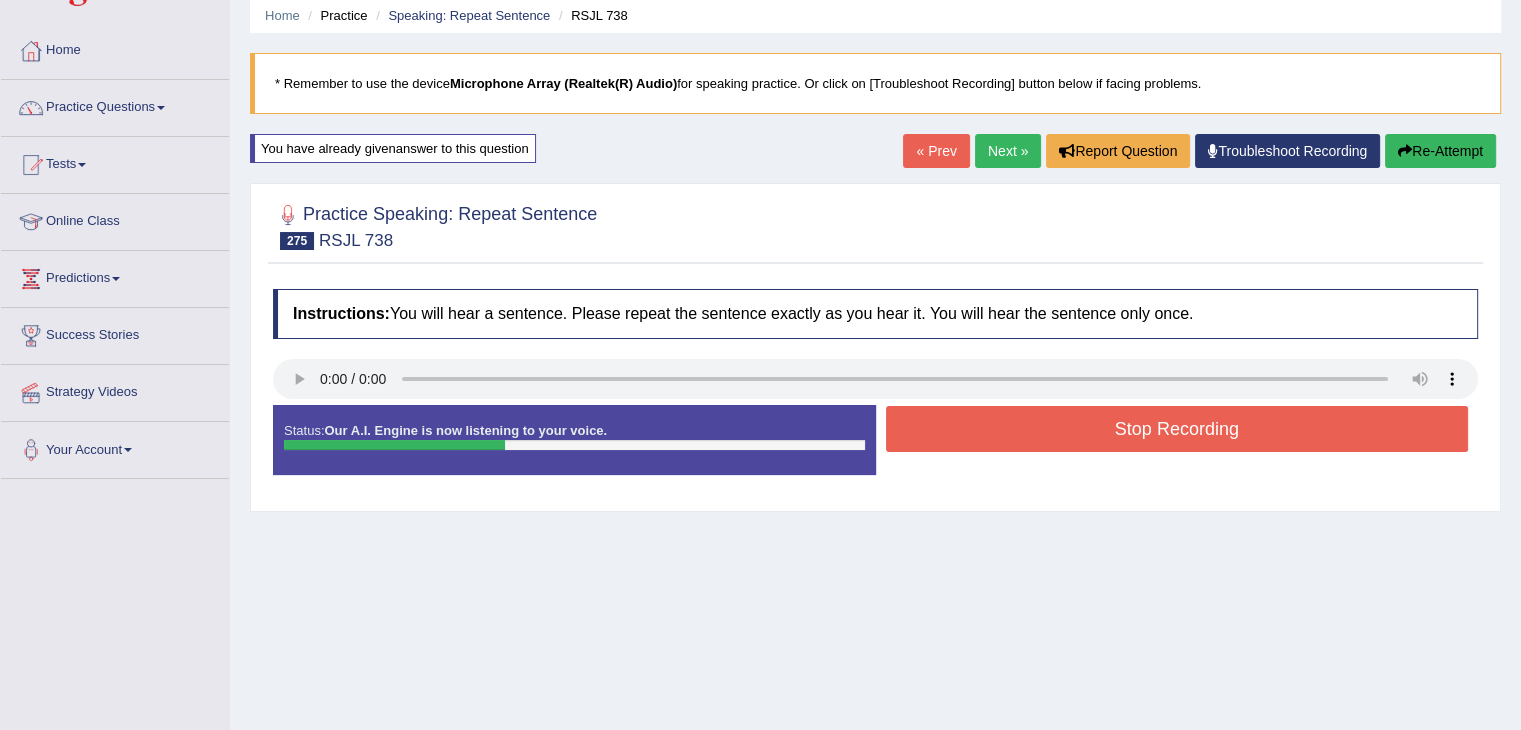 click on "Stop Recording" at bounding box center (1177, 431) 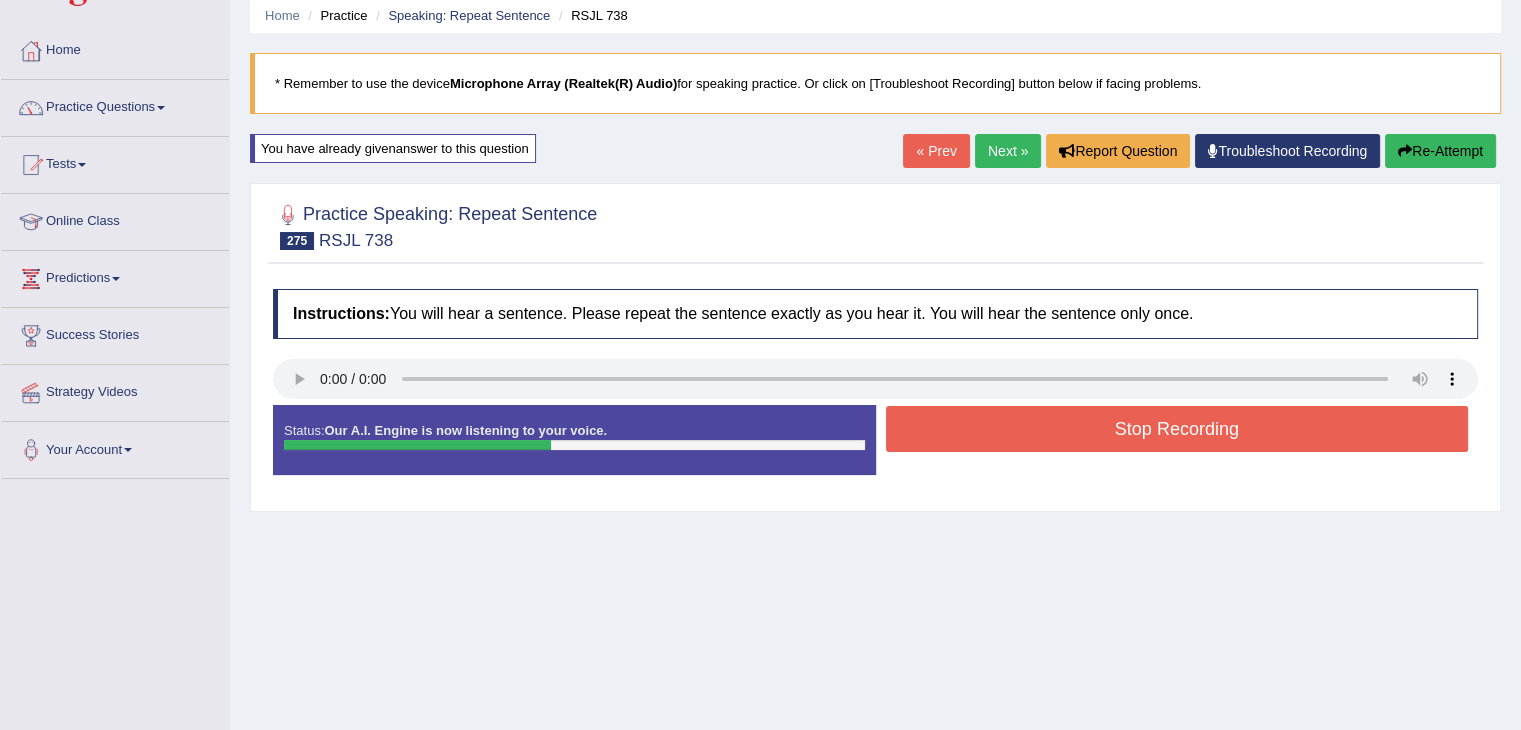 click on "Stop Recording" at bounding box center (1177, 429) 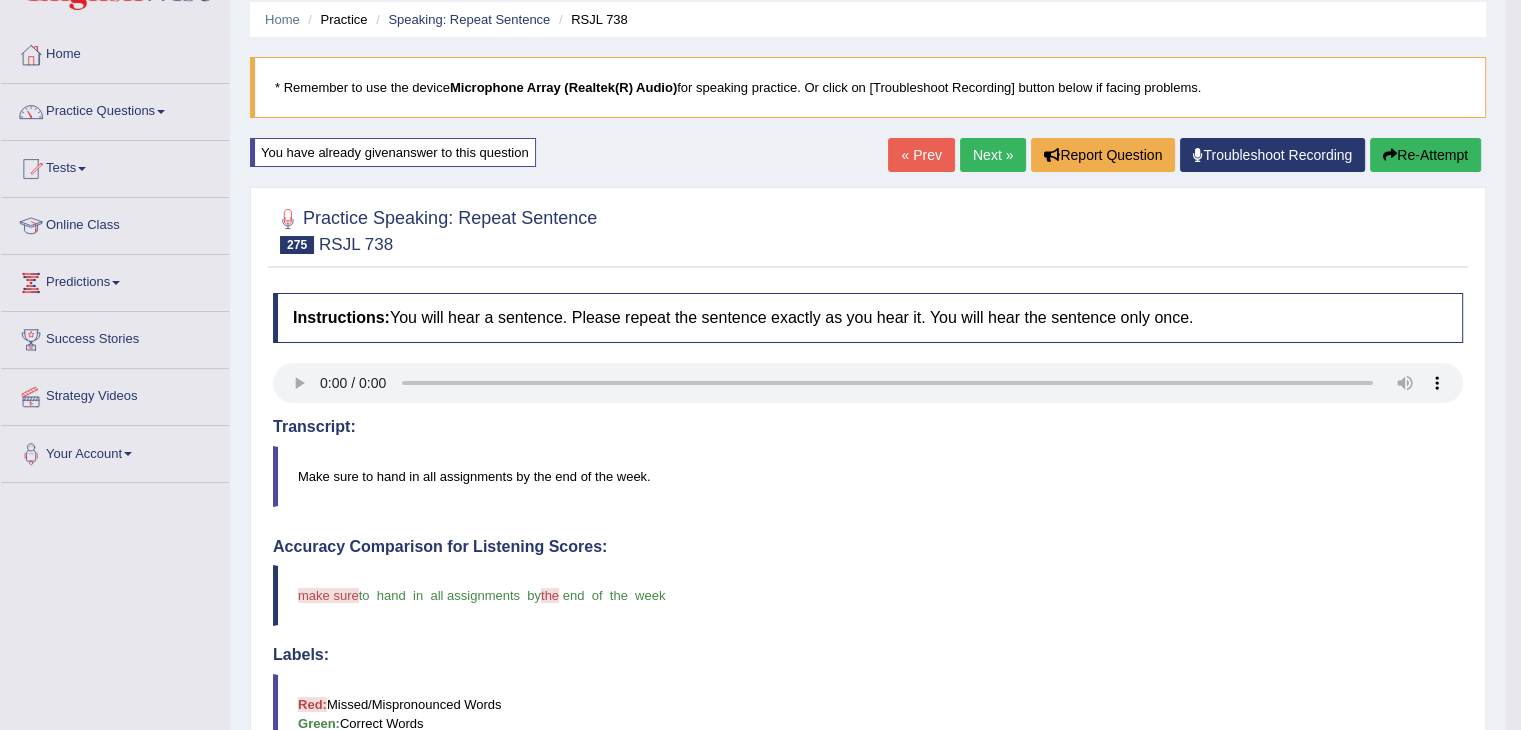 scroll, scrollTop: 0, scrollLeft: 0, axis: both 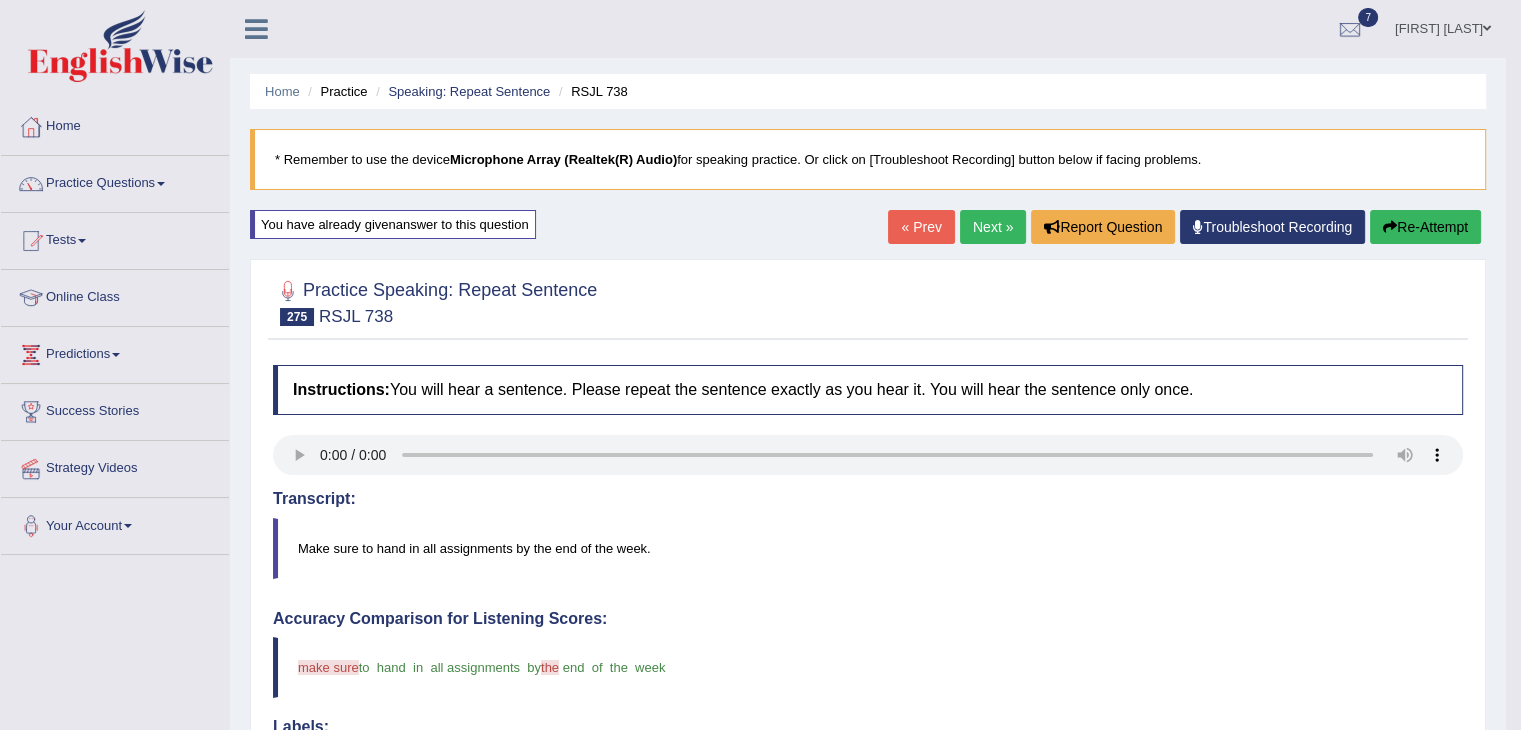 click on "Next »" at bounding box center [993, 227] 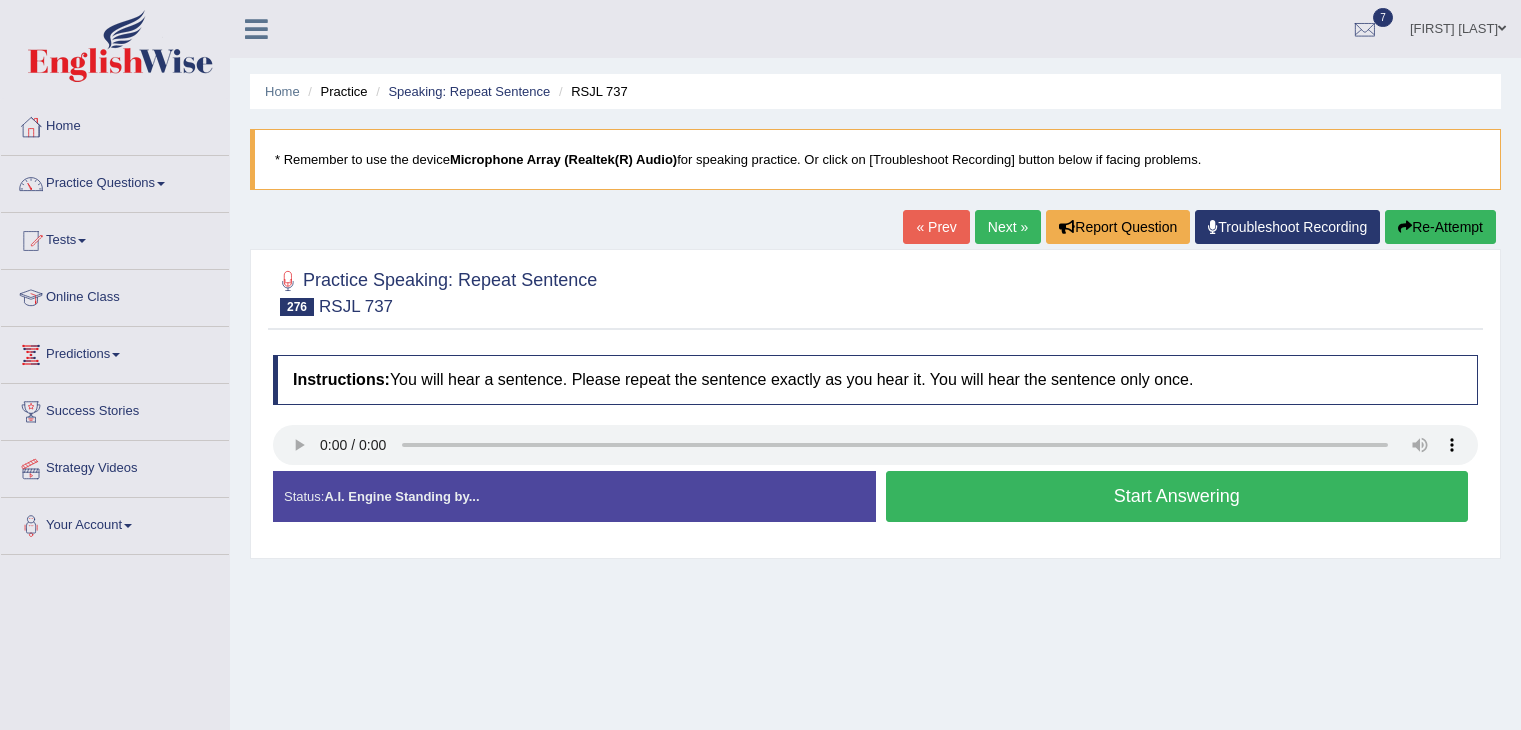 scroll, scrollTop: 0, scrollLeft: 0, axis: both 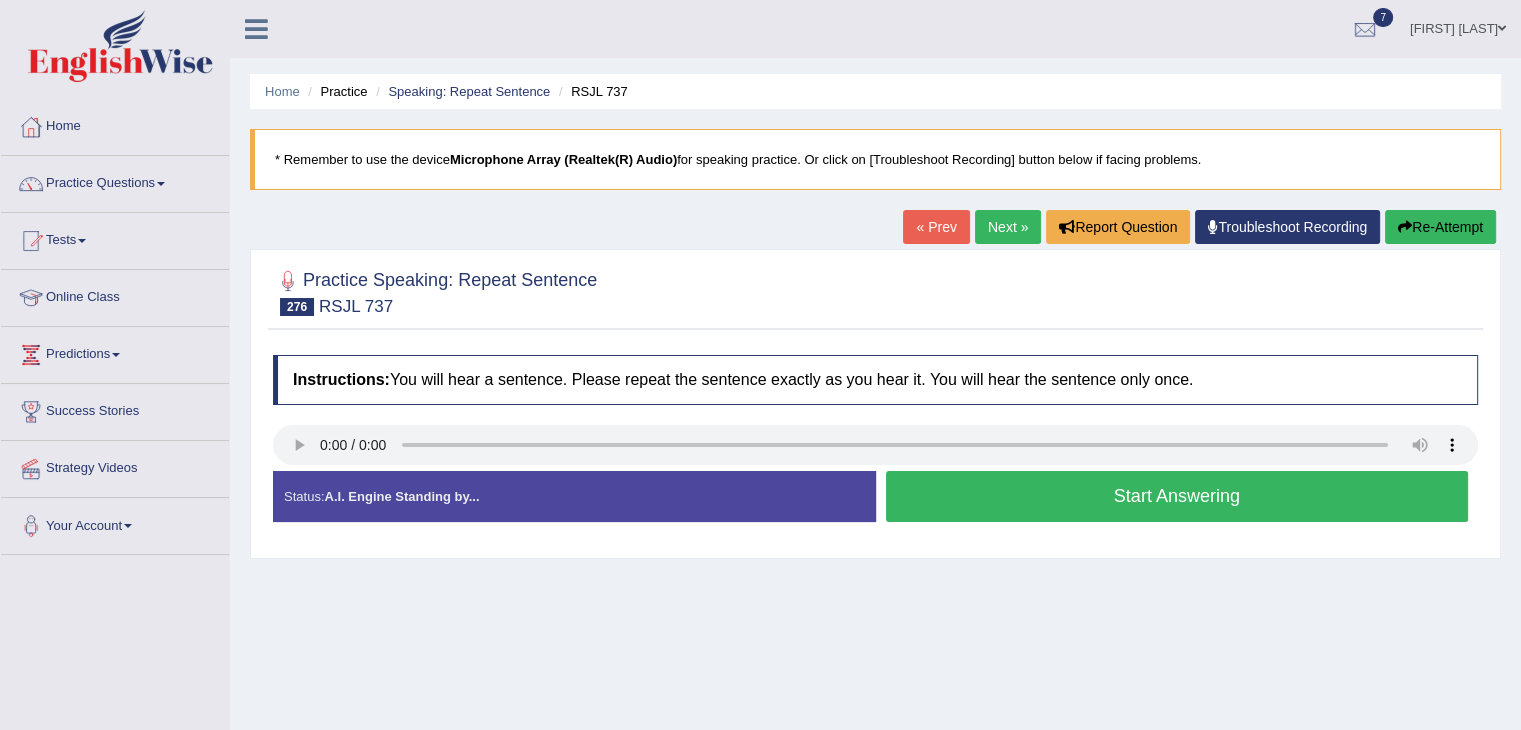 click on "Start Answering" at bounding box center [1177, 496] 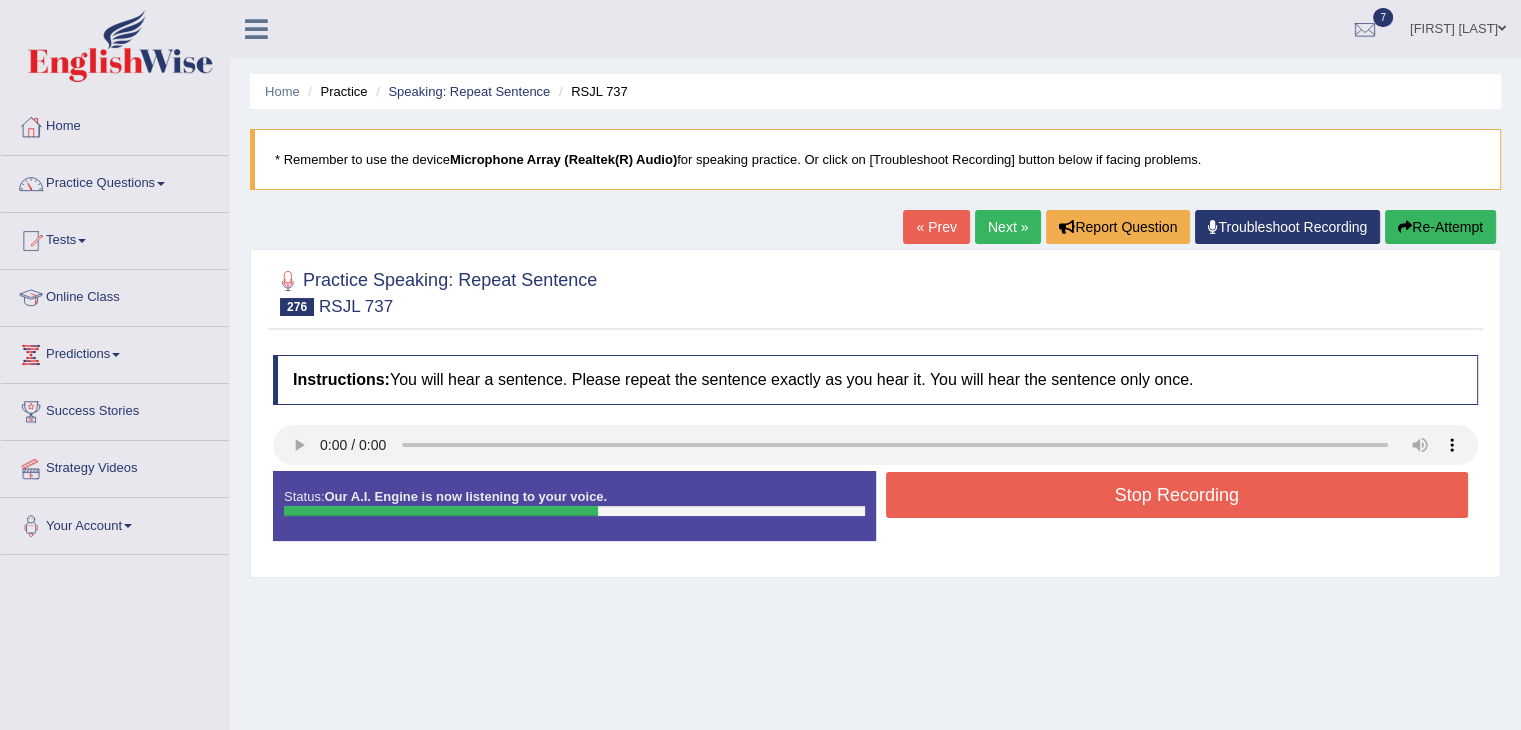 click on "Stop Recording" at bounding box center [1177, 495] 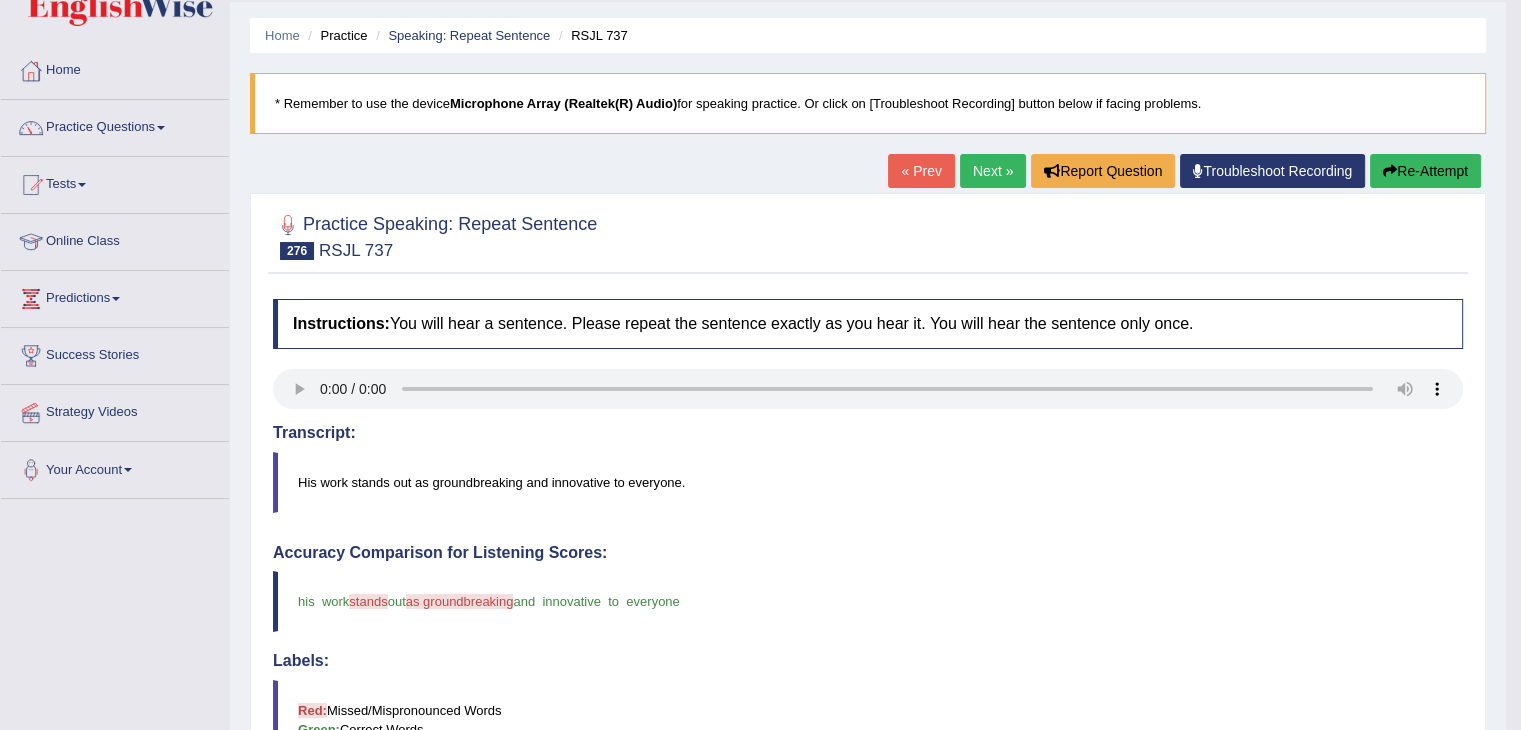 scroll, scrollTop: 0, scrollLeft: 0, axis: both 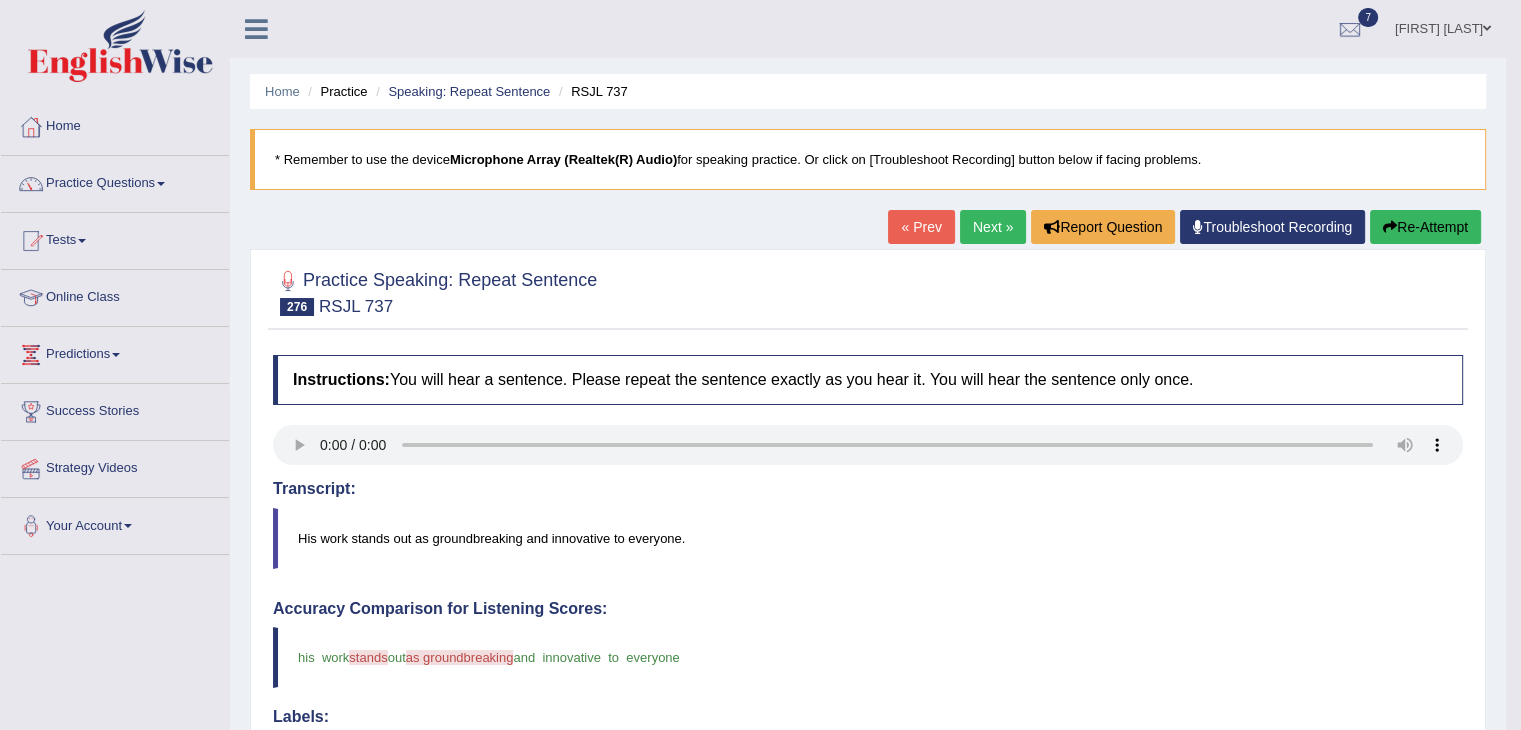 click on "Next »" at bounding box center [993, 227] 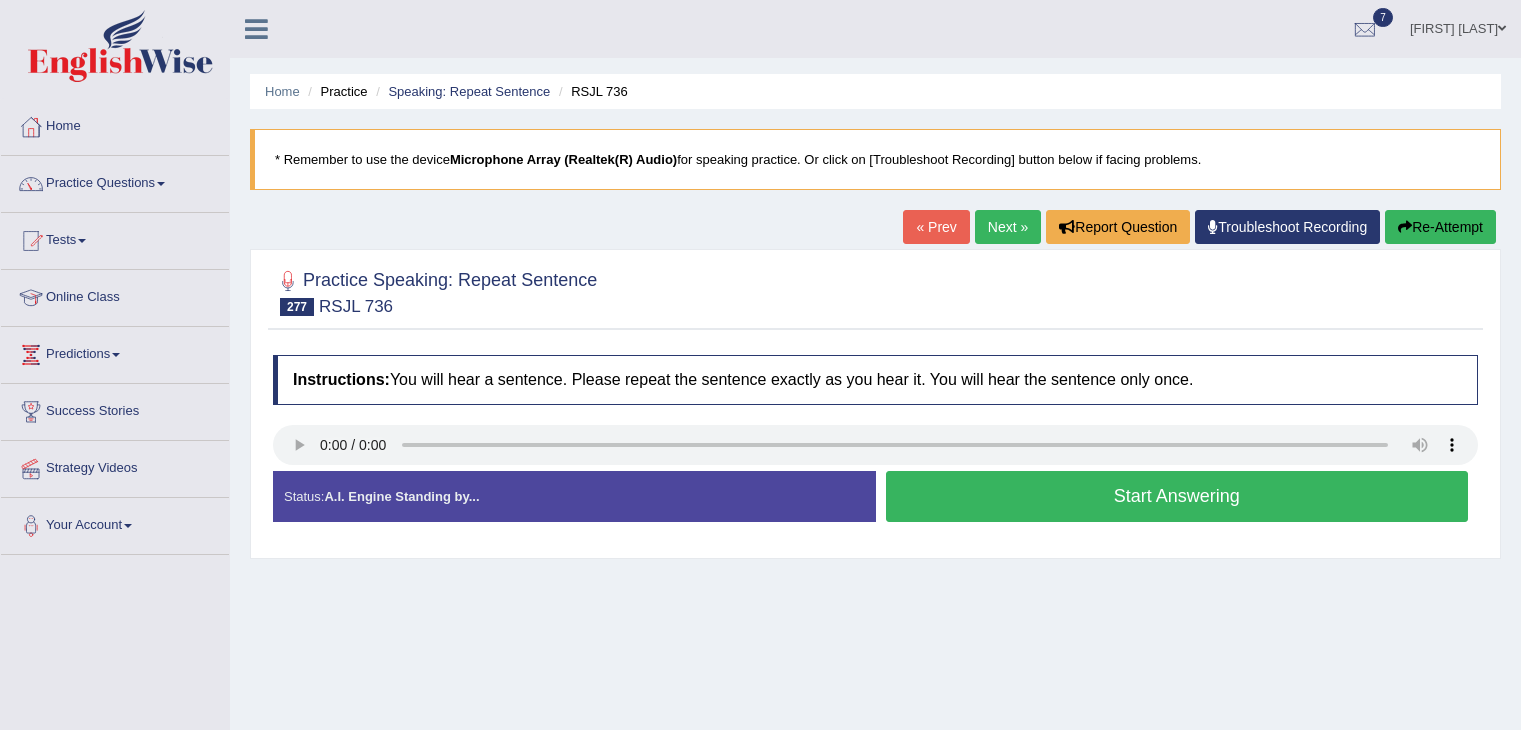 scroll, scrollTop: 0, scrollLeft: 0, axis: both 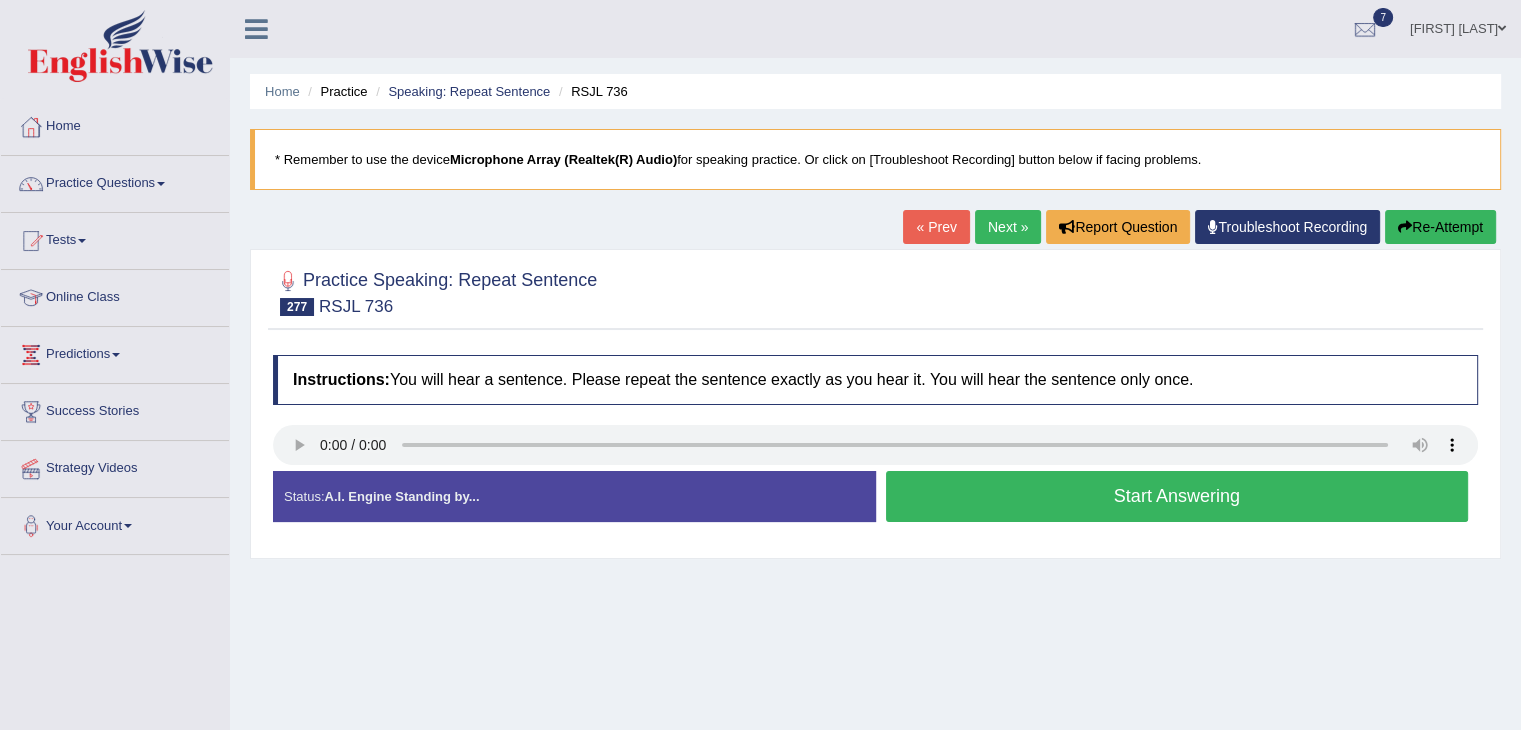 click on "Start Answering" at bounding box center [1177, 496] 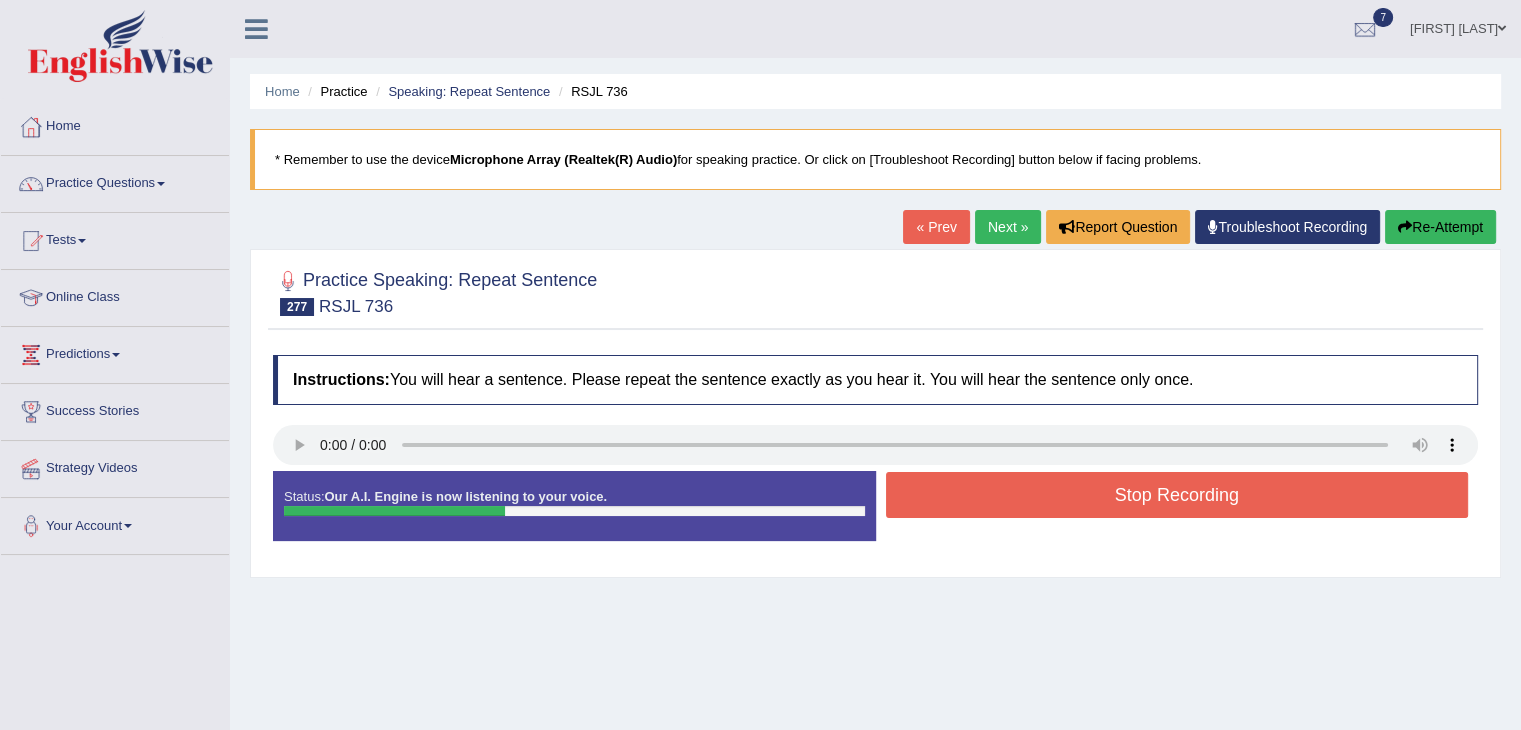 click on "Stop Recording" at bounding box center [1177, 495] 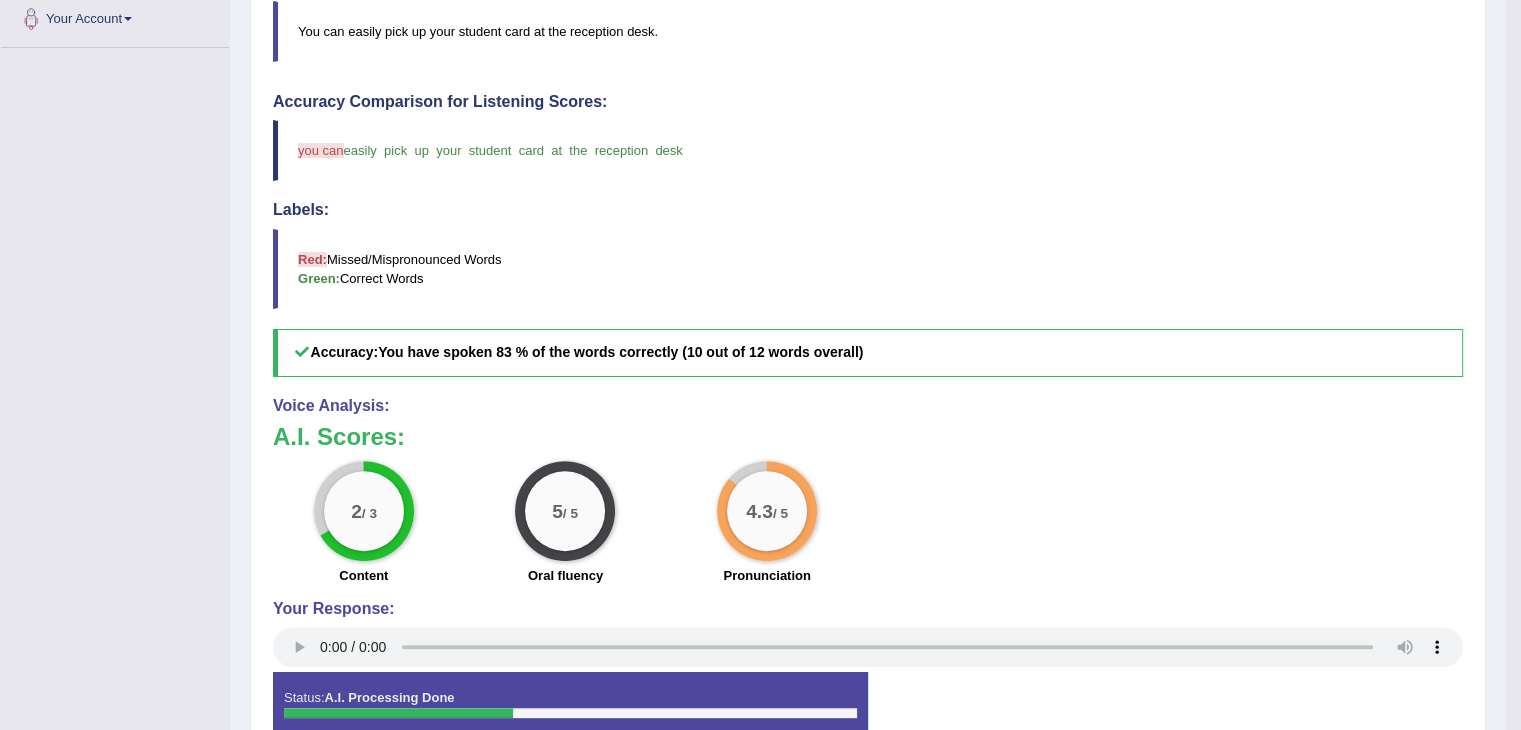 scroll, scrollTop: 508, scrollLeft: 0, axis: vertical 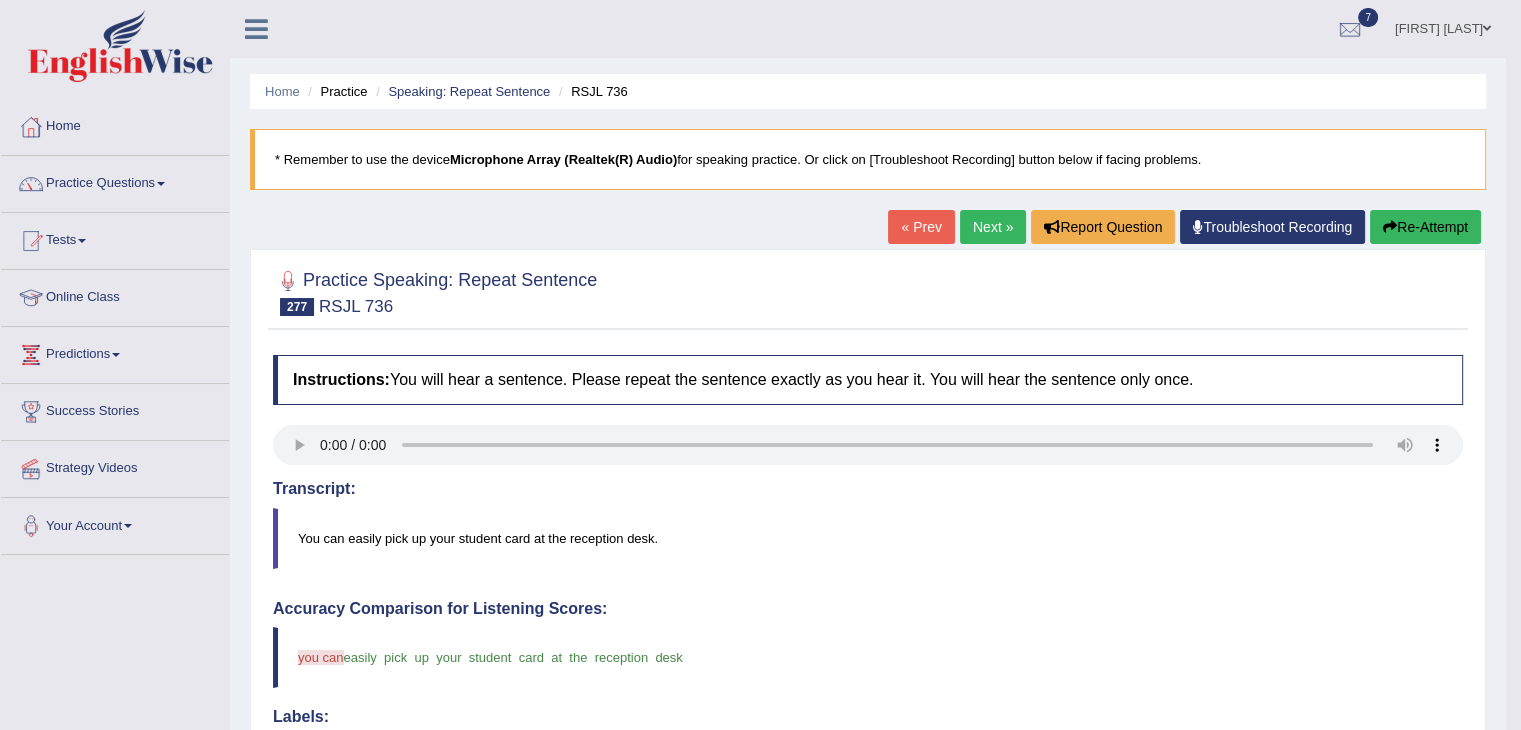 click on "Next »" at bounding box center [993, 227] 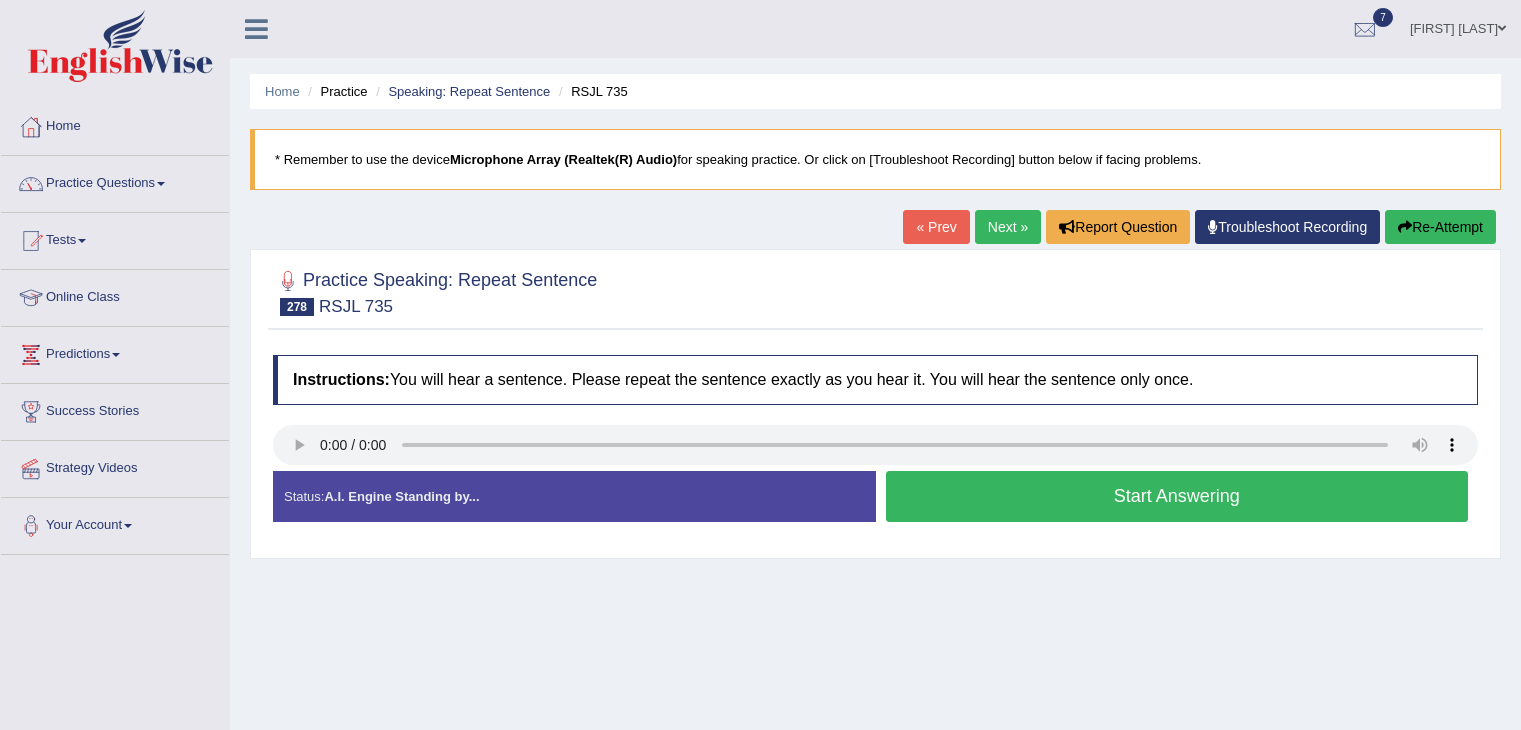 scroll, scrollTop: 0, scrollLeft: 0, axis: both 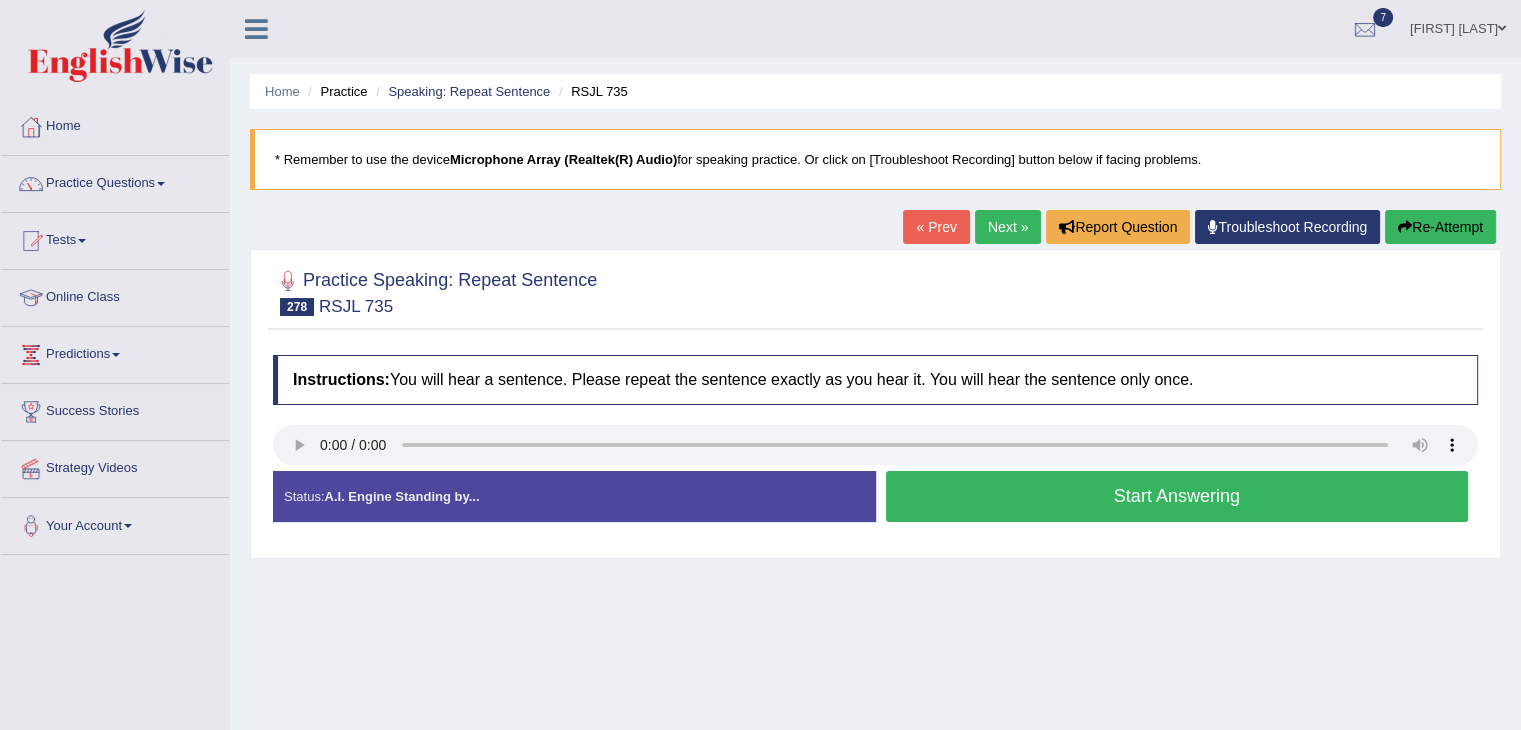 click on "Start Answering" at bounding box center (1177, 496) 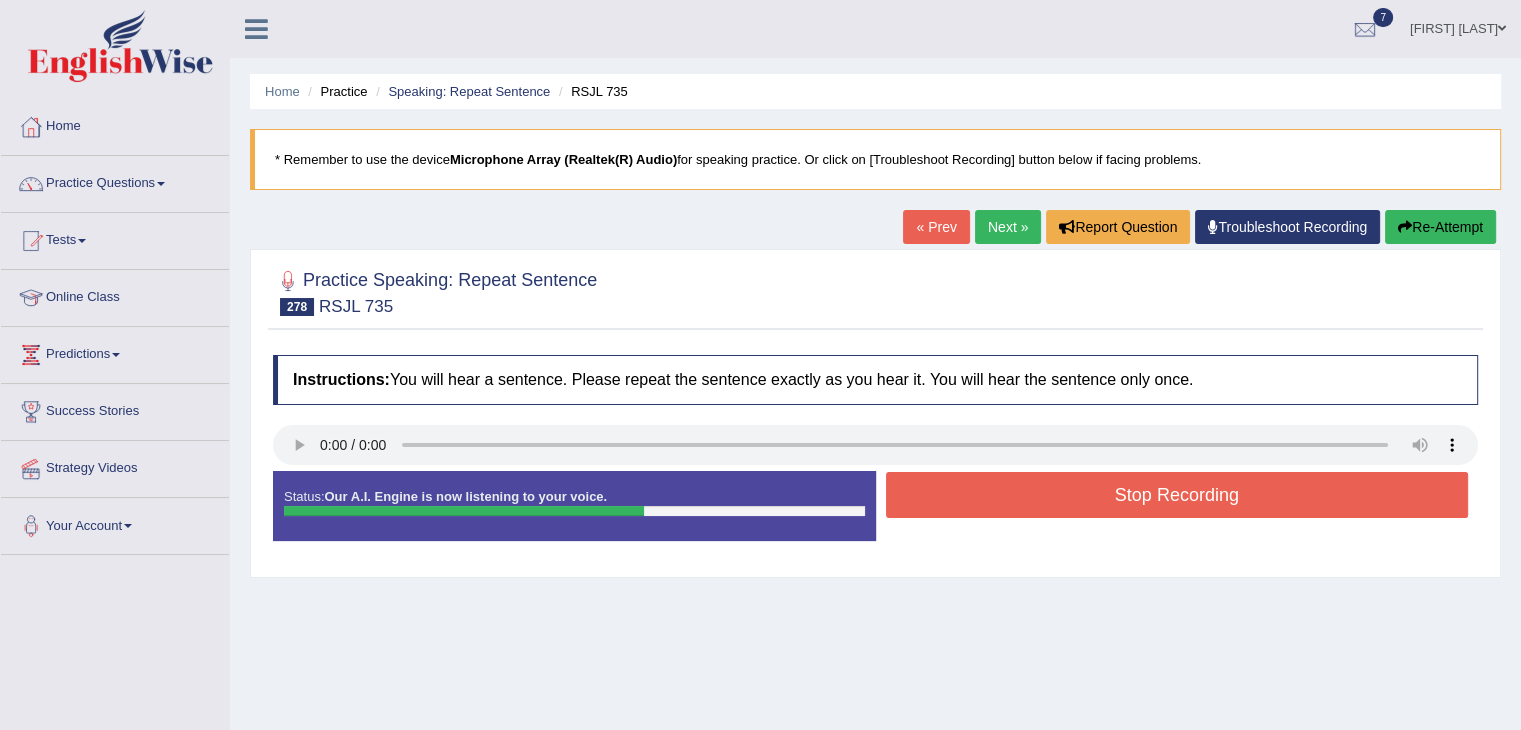 click on "Stop Recording" at bounding box center [1177, 495] 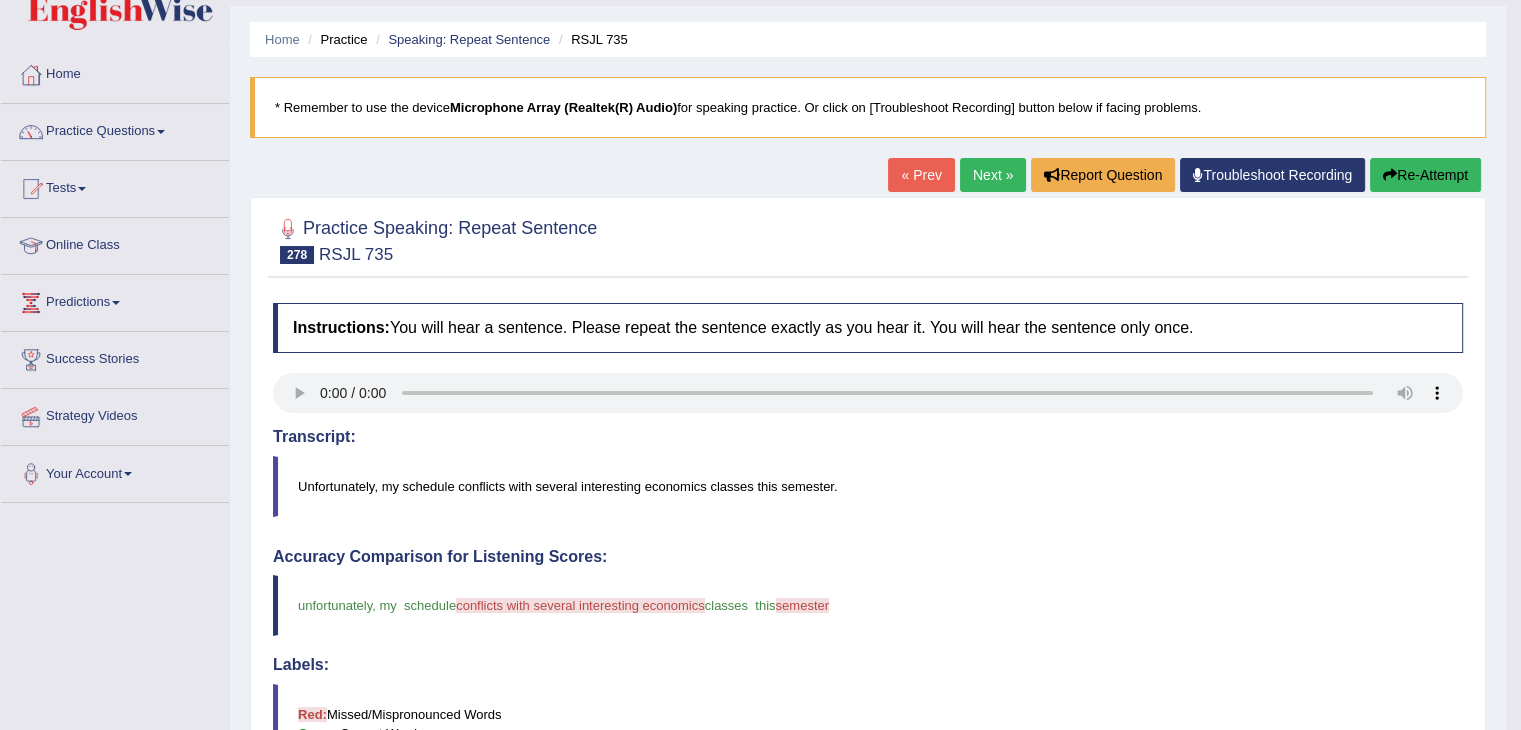 scroll, scrollTop: 0, scrollLeft: 0, axis: both 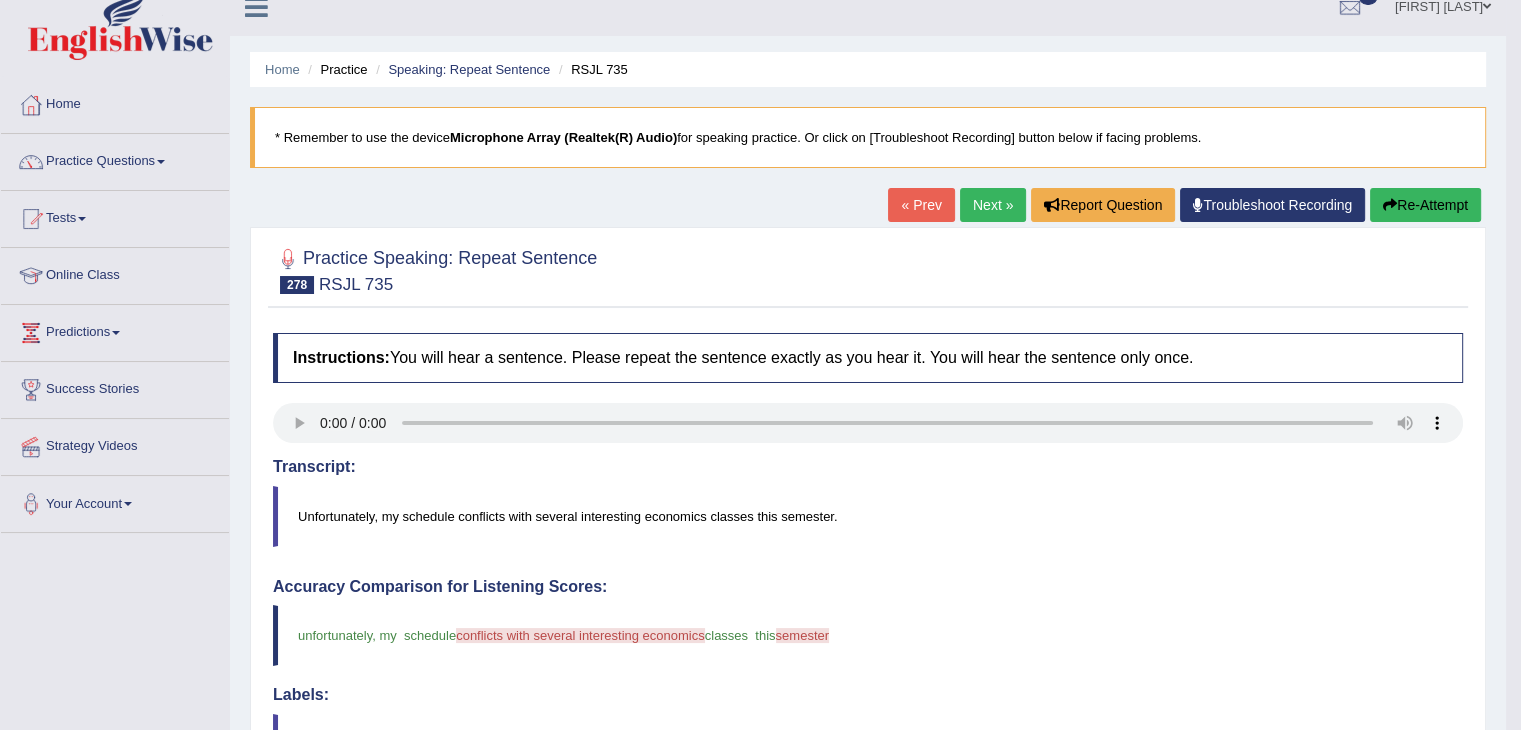 click on "Next »" at bounding box center (993, 205) 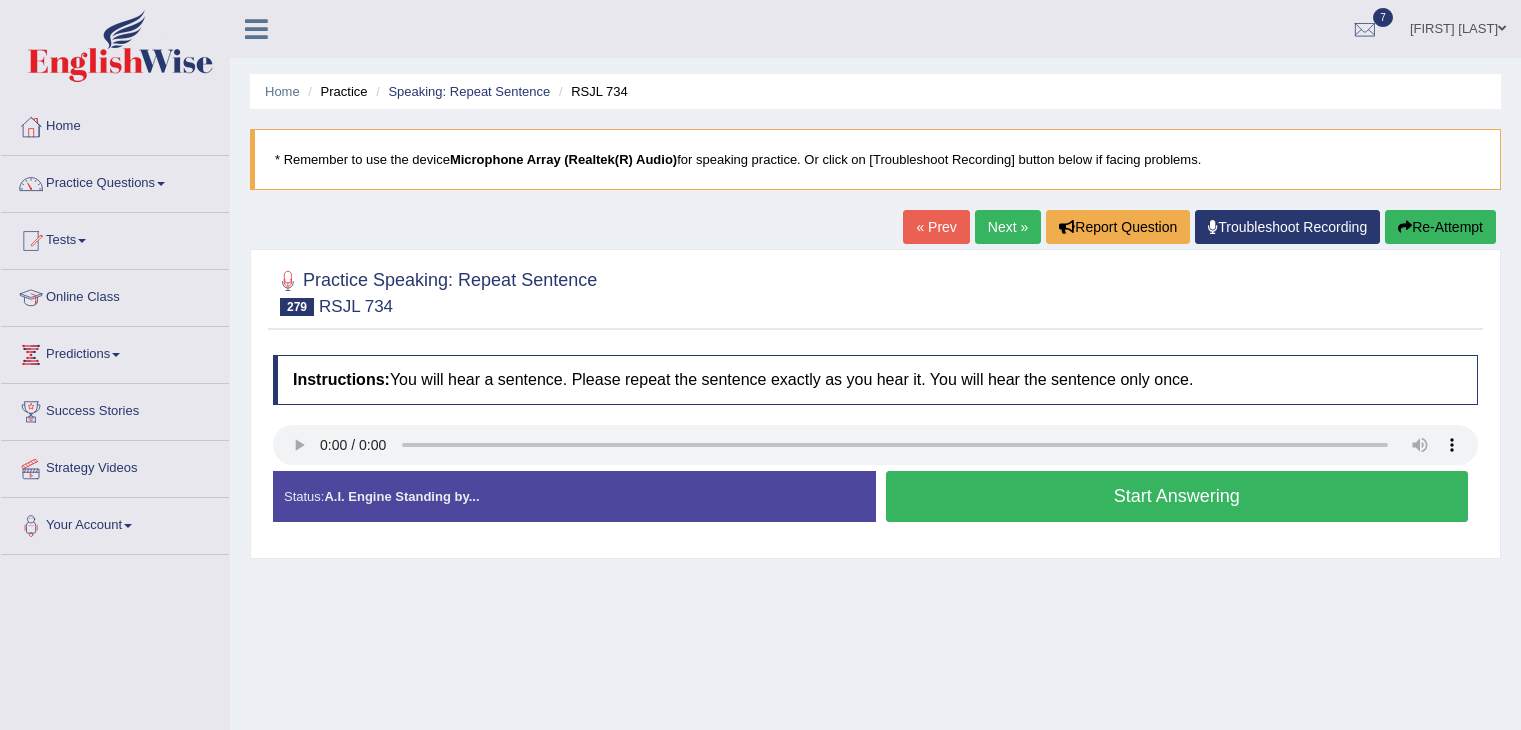 scroll, scrollTop: 0, scrollLeft: 0, axis: both 